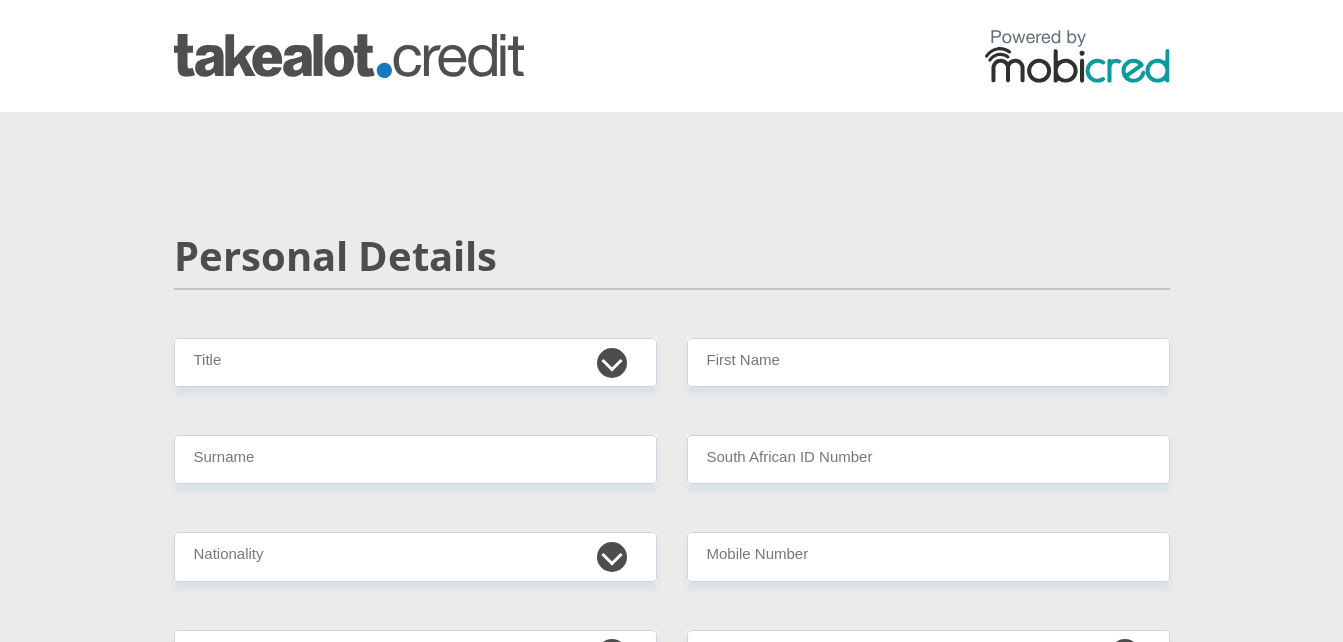 scroll, scrollTop: 0, scrollLeft: 0, axis: both 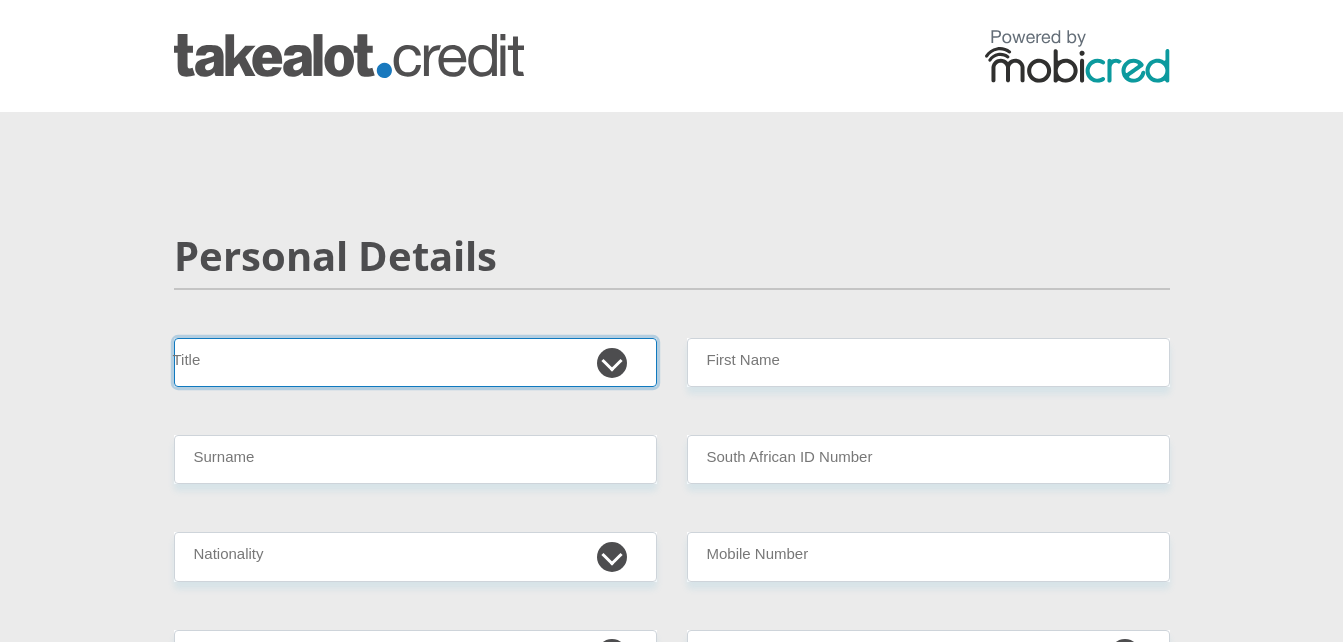 click on "Mr
Ms
Mrs
Dr
Other" at bounding box center (415, 362) 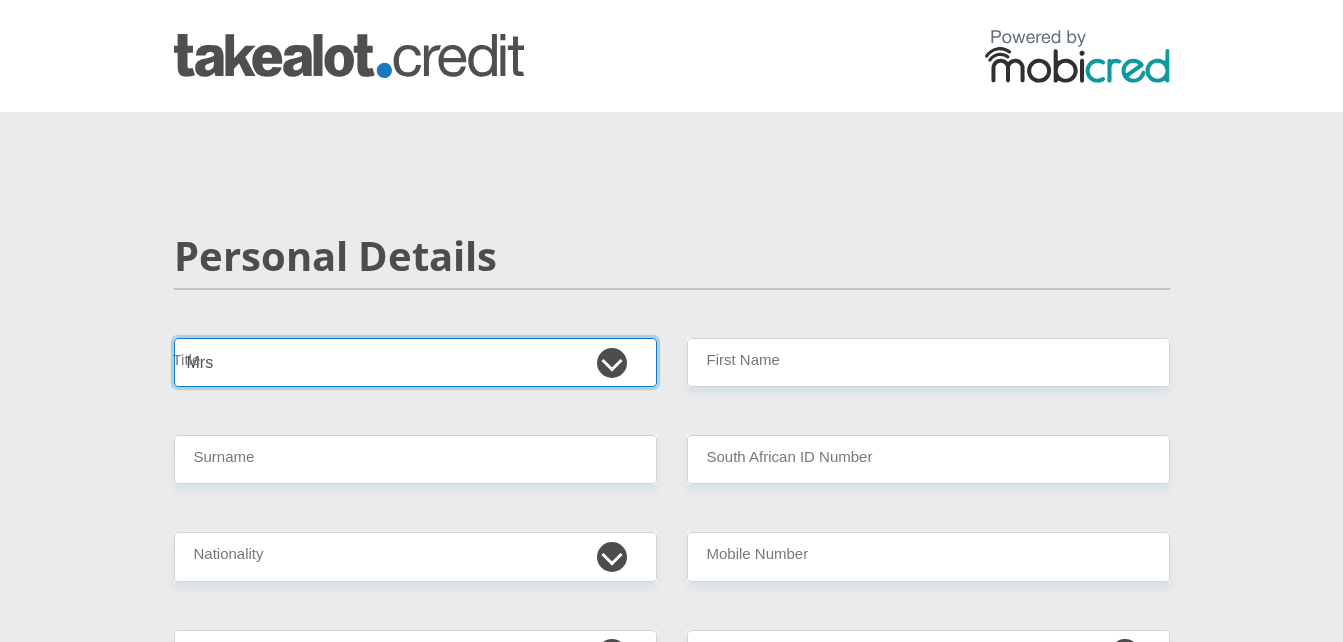 click on "Mr
Ms
Mrs
Dr
Other" at bounding box center (415, 362) 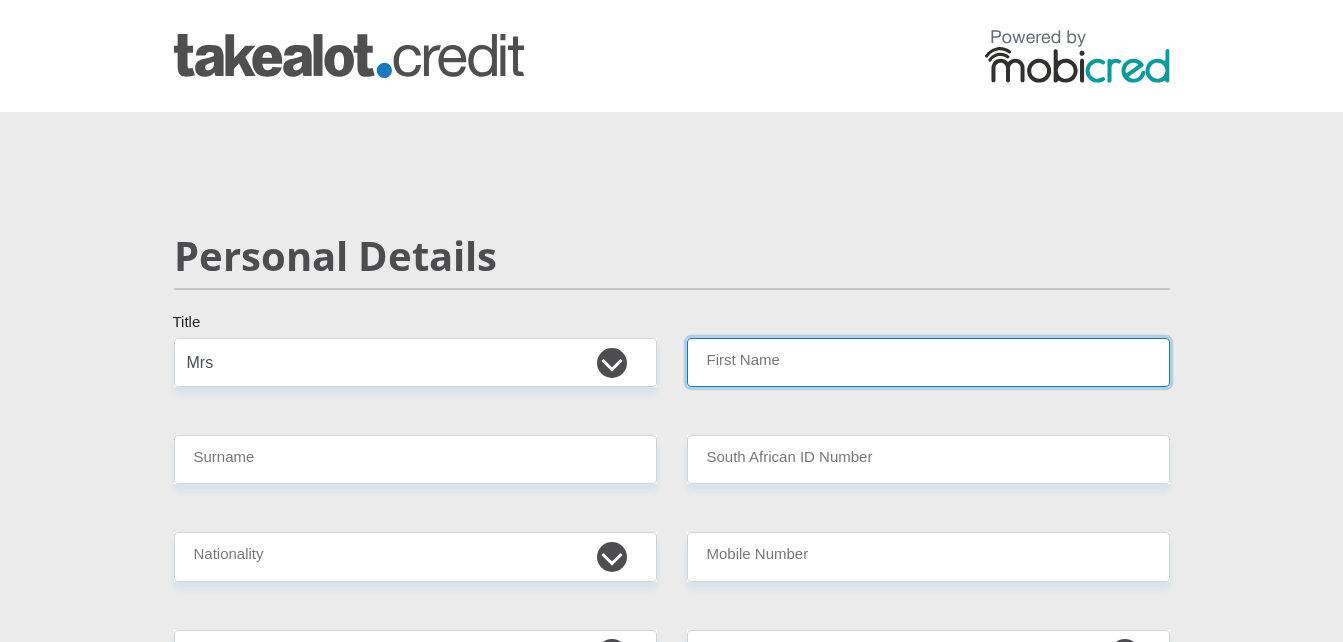 click on "First Name" at bounding box center (928, 362) 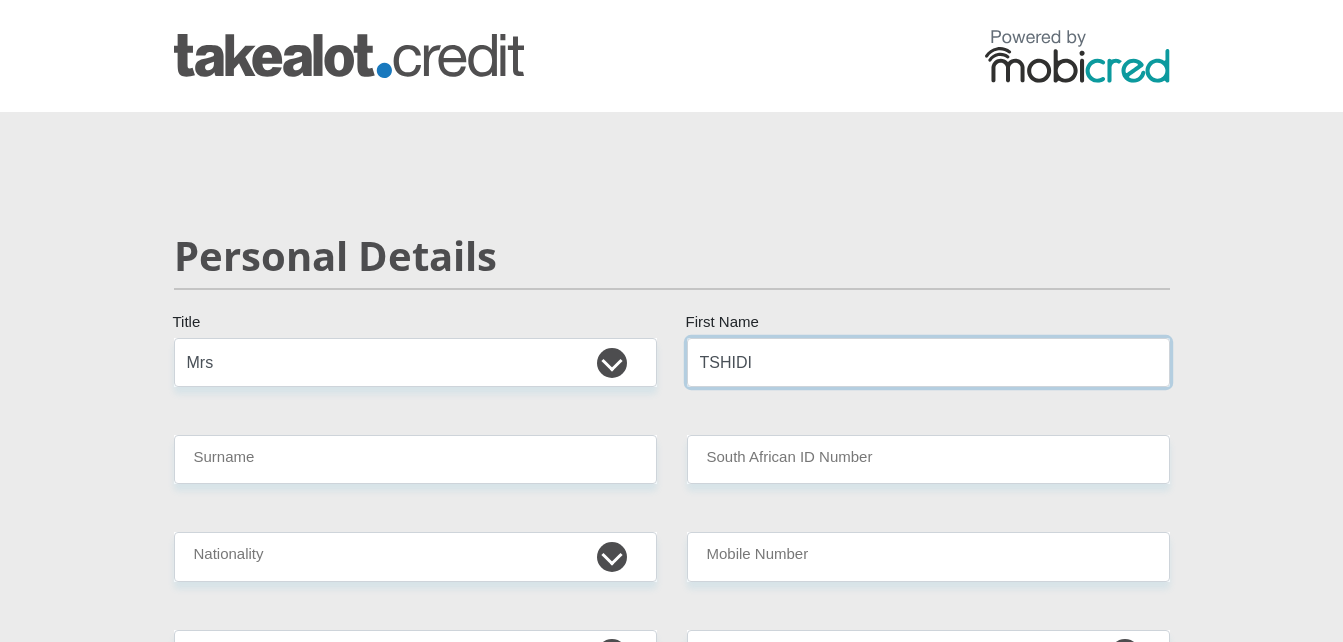 type on "TSHIDI" 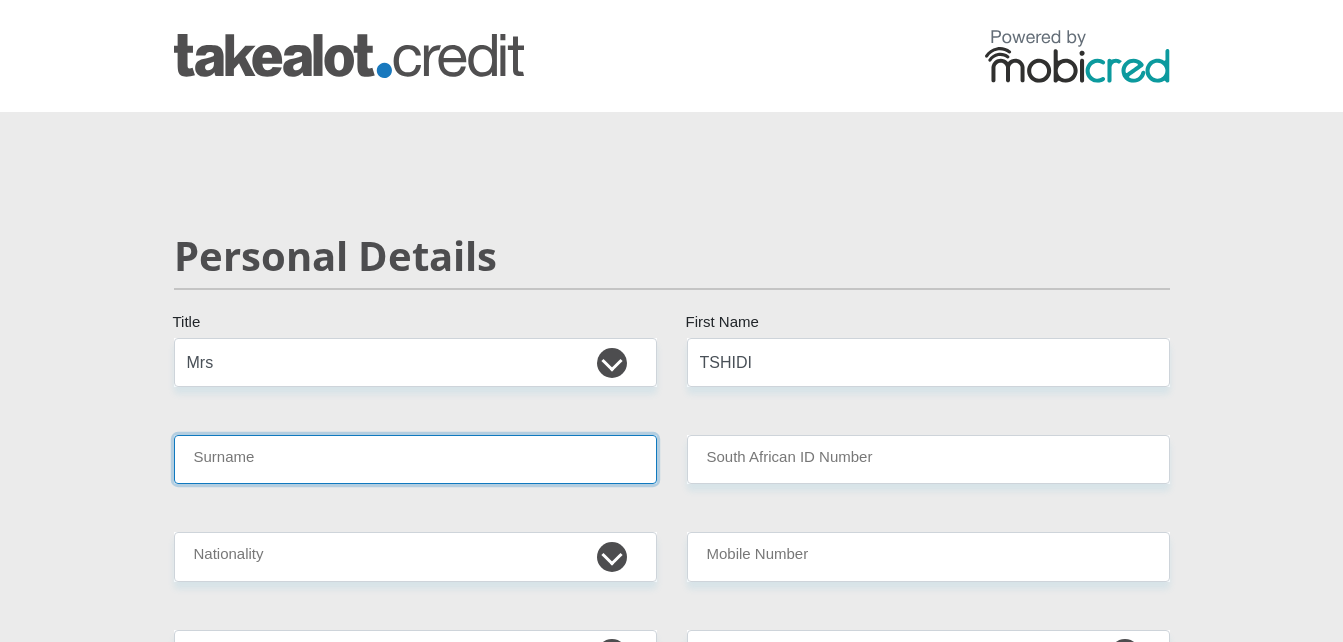 click on "Surname" at bounding box center [415, 459] 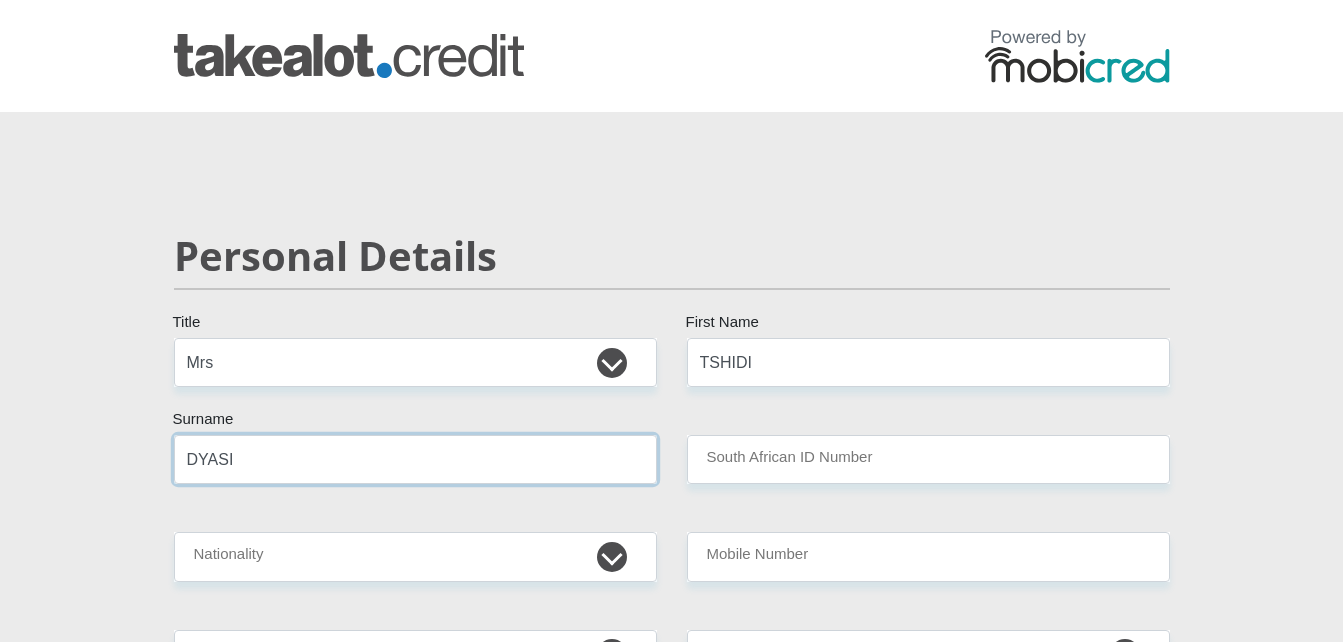 type on "DYASI" 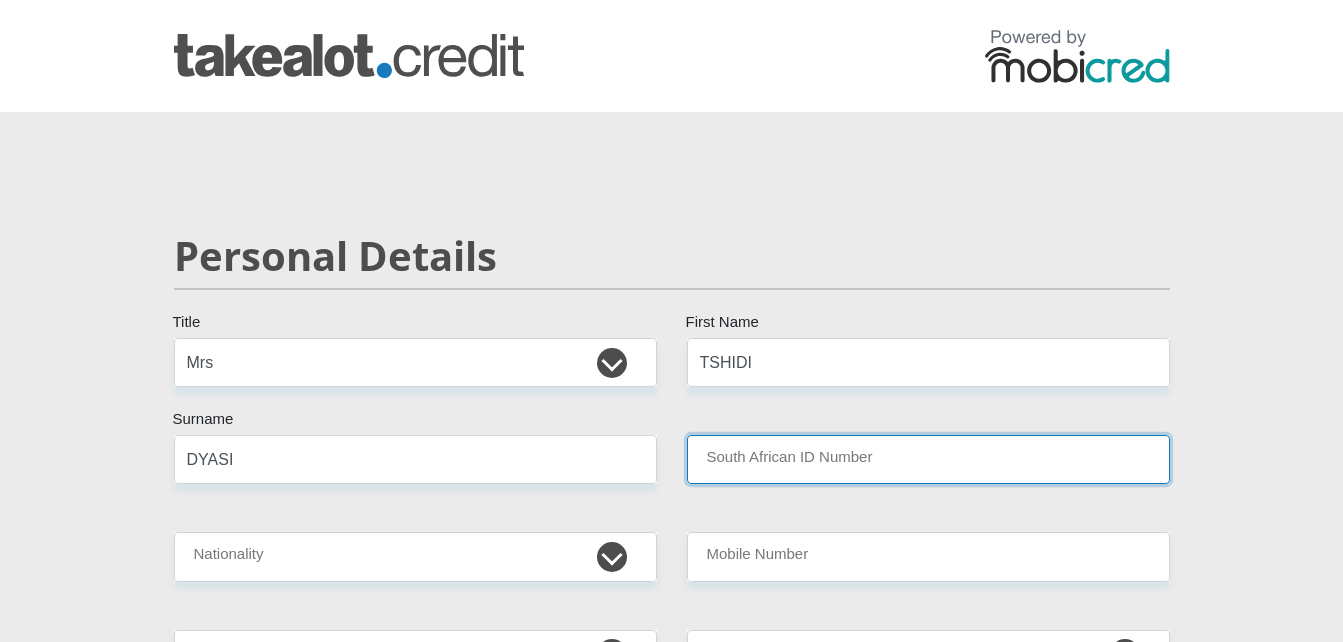 click on "South African ID Number" at bounding box center (928, 459) 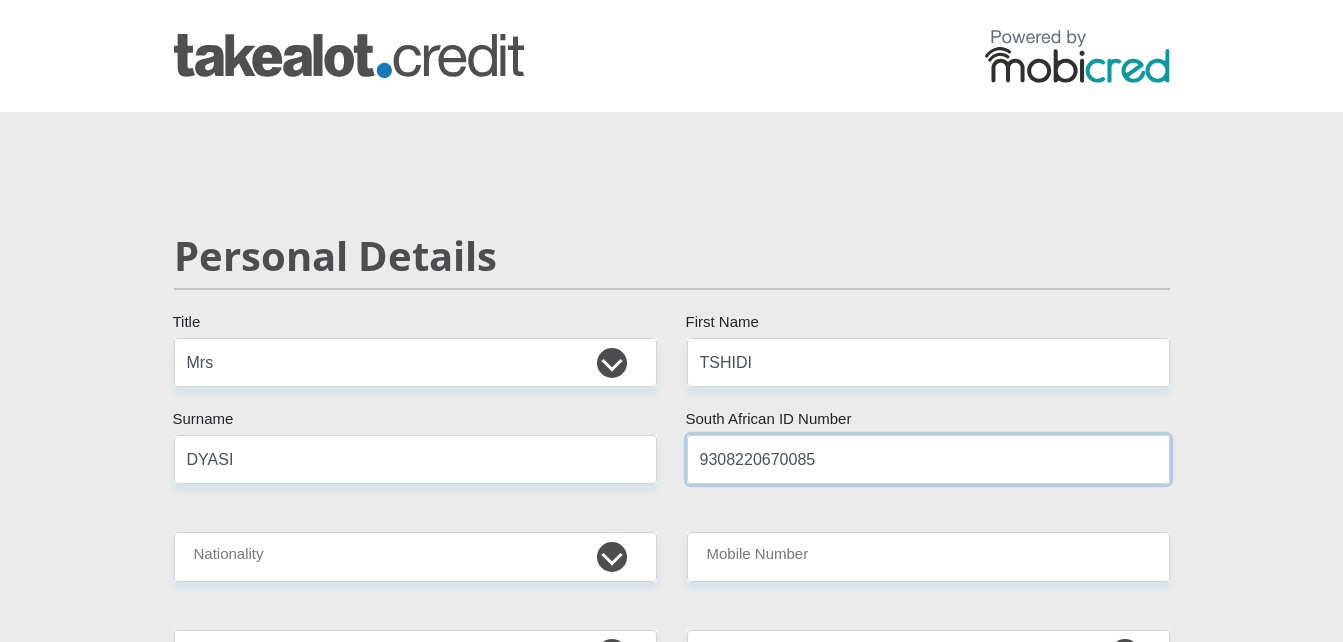 type on "9308220670085" 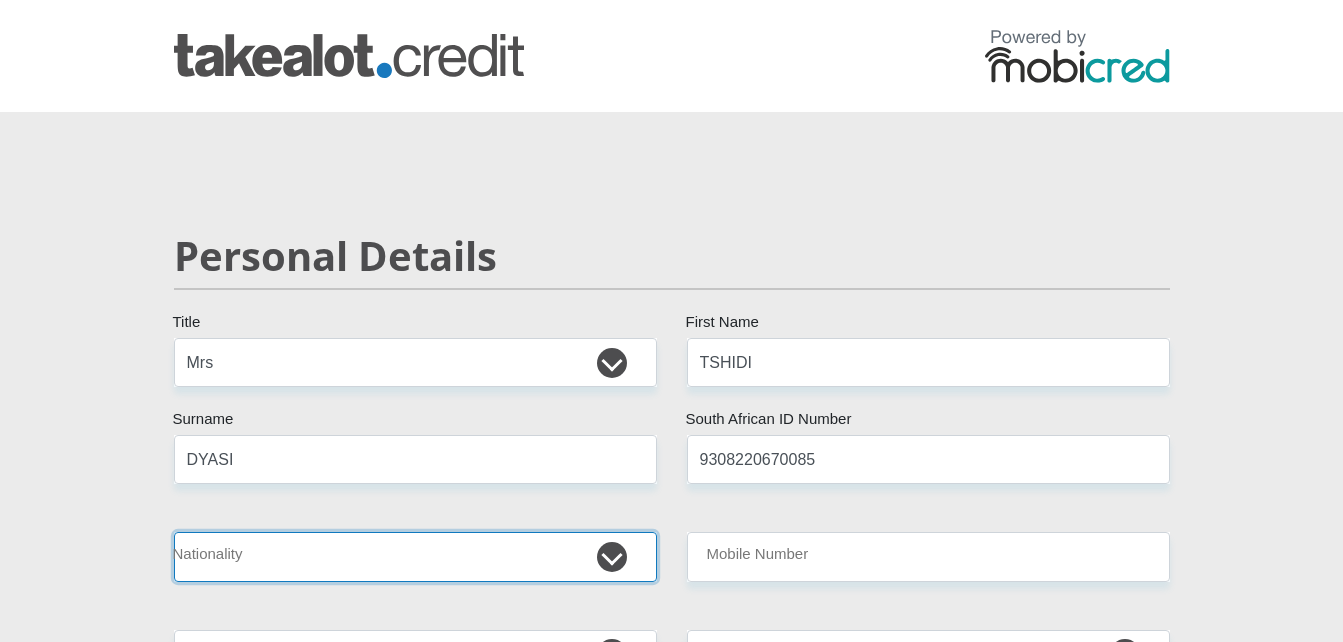 click on "South Africa
Afghanistan
Aland Islands
Albania
Algeria
America Samoa
American Virgin Islands
Andorra
Angola
Anguilla
Antarctica
Antigua and Barbuda
Argentina
Armenia
Aruba
Ascension Island
Australia
Austria
Azerbaijan
Bahamas
Bahrain
Bangladesh
Barbados
Chad" at bounding box center (415, 556) 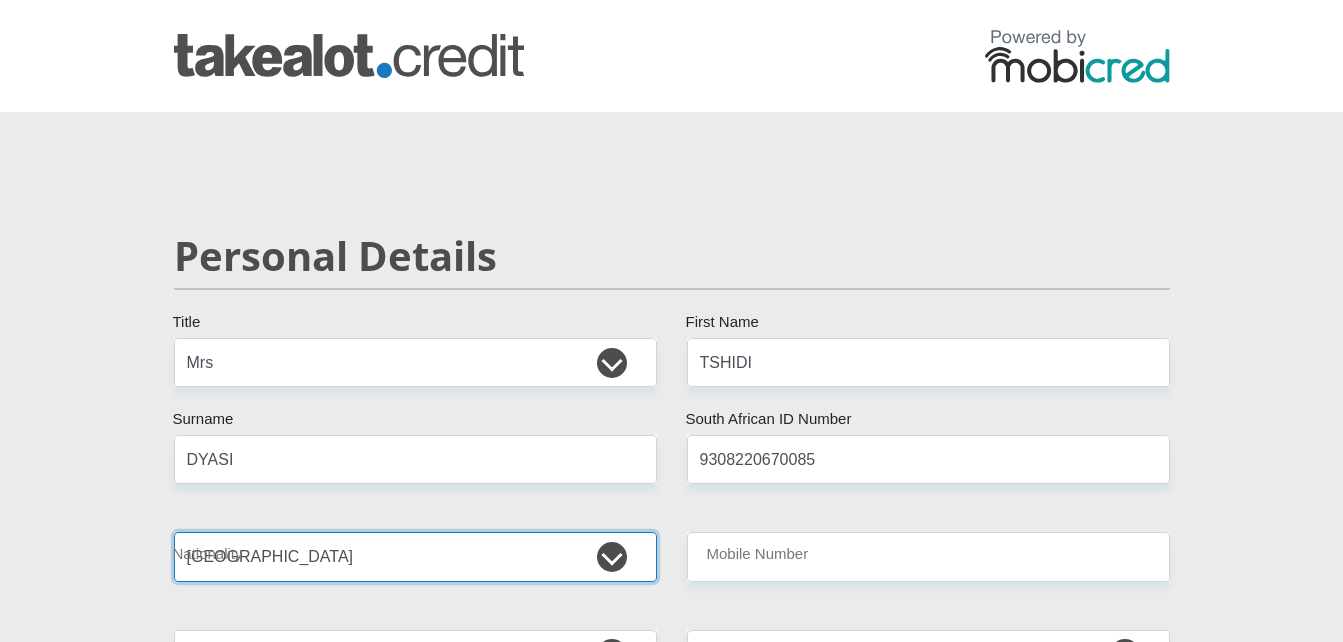 click on "South Africa
Afghanistan
Aland Islands
Albania
Algeria
America Samoa
American Virgin Islands
Andorra
Angola
Anguilla
Antarctica
Antigua and Barbuda
Argentina
Armenia
Aruba
Ascension Island
Australia
Austria
Azerbaijan
Bahamas
Bahrain
Bangladesh
Barbados
Chad" at bounding box center [415, 556] 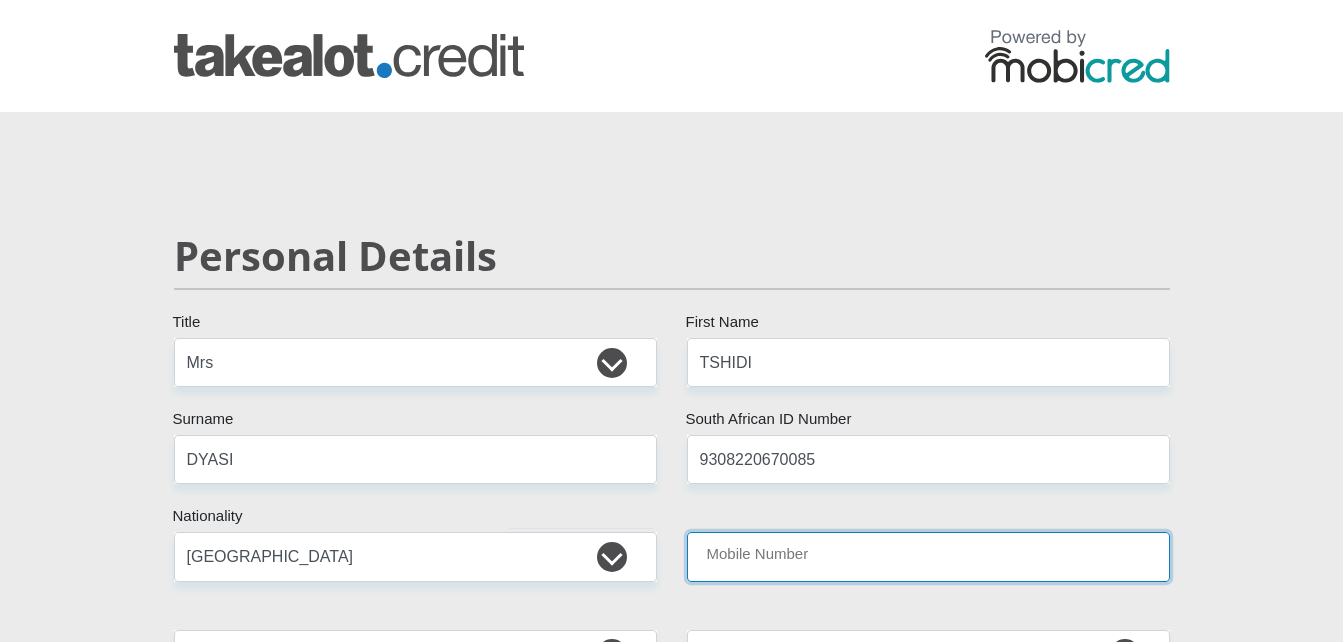 click on "Mobile Number" at bounding box center [928, 556] 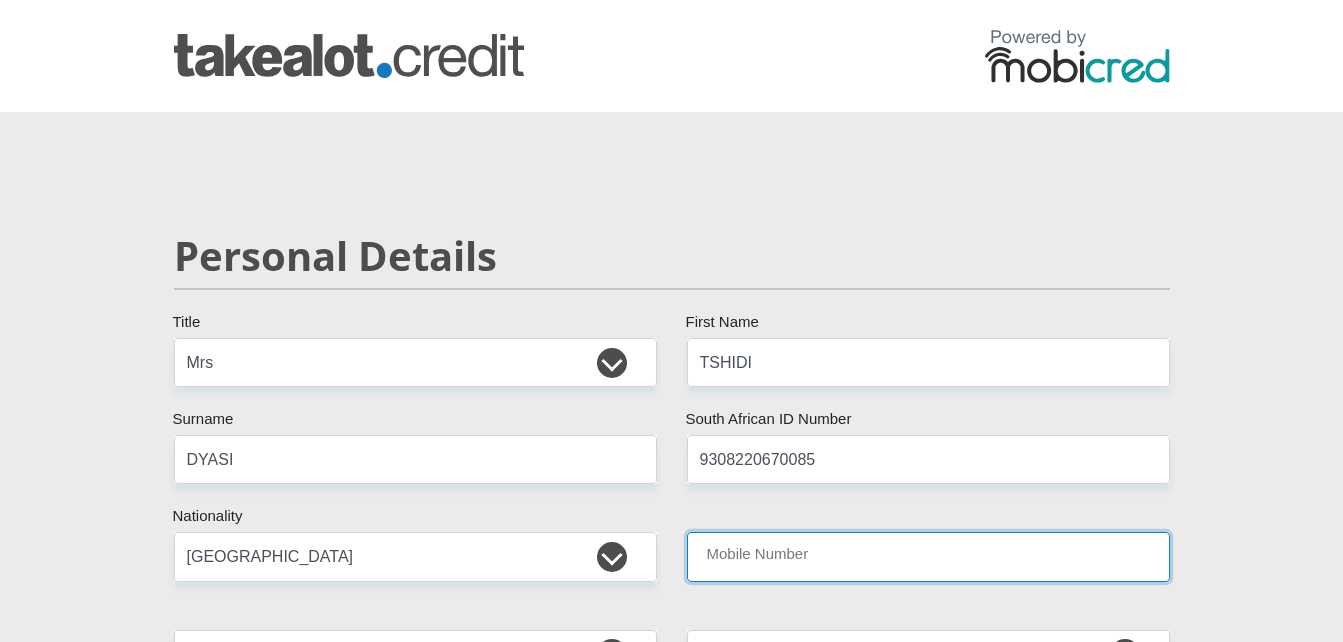 type on "0660539957" 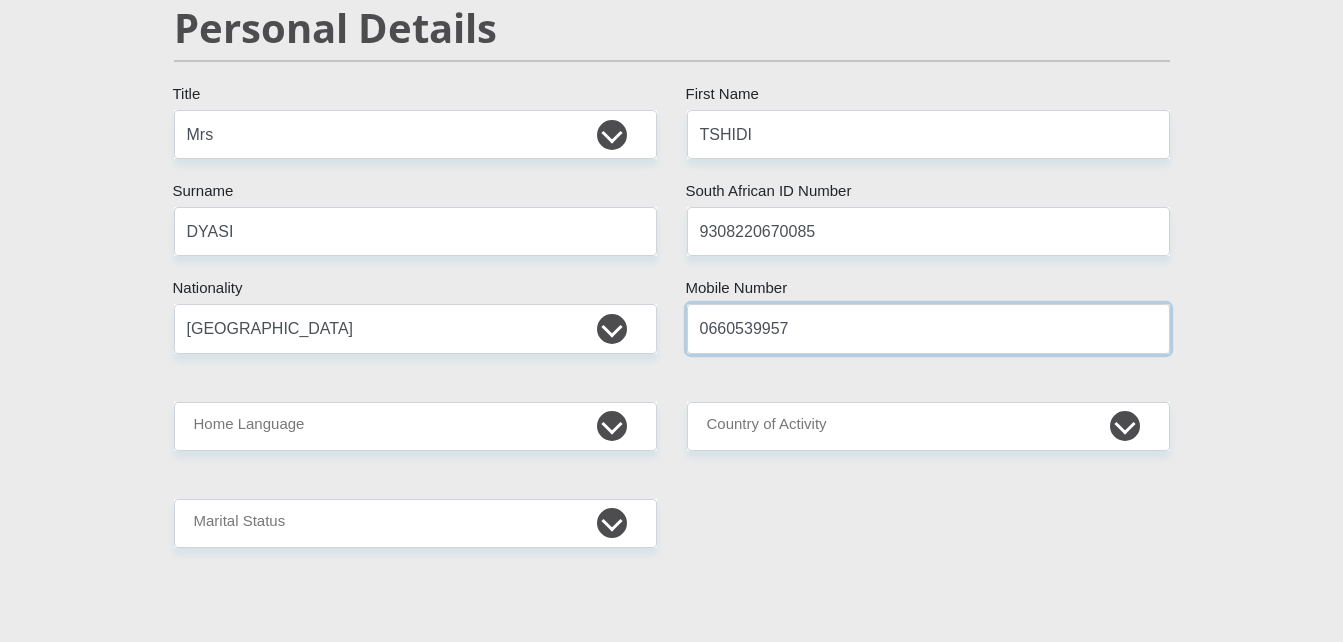 scroll, scrollTop: 240, scrollLeft: 0, axis: vertical 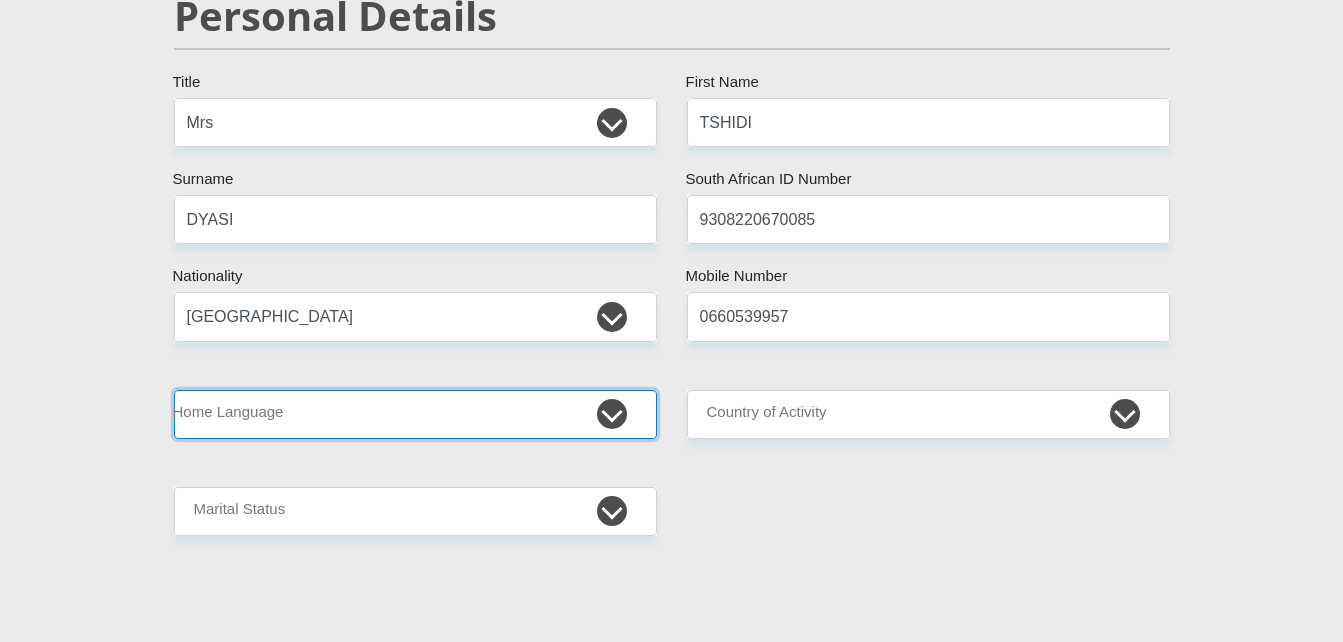 click on "Afrikaans
English
Sepedi
South Ndebele
Southern Sotho
Swati
Tsonga
Tswana
Venda
Xhosa
Zulu
Other" at bounding box center (415, 414) 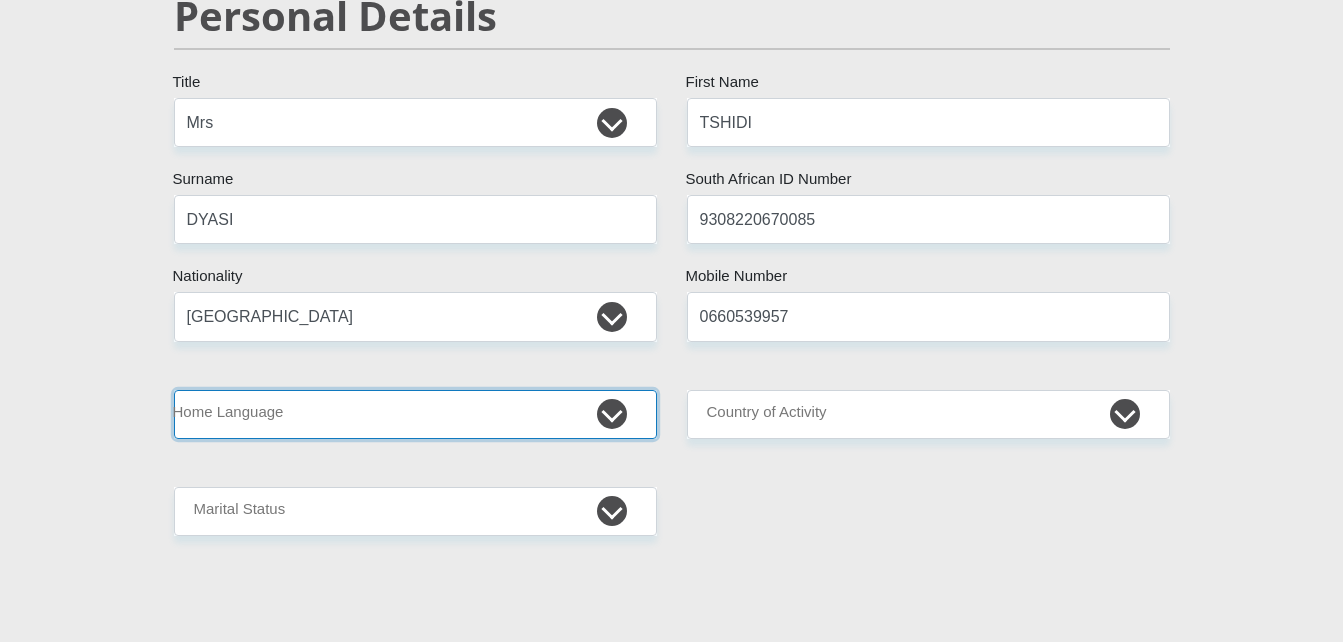 select on "xho" 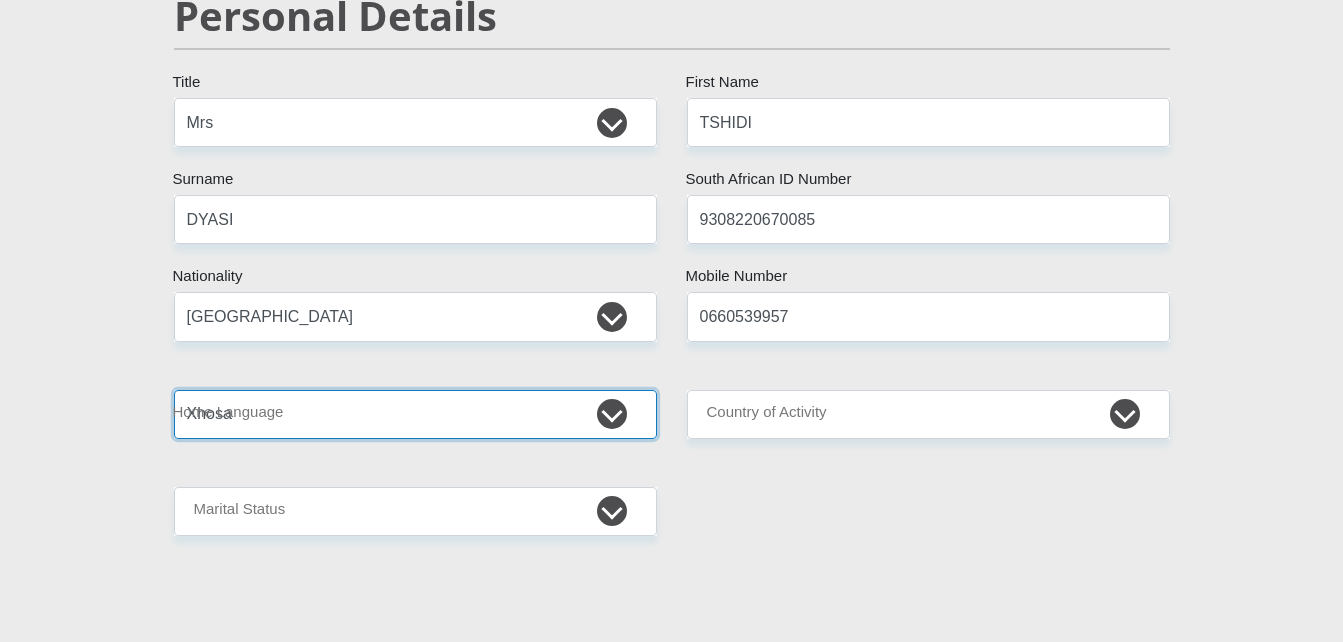 click on "Afrikaans
English
Sepedi
South Ndebele
Southern Sotho
Swati
Tsonga
Tswana
Venda
Xhosa
Zulu
Other" at bounding box center (415, 414) 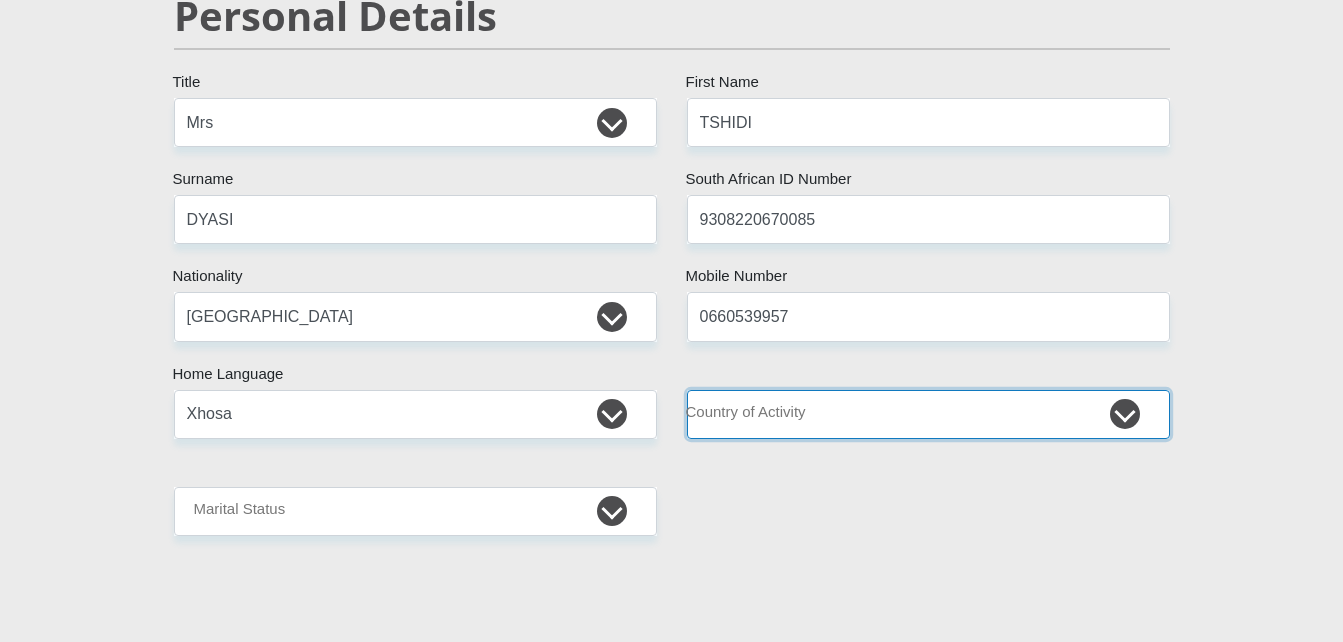 click on "South Africa
Afghanistan
Aland Islands
Albania
Algeria
America Samoa
American Virgin Islands
Andorra
Angola
Anguilla
Antarctica
Antigua and Barbuda
Argentina
Armenia
Aruba
Ascension Island
Australia
Austria
Azerbaijan
Chad" at bounding box center (928, 414) 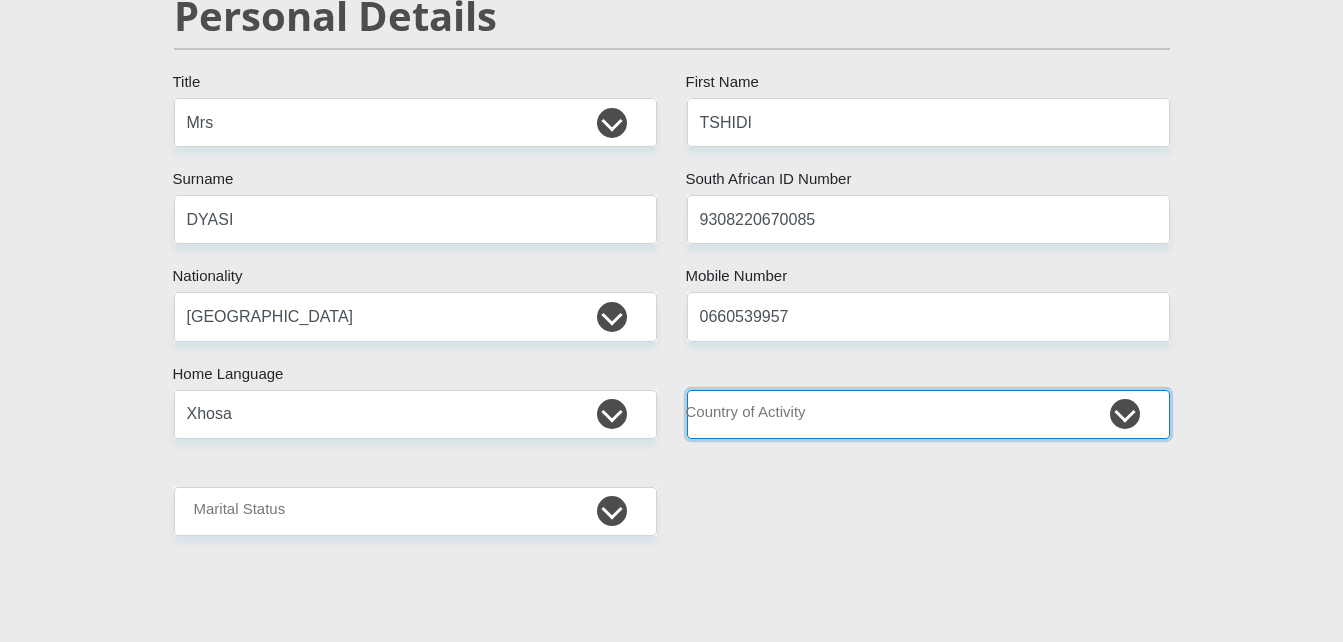 select on "ZAF" 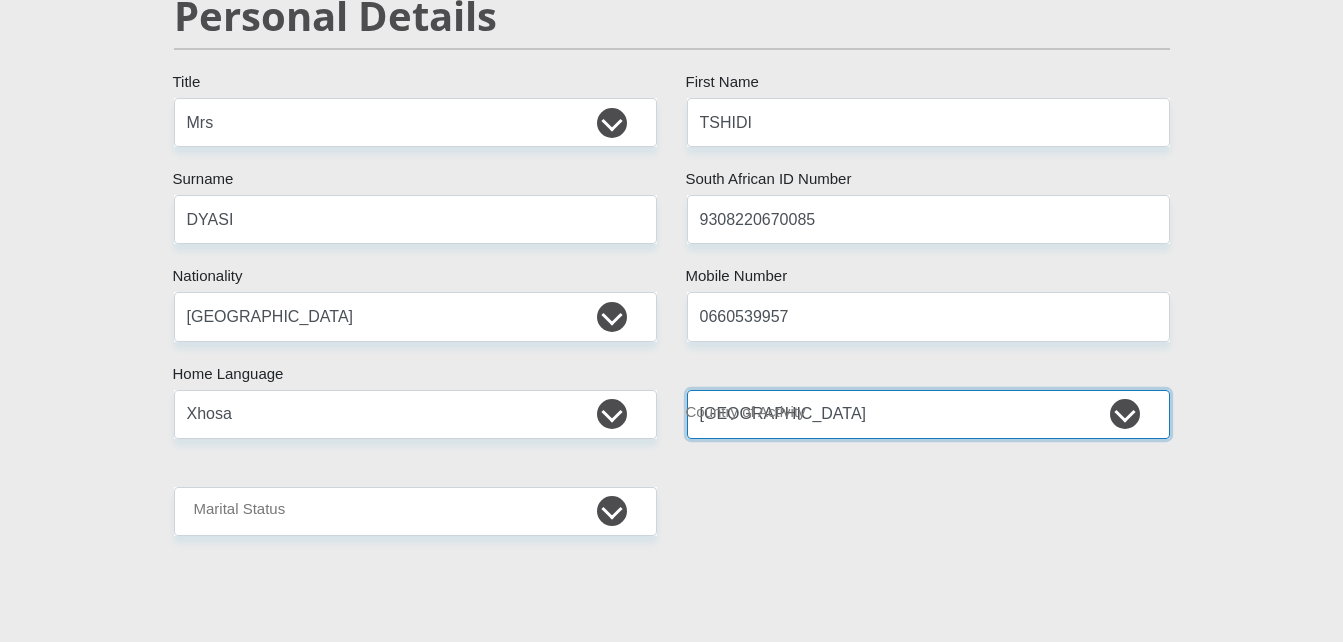 click on "South Africa
Afghanistan
Aland Islands
Albania
Algeria
America Samoa
American Virgin Islands
Andorra
Angola
Anguilla
Antarctica
Antigua and Barbuda
Argentina
Armenia
Aruba
Ascension Island
Australia
Austria
Azerbaijan
Chad" at bounding box center (928, 414) 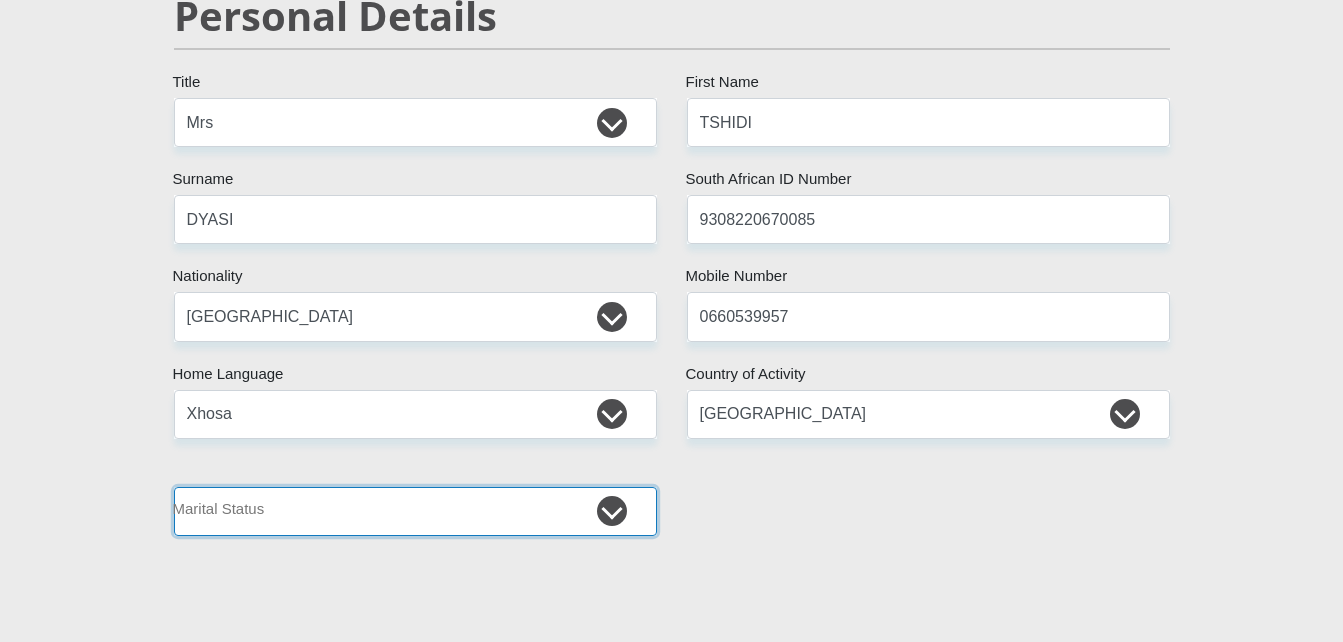 click on "Married ANC
Single
Divorced
Widowed
Married COP or Customary Law" at bounding box center [415, 511] 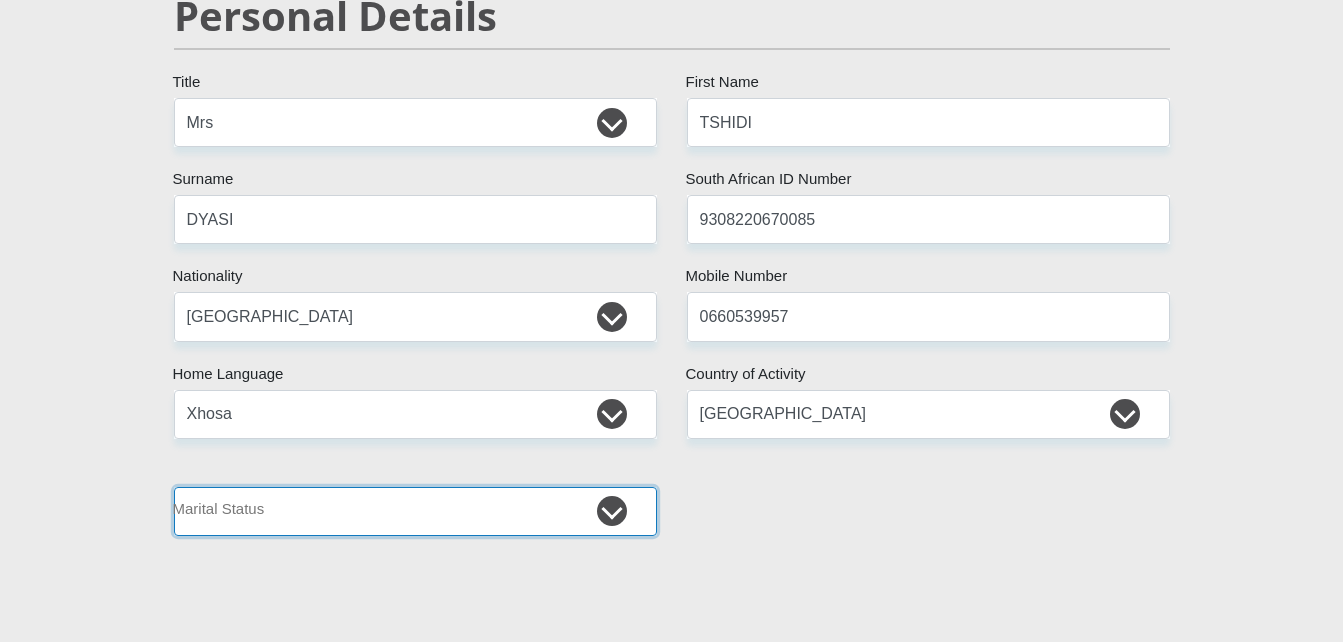 select on "3" 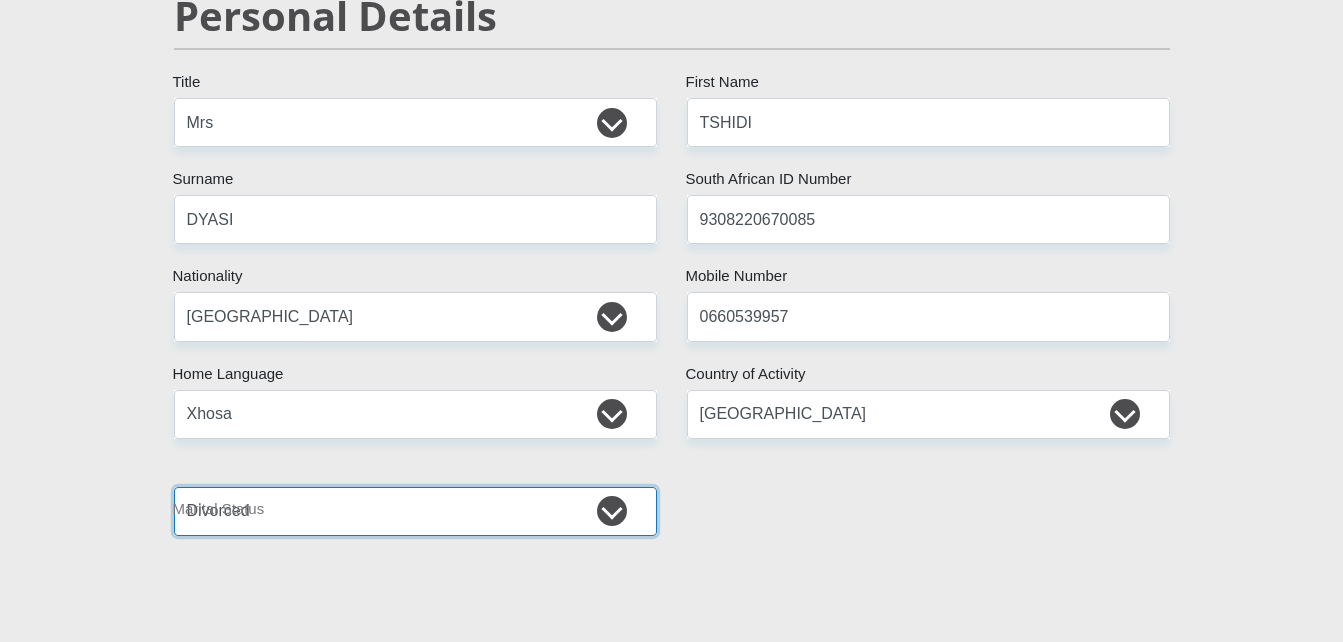 click on "Married ANC
Single
Divorced
Widowed
Married COP or Customary Law" at bounding box center (415, 511) 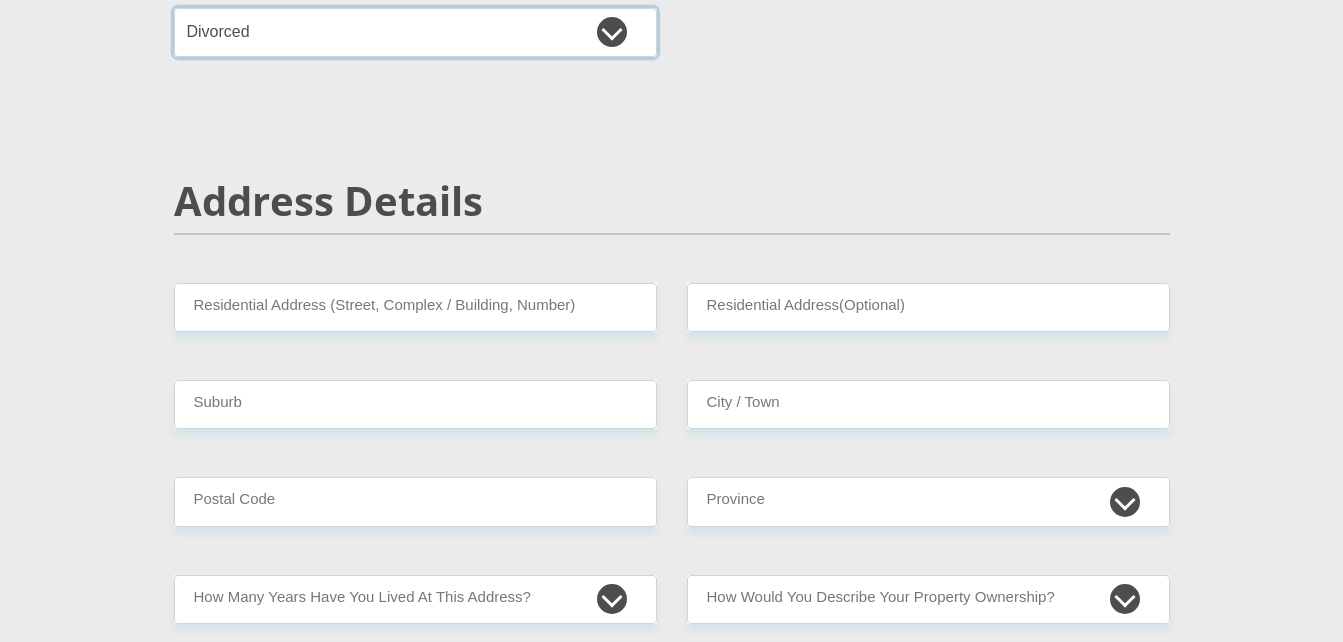 scroll, scrollTop: 720, scrollLeft: 0, axis: vertical 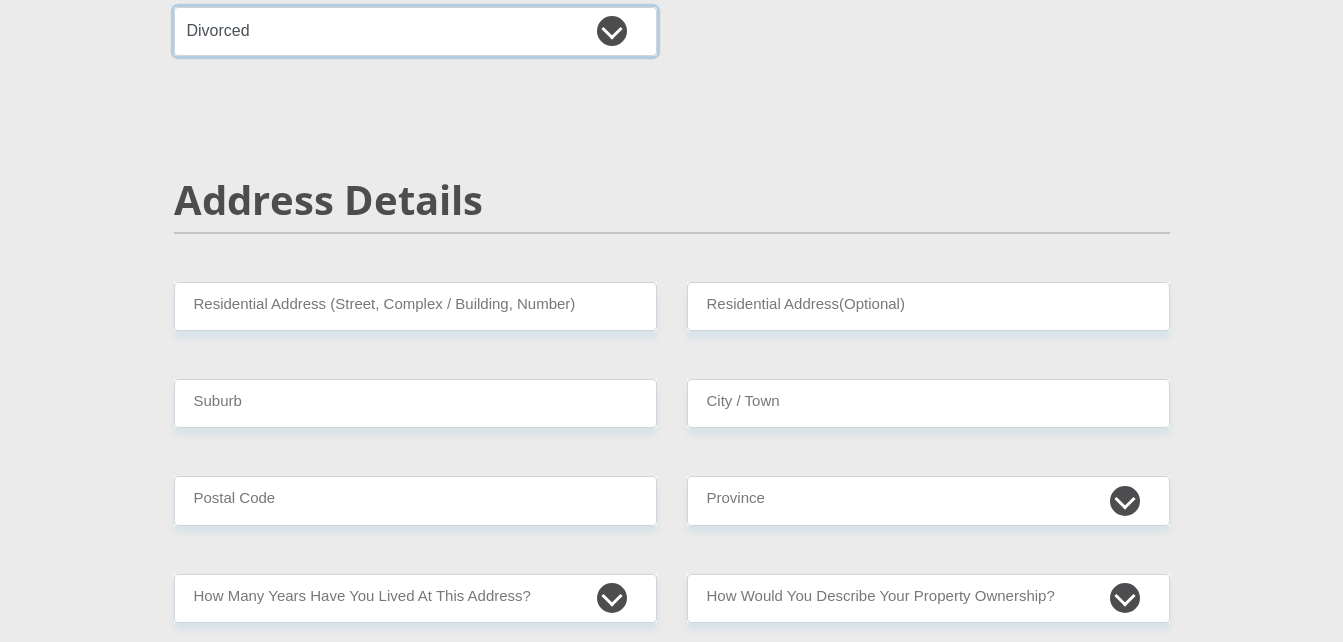 click on "Married ANC
Single
Divorced
Widowed
Married COP or Customary Law" at bounding box center (415, 31) 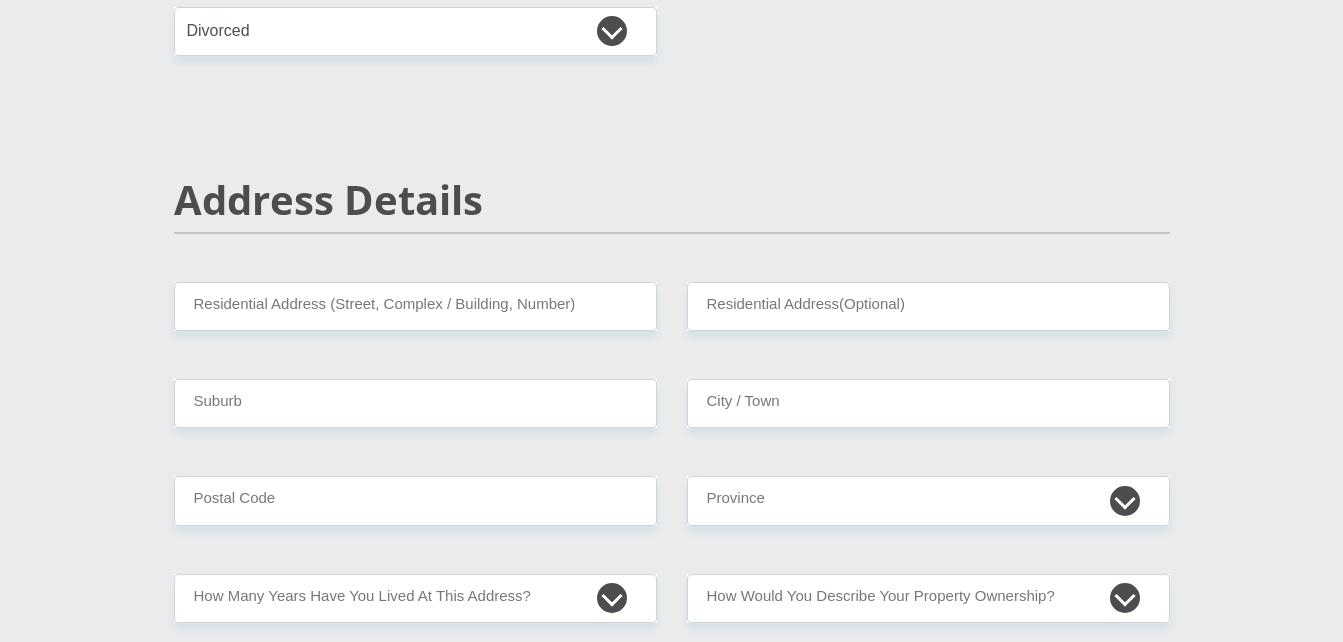 click on "Mr
Ms
Mrs
Dr
Other
Title
TSHIDI
First Name
DYASI
Surname
9308220670085
South African ID Number
Please input valid ID number
South Africa
Afghanistan
Aland Islands
Albania
Algeria
America Samoa
American Virgin Islands
Andorra
Angola
Anguilla
Antarctica
Antigua and Barbuda
Argentina" at bounding box center (672, 2470) 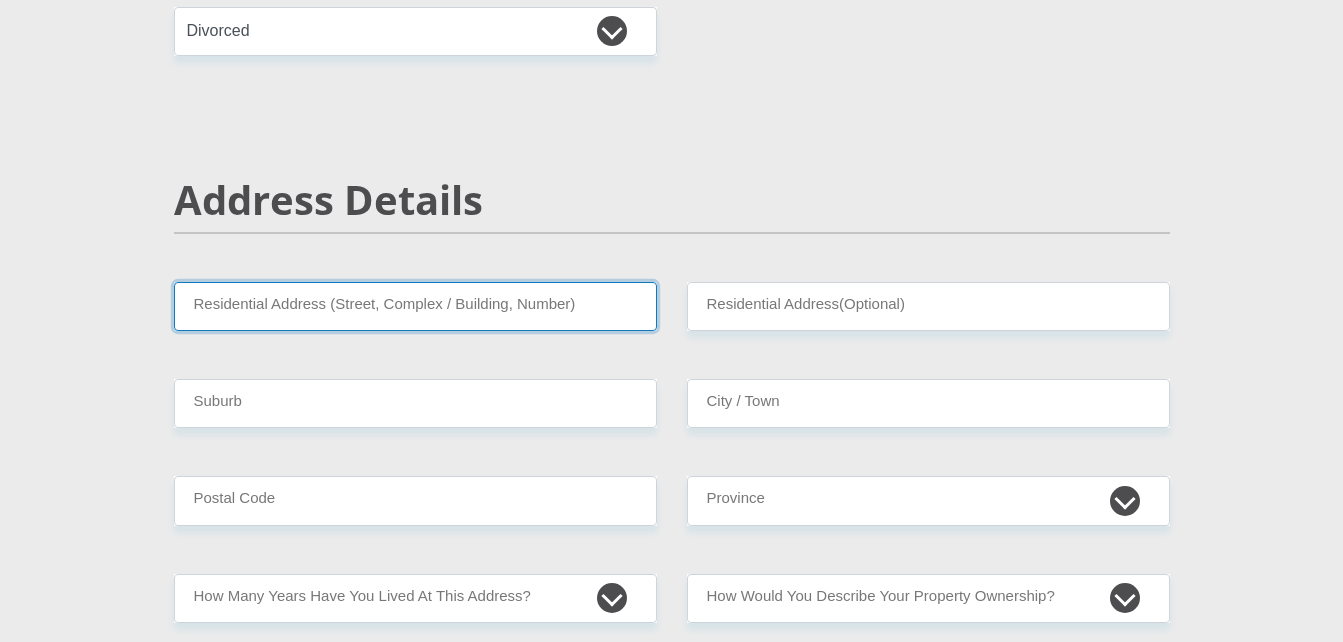click on "Residential Address (Street, Complex / Building, Number)" at bounding box center [415, 306] 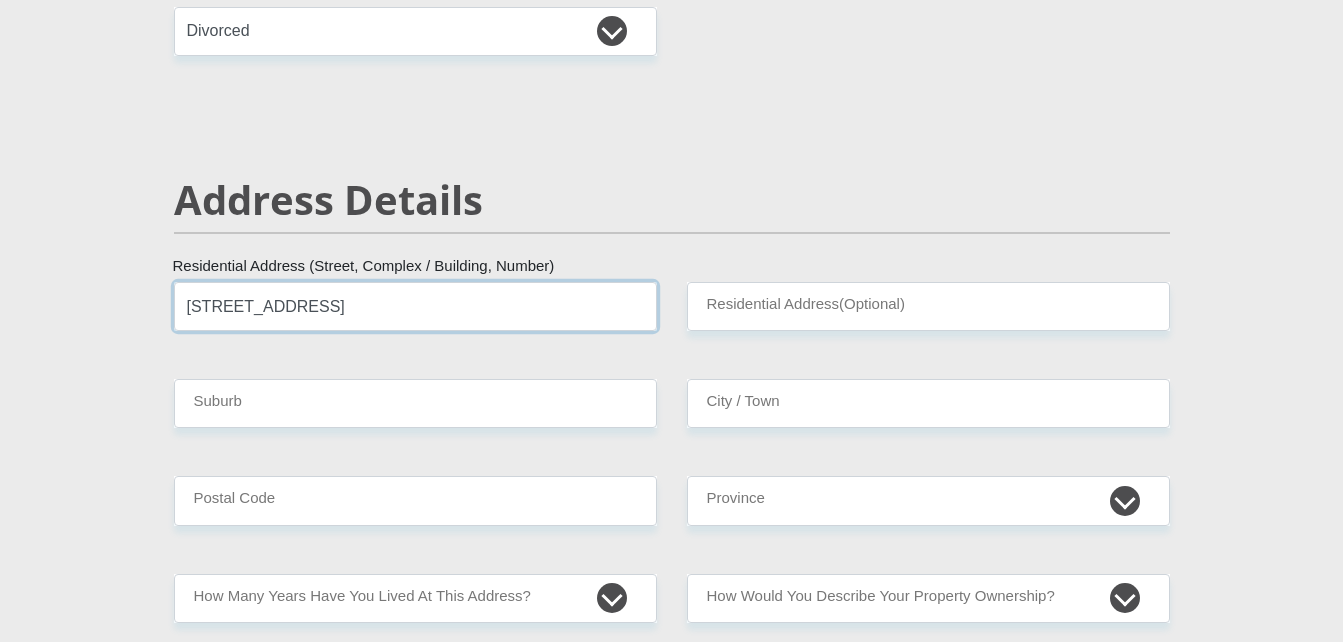 type on "7653 Nkukhu street, Palm ridge Ext 5" 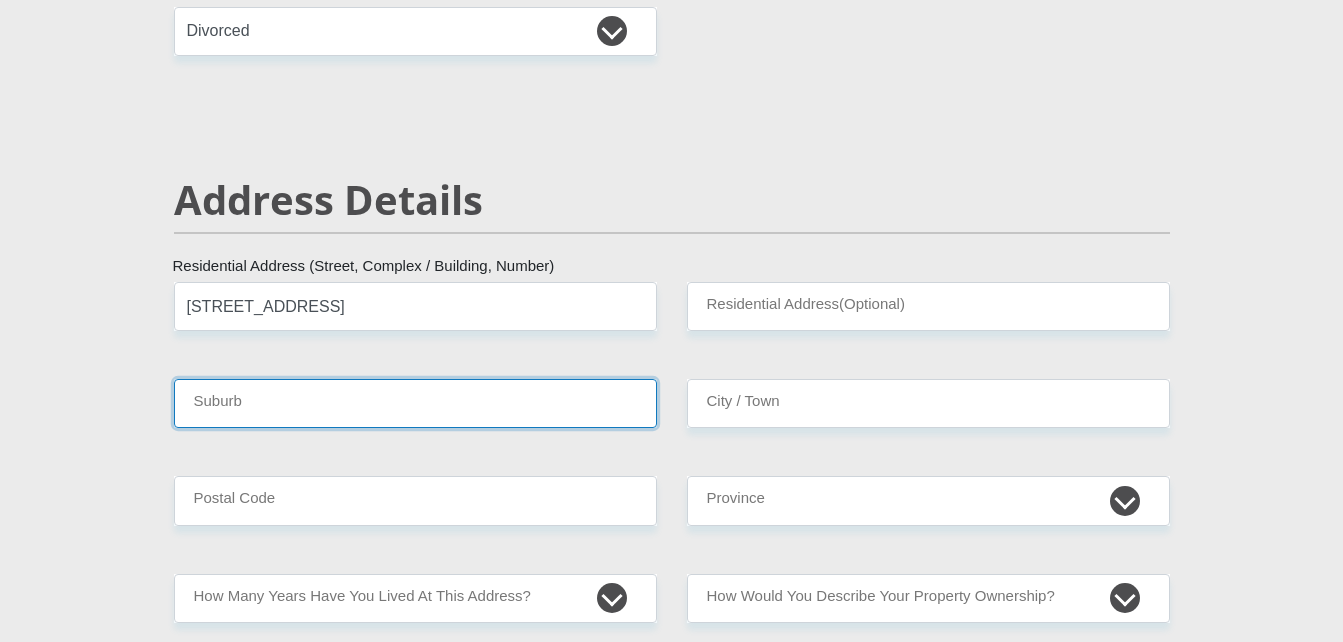 click on "Suburb" at bounding box center (415, 403) 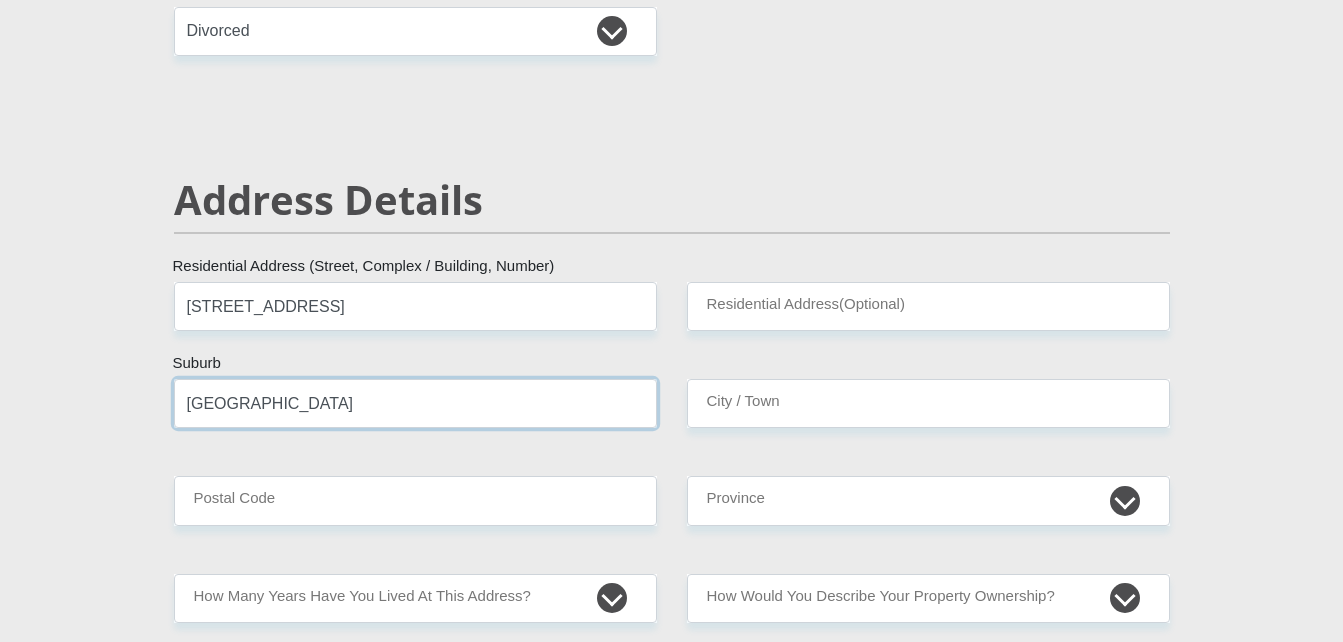 type on "Palm ridge" 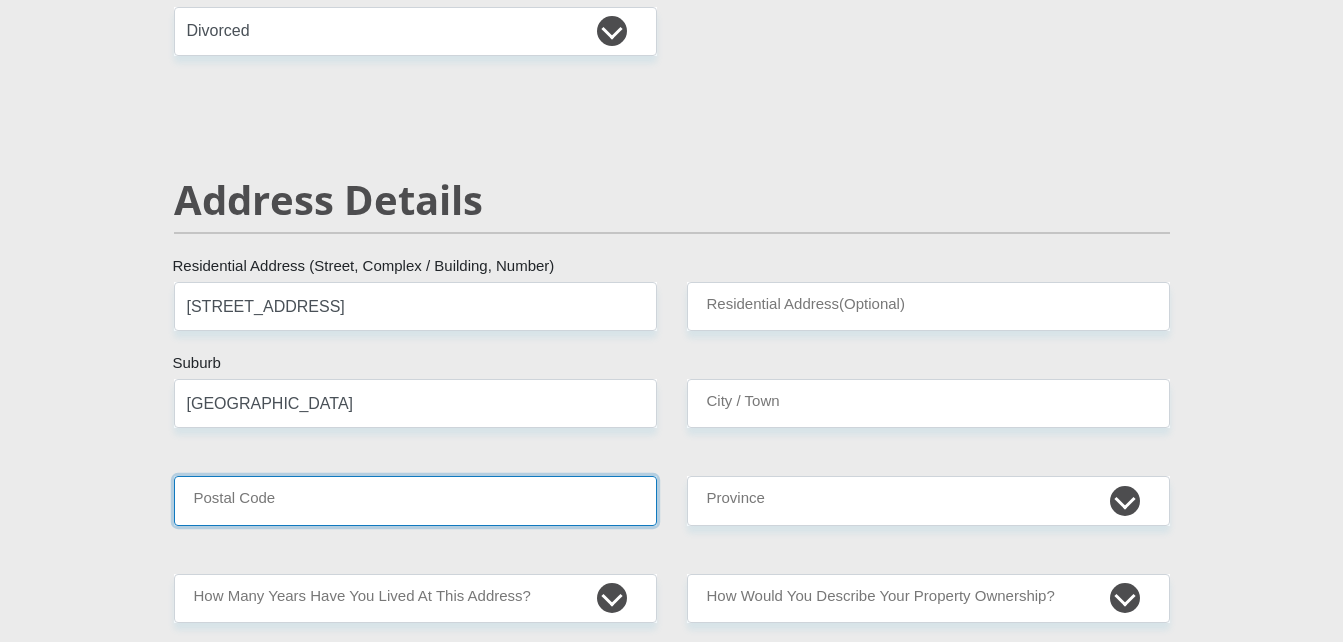 click on "Postal Code" at bounding box center (415, 500) 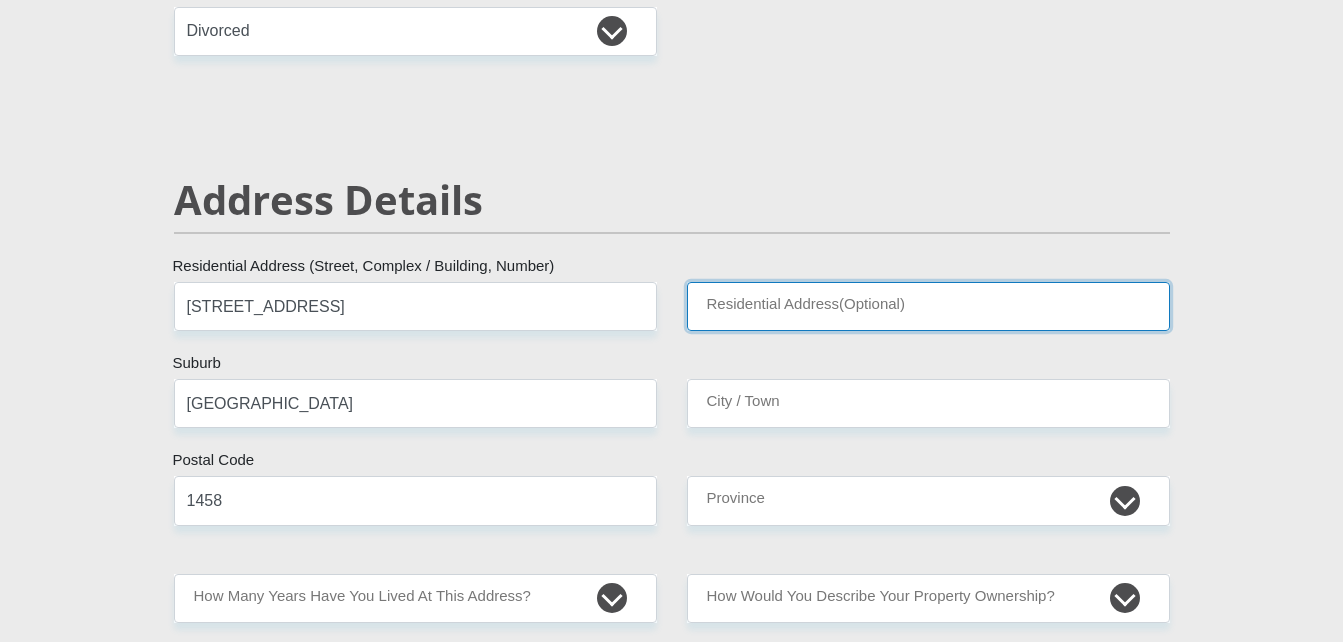 click on "Residential Address(Optional)" at bounding box center (928, 306) 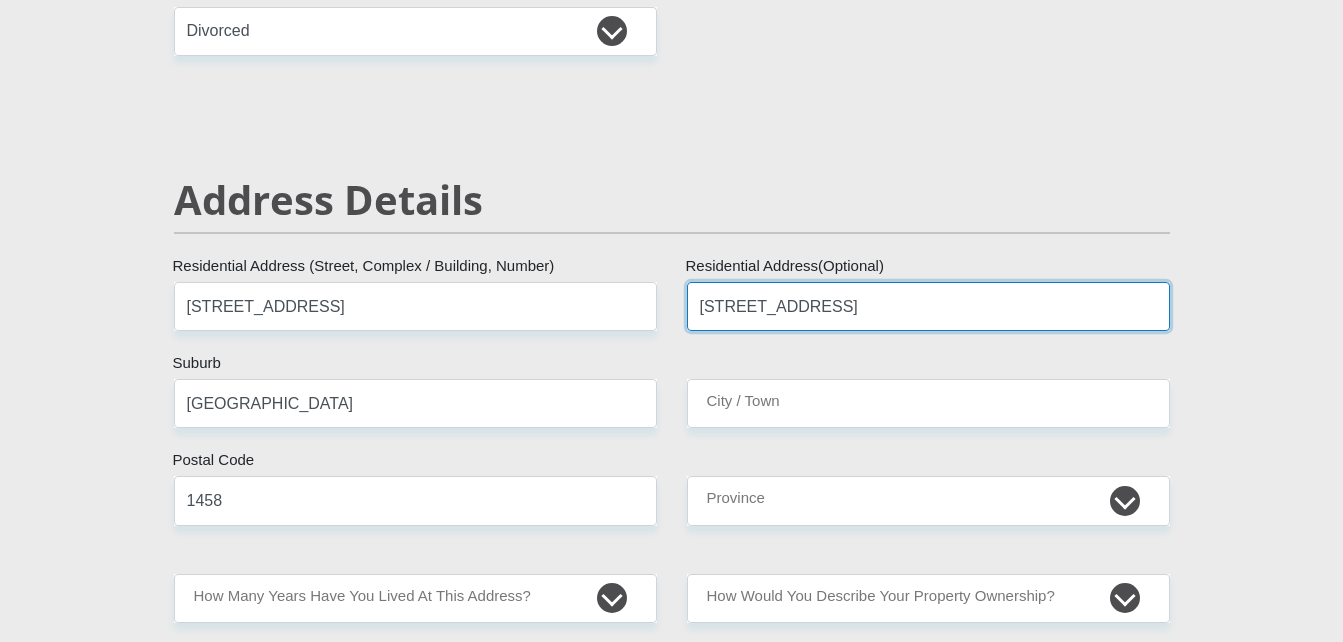 type on "7653 Nkukhu street, Palm ridge Ext 5" 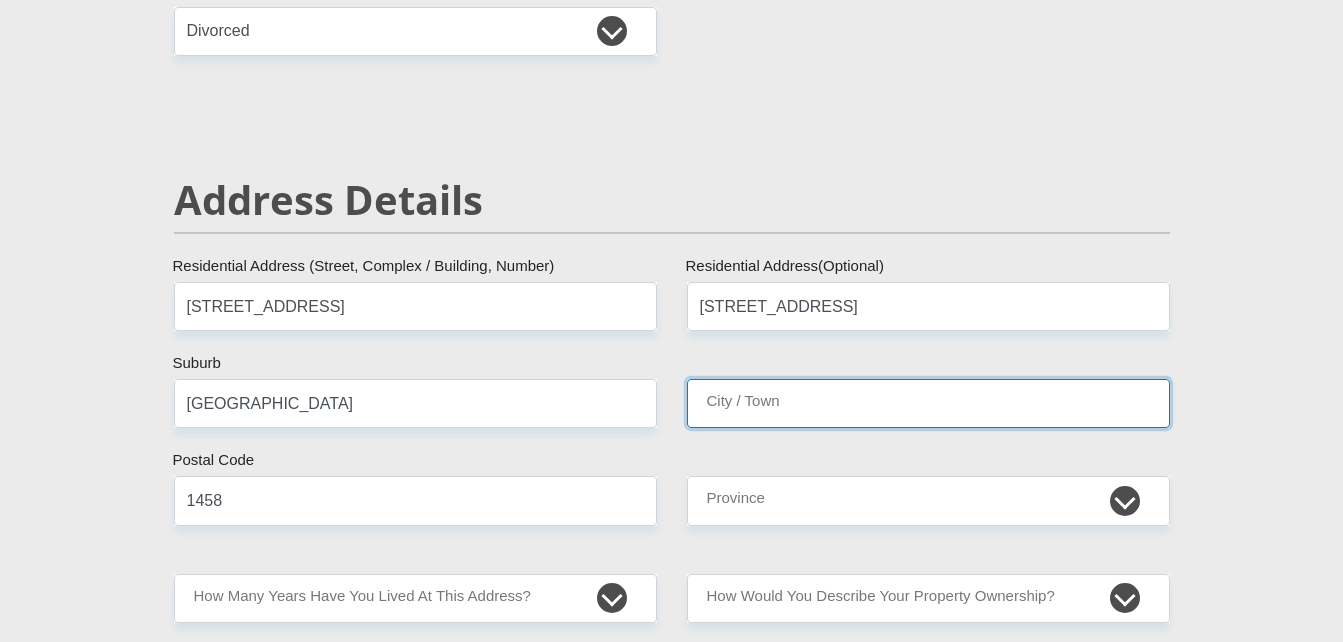 click on "City / Town" at bounding box center [928, 403] 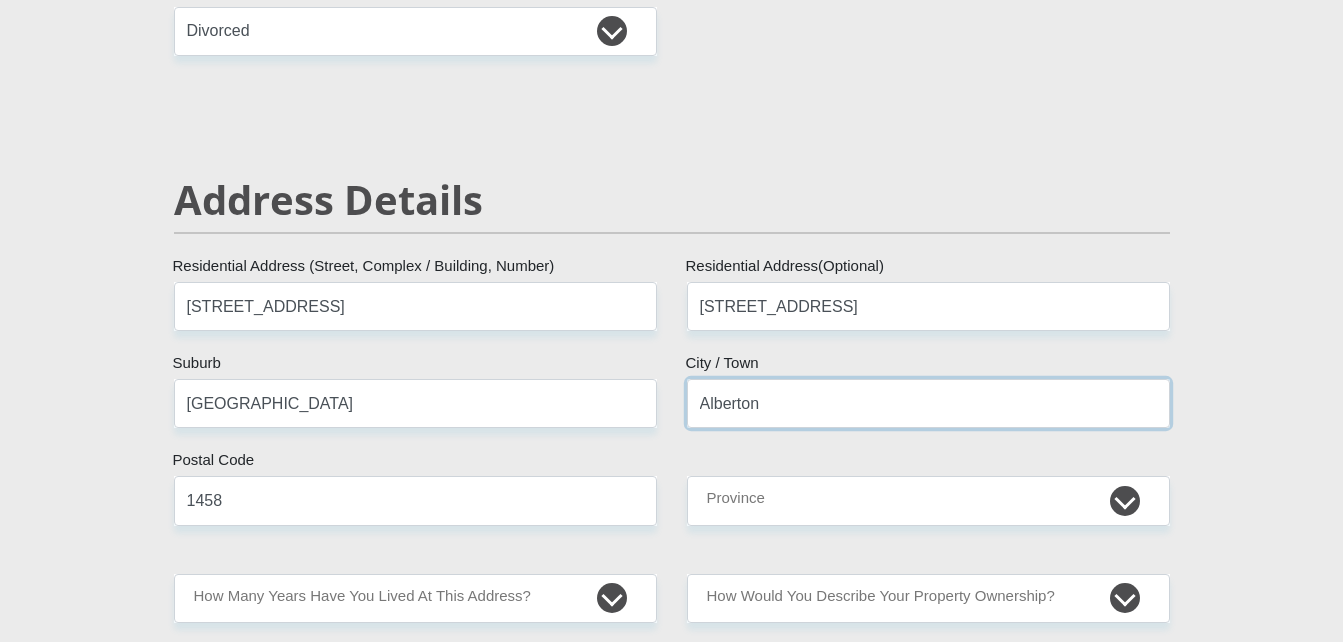 type on "Alberton" 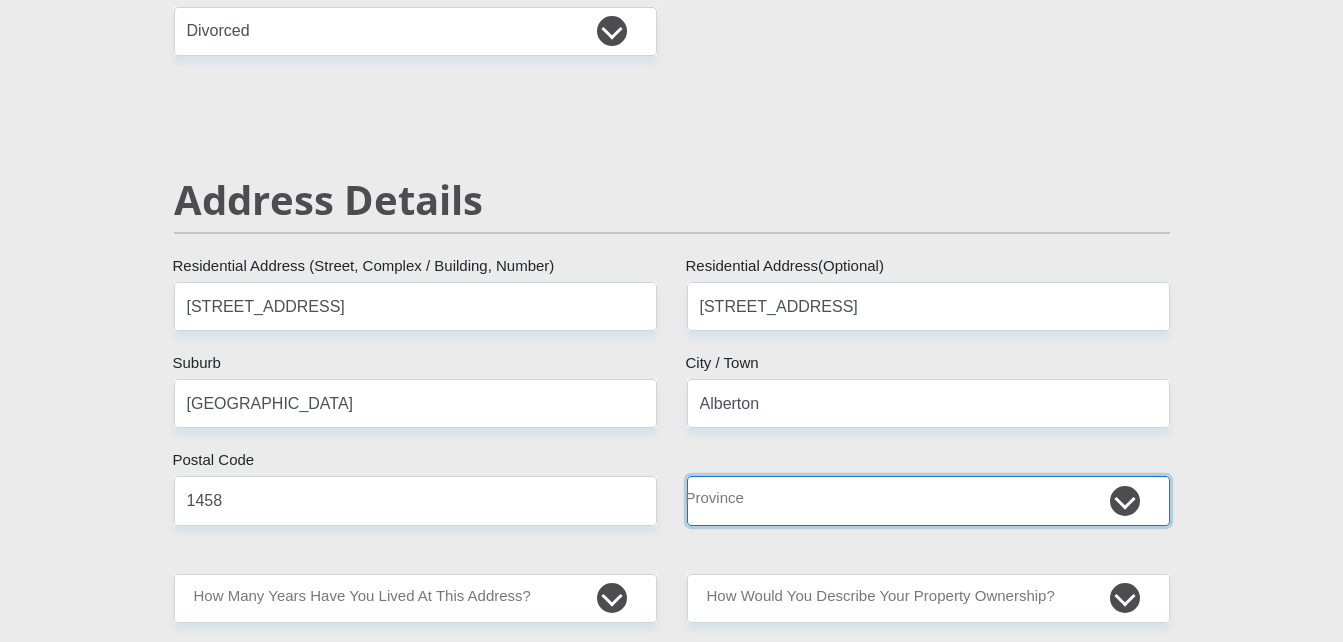click on "Eastern Cape
Free State
Gauteng
KwaZulu-Natal
Limpopo
Mpumalanga
Northern Cape
North West
Western Cape" at bounding box center [928, 500] 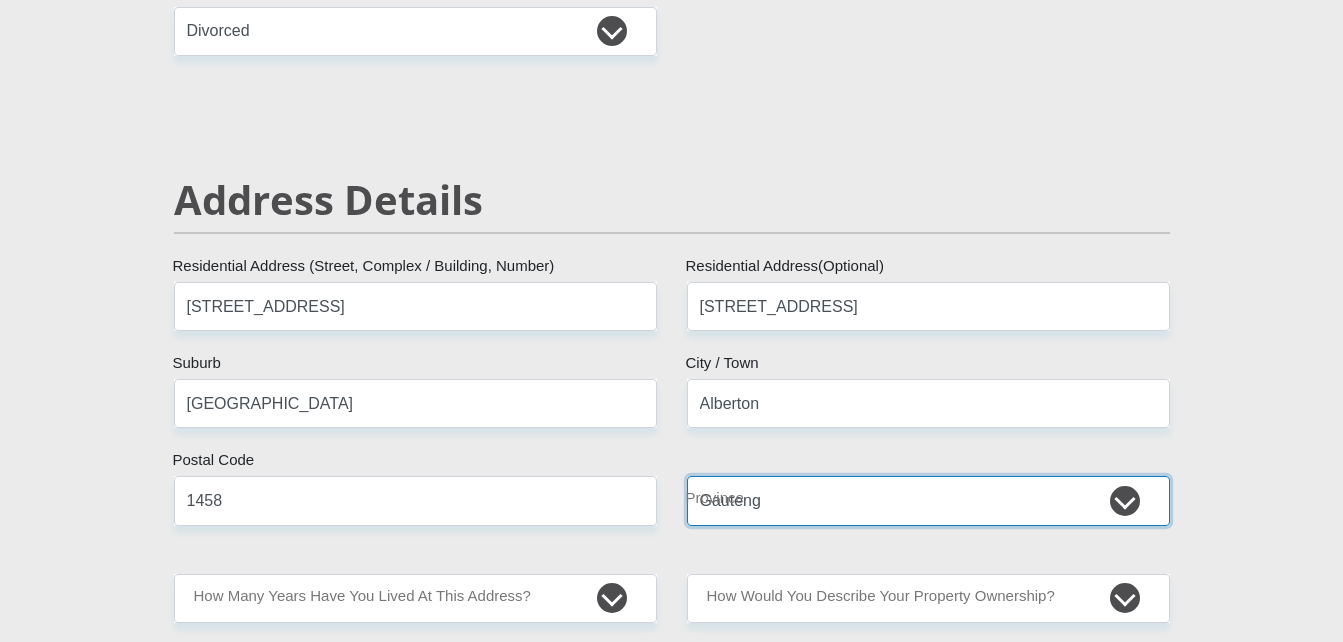 click on "Eastern Cape
Free State
Gauteng
KwaZulu-Natal
Limpopo
Mpumalanga
Northern Cape
North West
Western Cape" at bounding box center [928, 500] 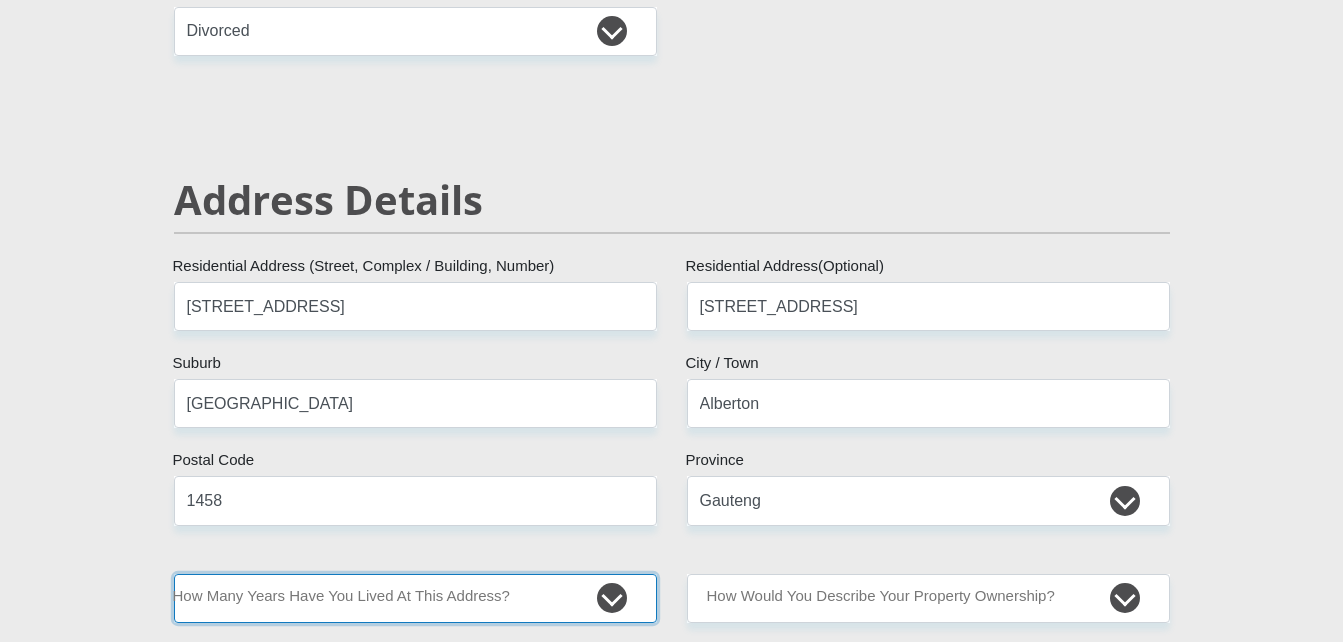 click on "less than 1 year
1-3 years
3-5 years
5+ years" at bounding box center [415, 598] 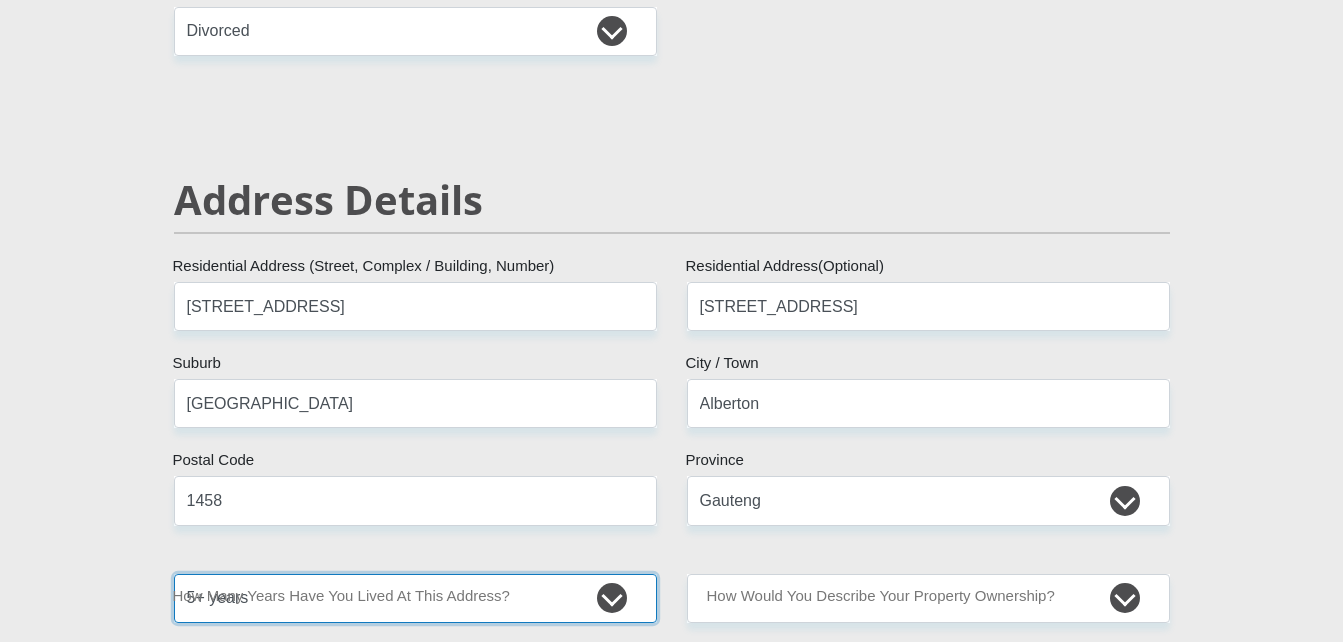 click on "less than 1 year
1-3 years
3-5 years
5+ years" at bounding box center (415, 598) 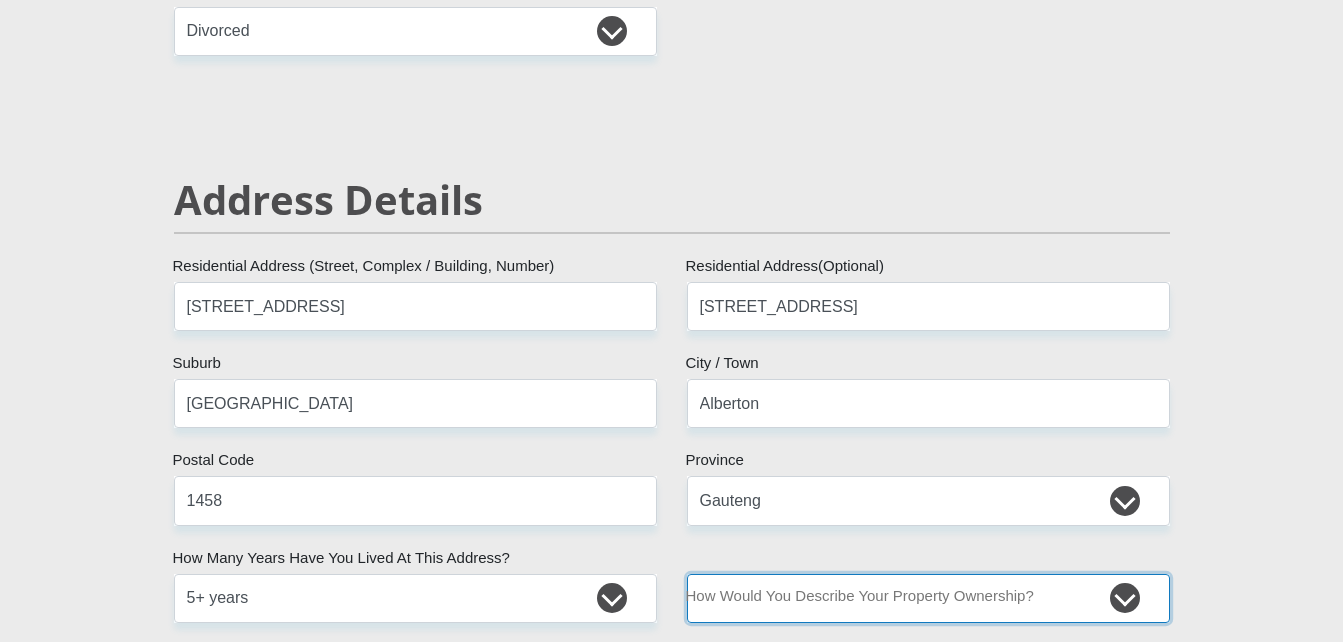 click on "Owned
Rented
Family Owned
Company Dwelling" at bounding box center [928, 598] 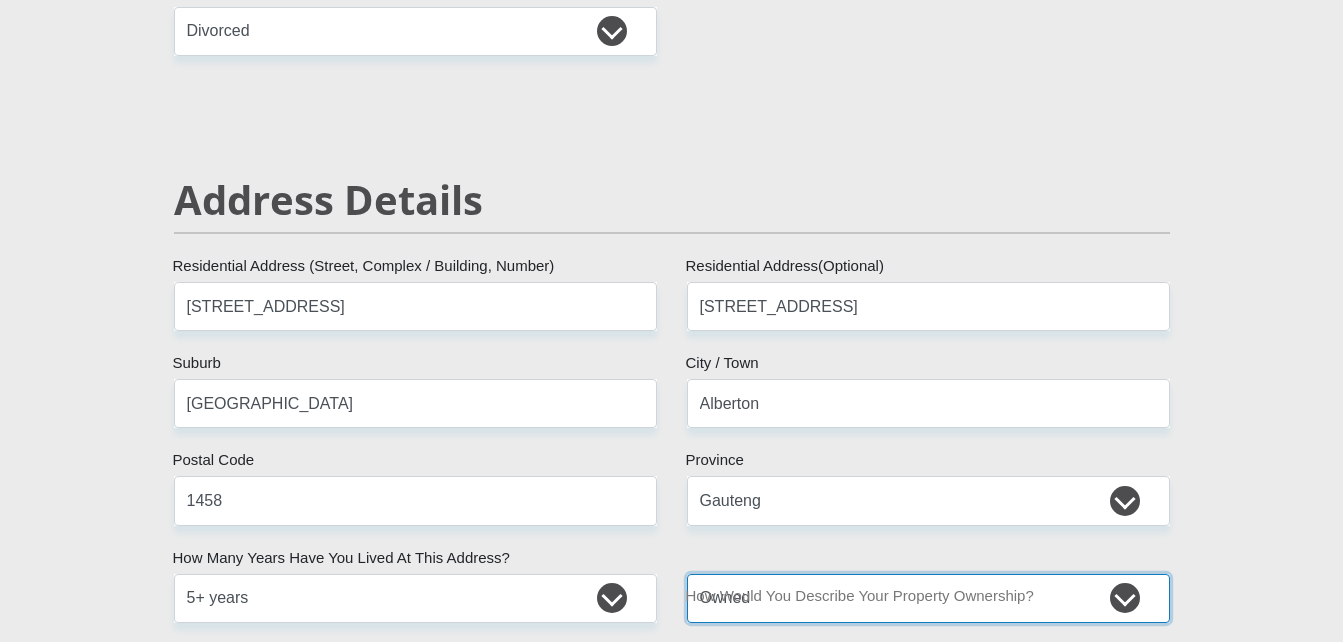 click on "Owned
Rented
Family Owned
Company Dwelling" at bounding box center [928, 598] 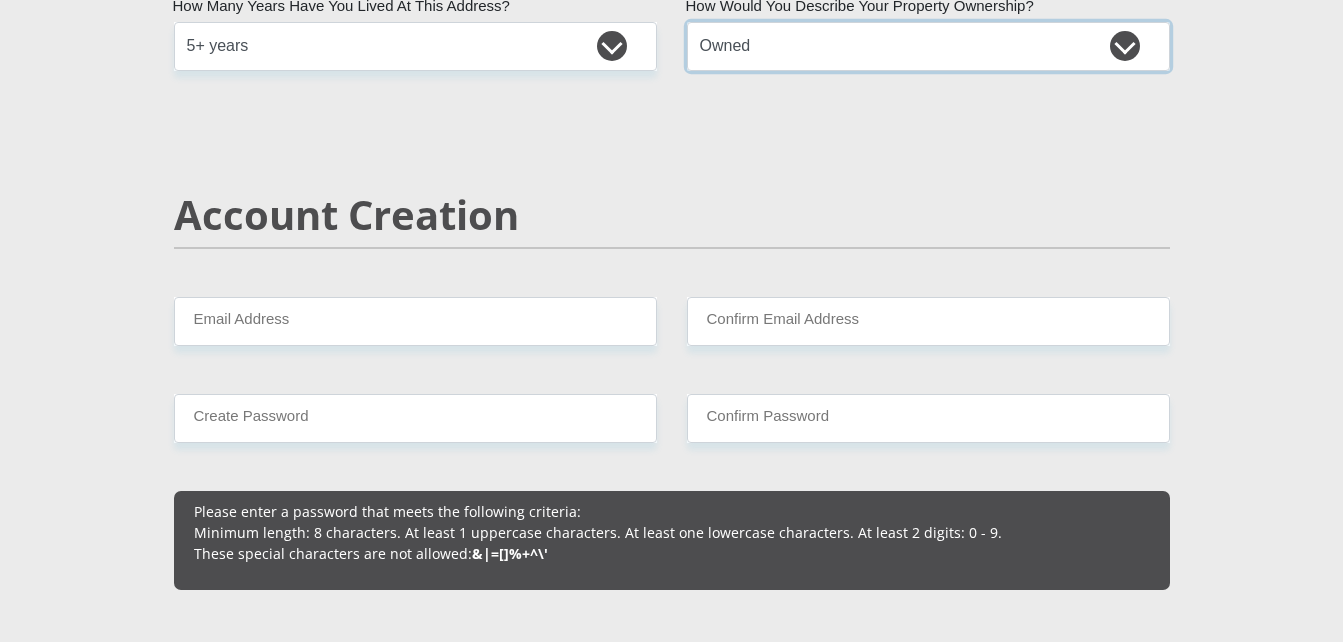 scroll, scrollTop: 1280, scrollLeft: 0, axis: vertical 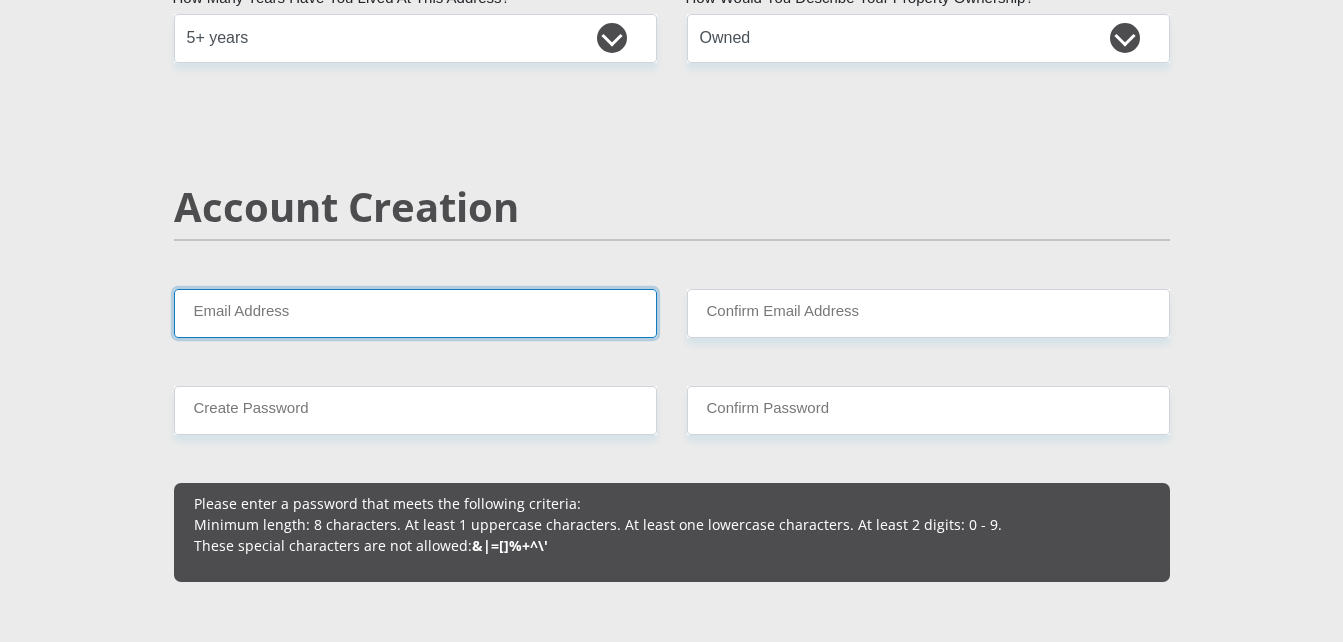 click on "Email Address" at bounding box center [415, 313] 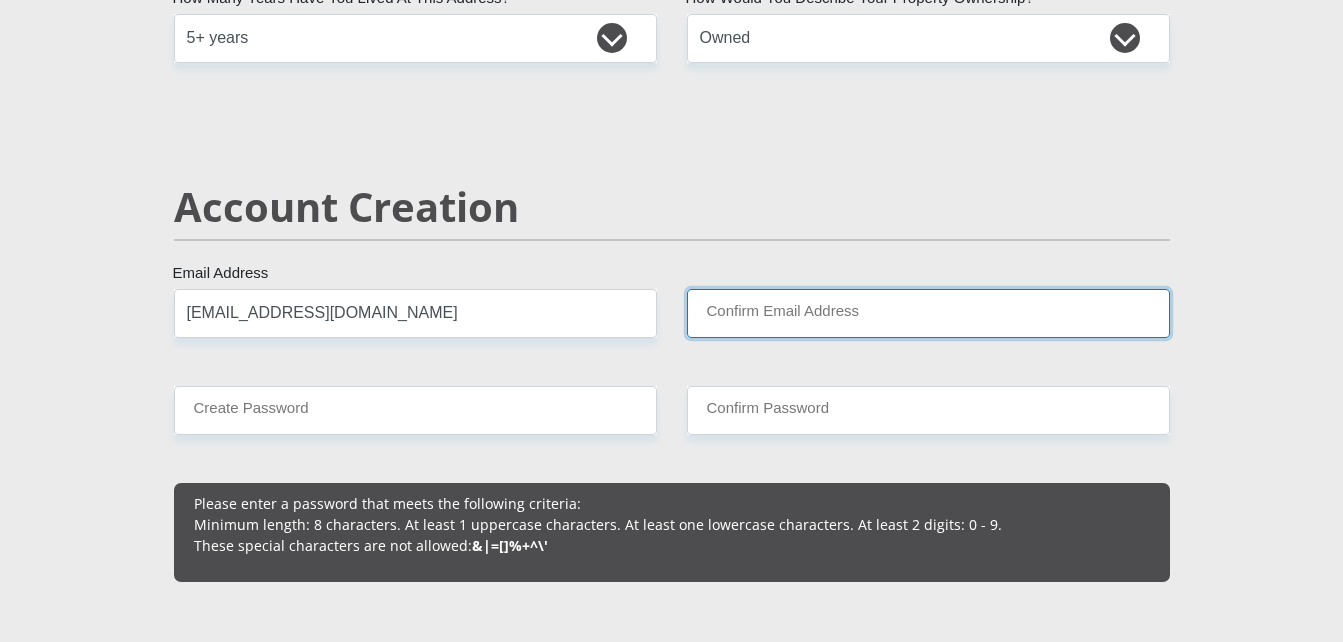 type on "tshididyasi@gmail.com" 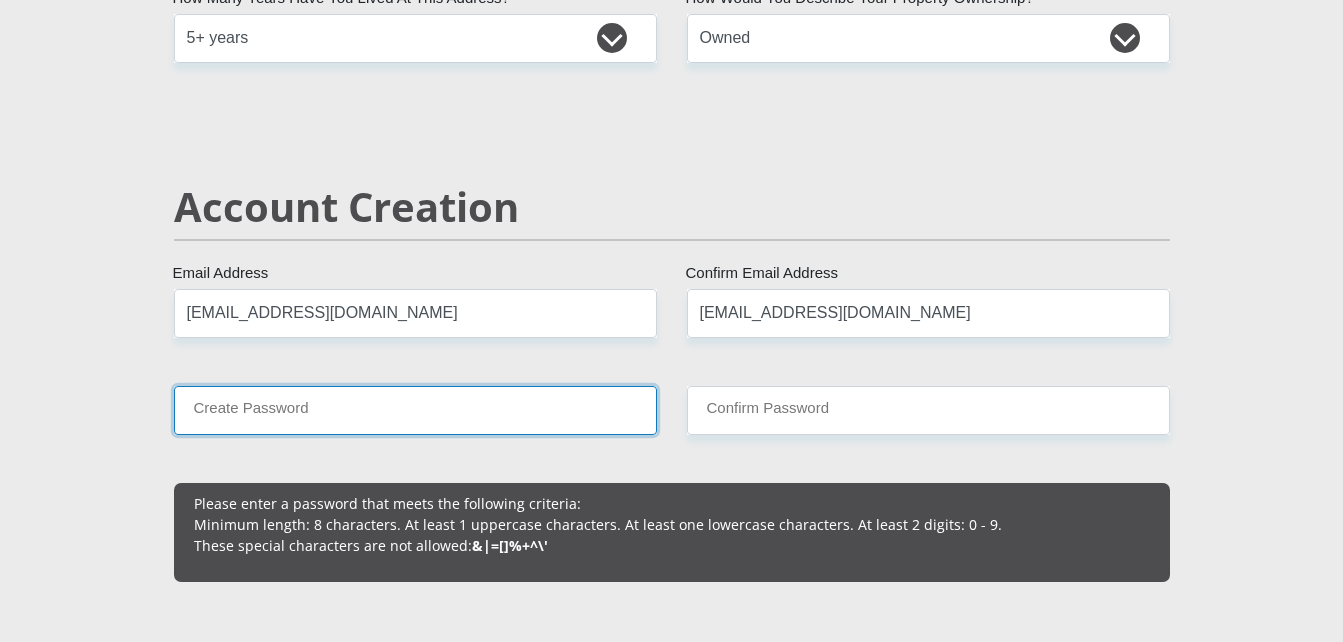 click on "Create Password" at bounding box center [415, 410] 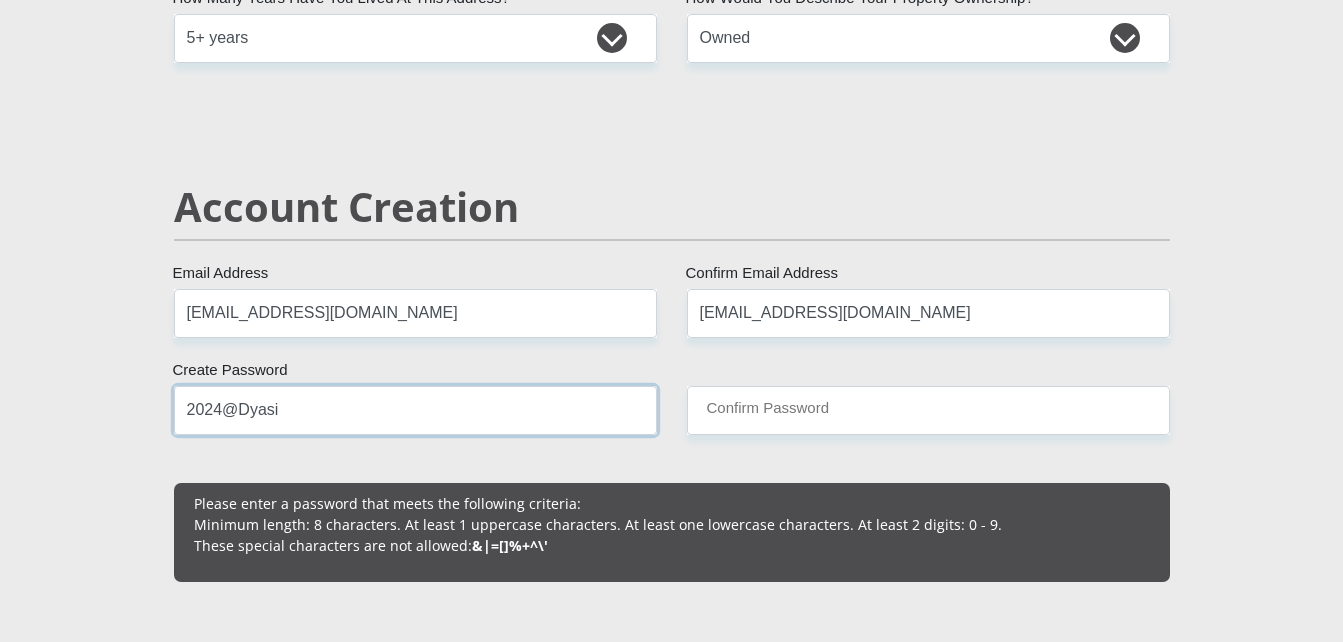 type on "2024@Dyasi" 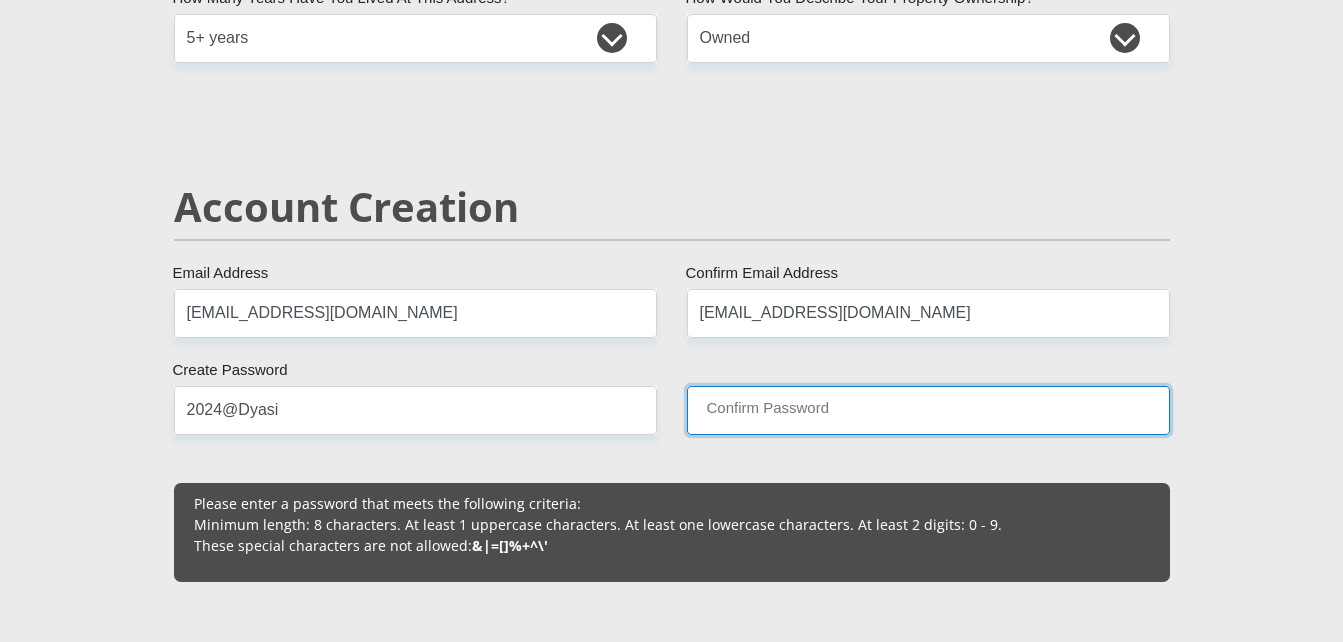 click on "Confirm Password" at bounding box center [928, 410] 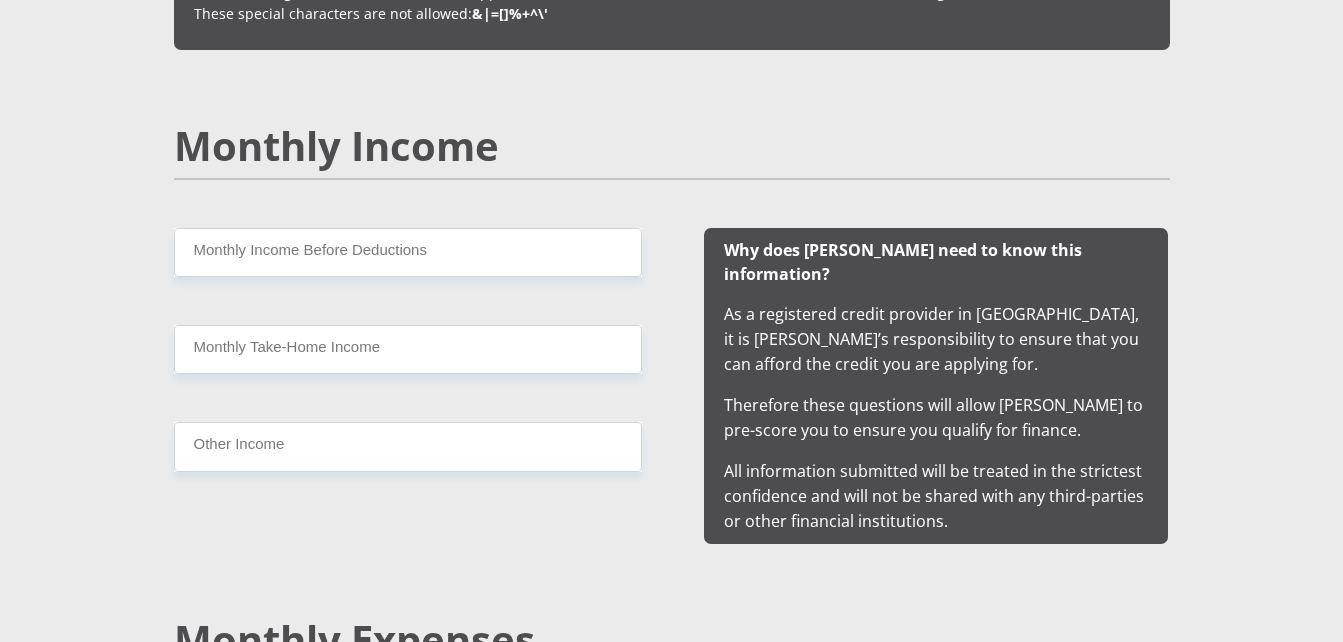 scroll, scrollTop: 1840, scrollLeft: 0, axis: vertical 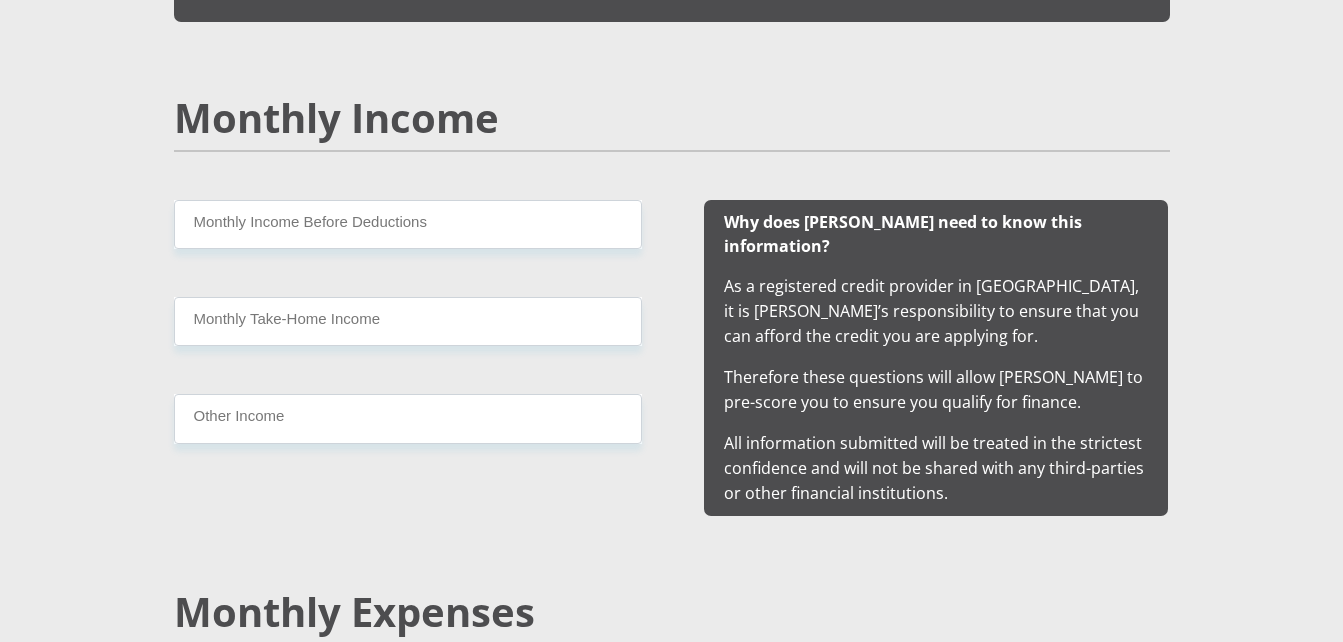 type on "2024@Dyasi" 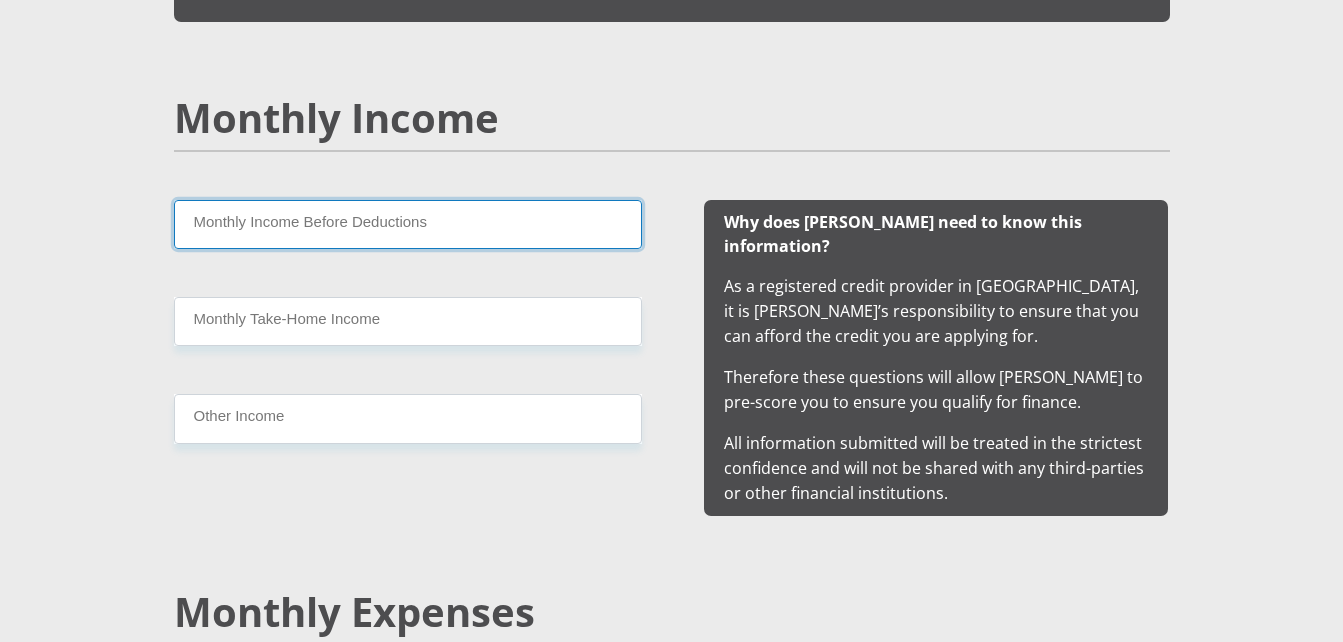 click on "Monthly Income Before Deductions" at bounding box center (408, 224) 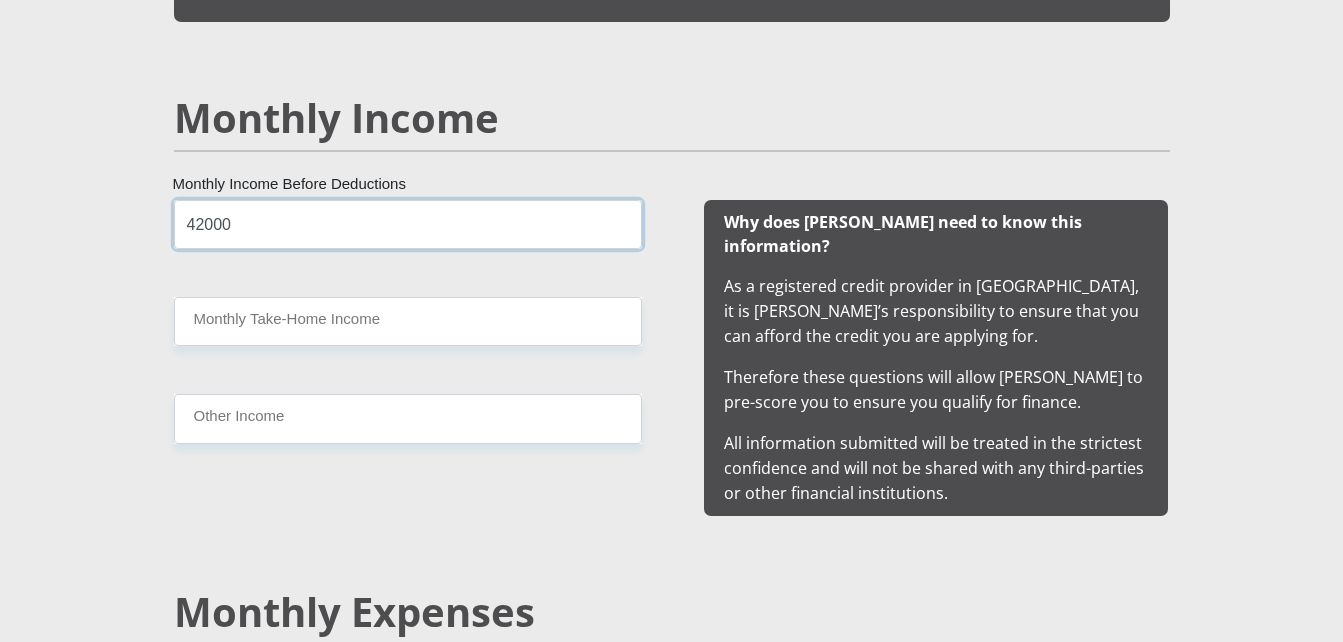 type on "42000" 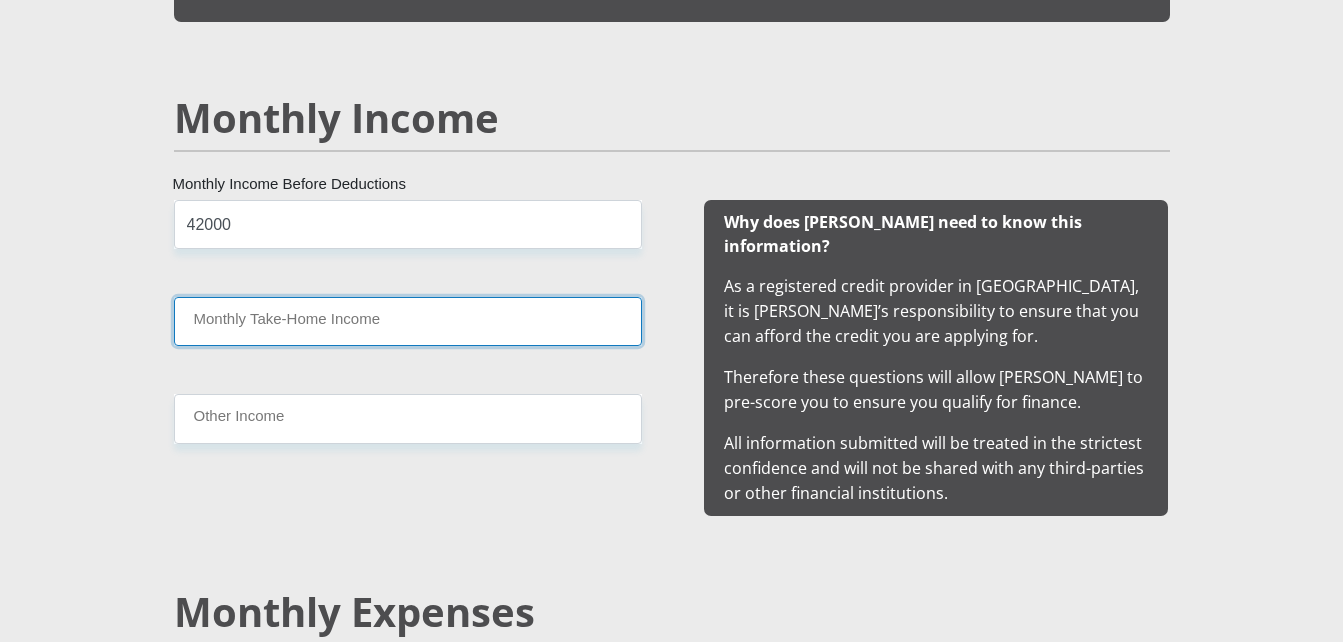 click on "Monthly Take-Home Income" at bounding box center [408, 321] 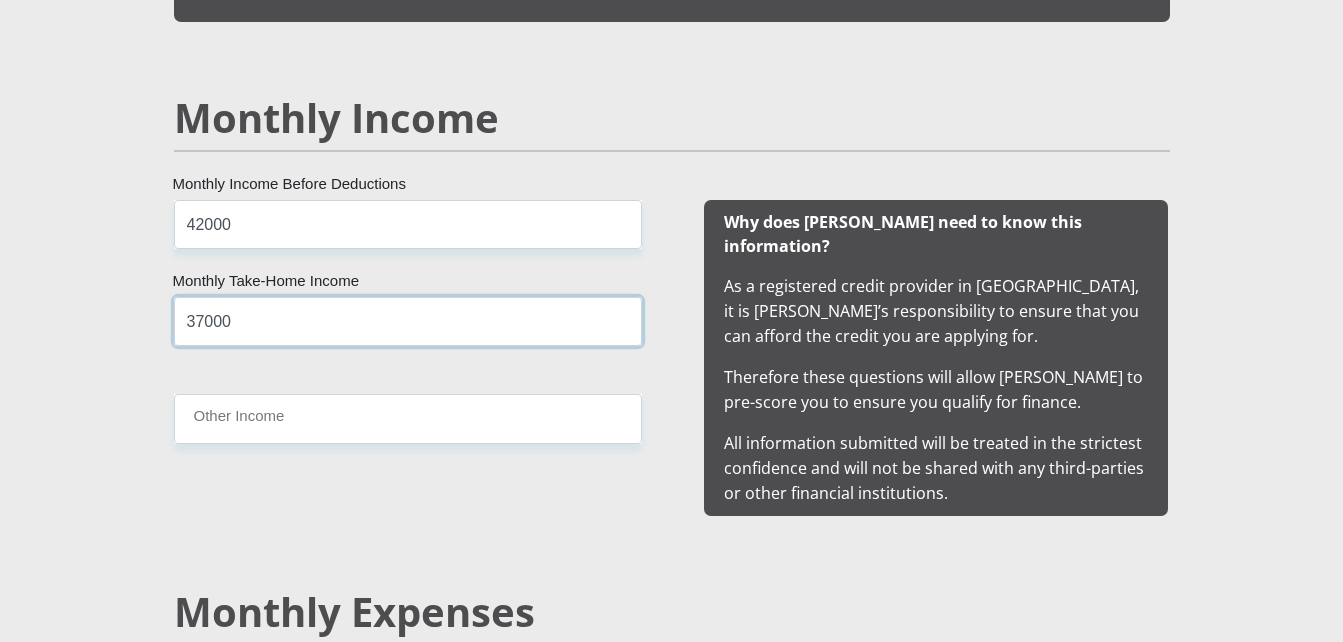 type on "37000" 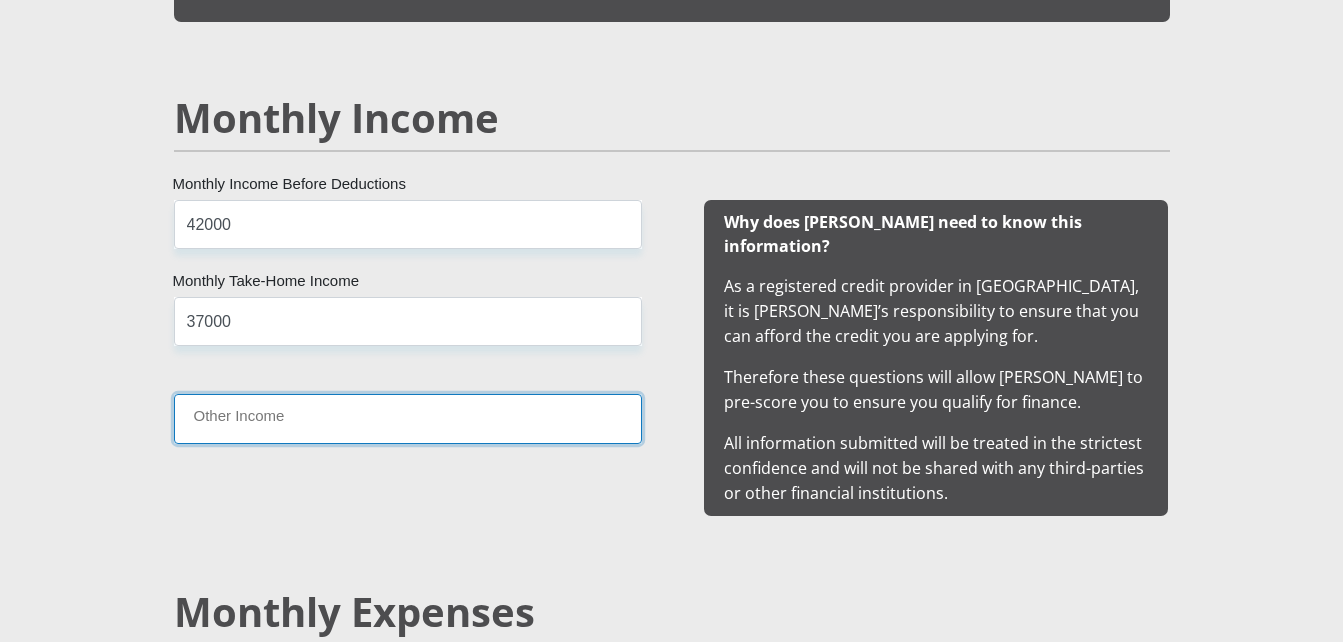 click on "Other Income" at bounding box center [408, 418] 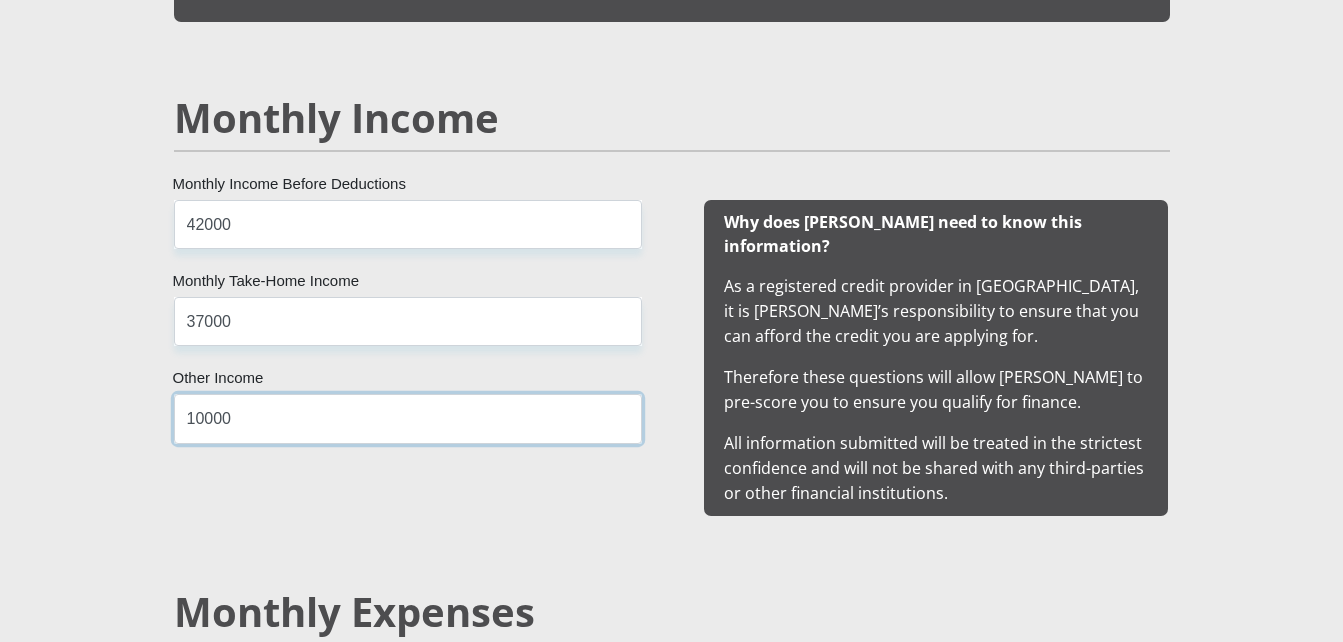 type on "10000" 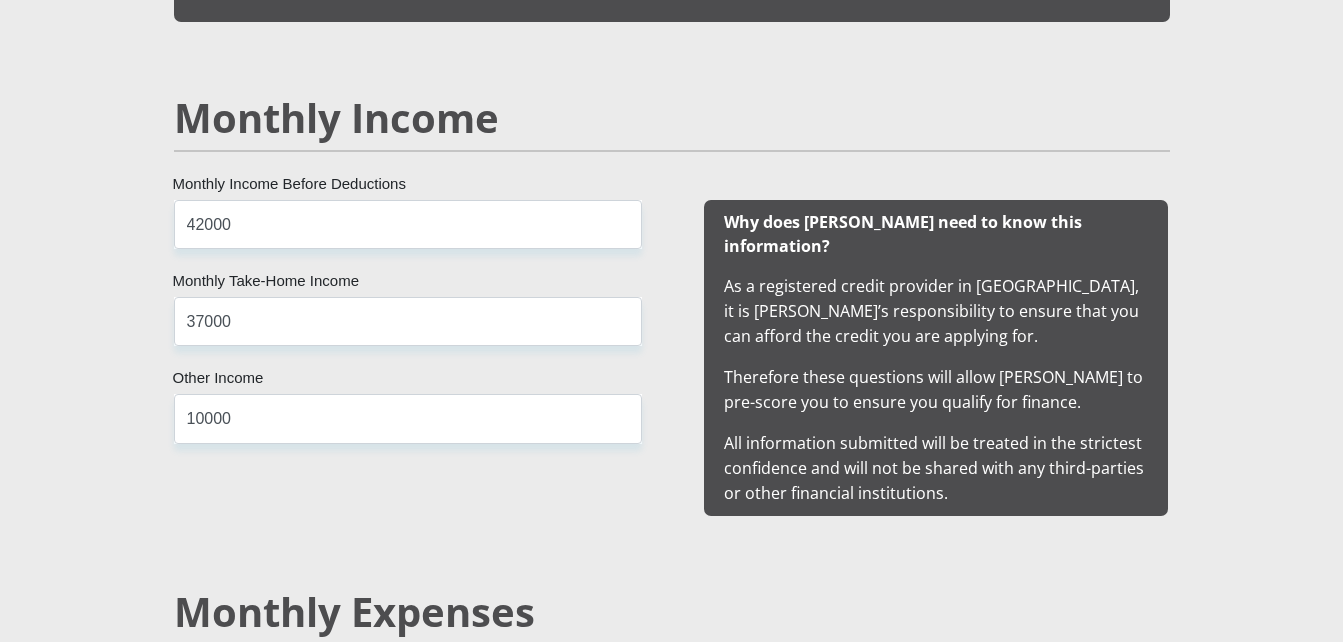 click on "Monthly Expenses" at bounding box center (672, 612) 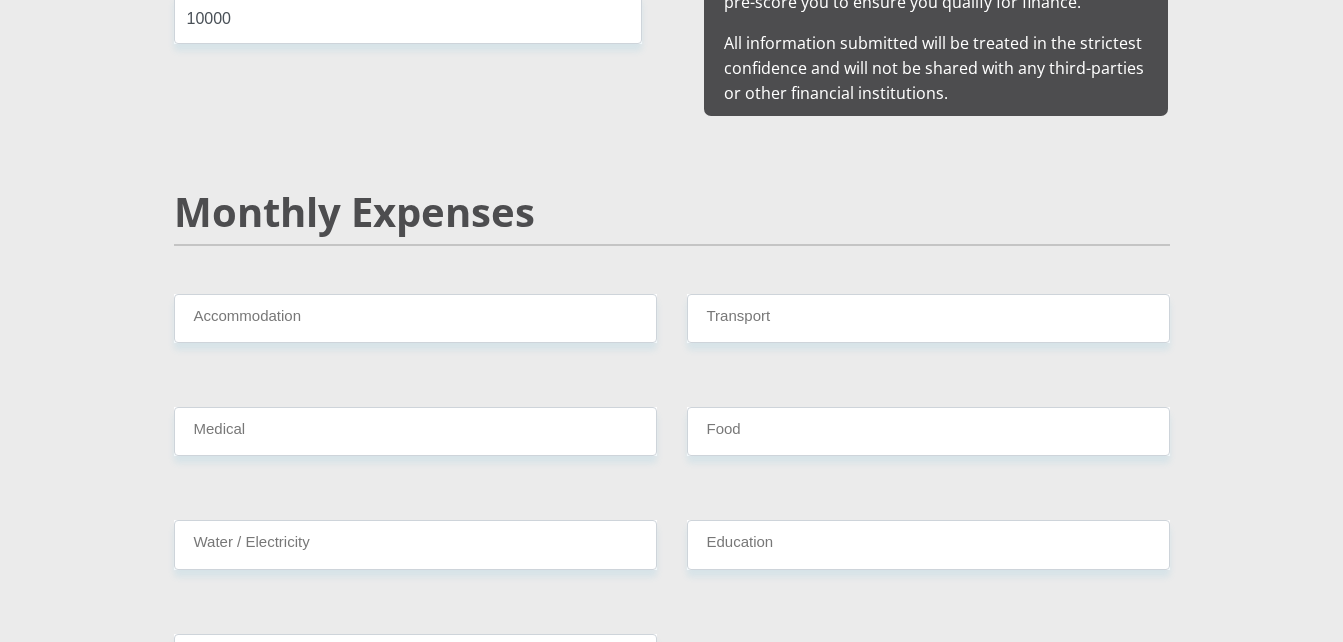 scroll, scrollTop: 2280, scrollLeft: 0, axis: vertical 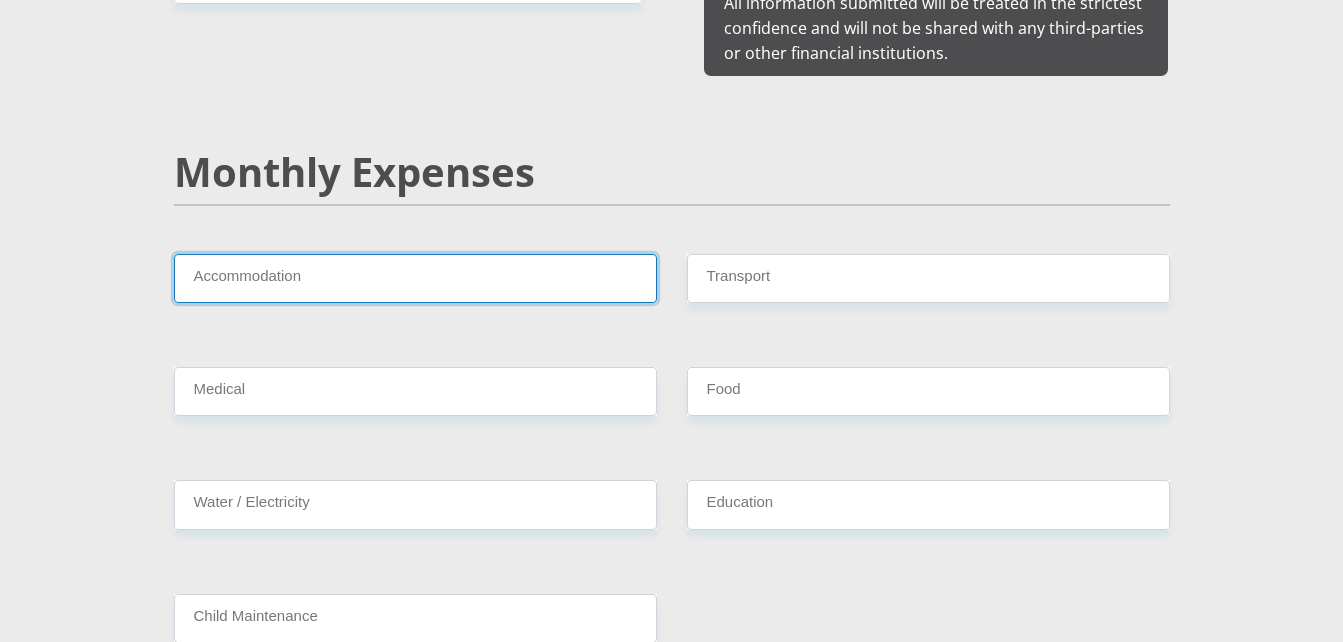 click on "Accommodation" at bounding box center [415, 278] 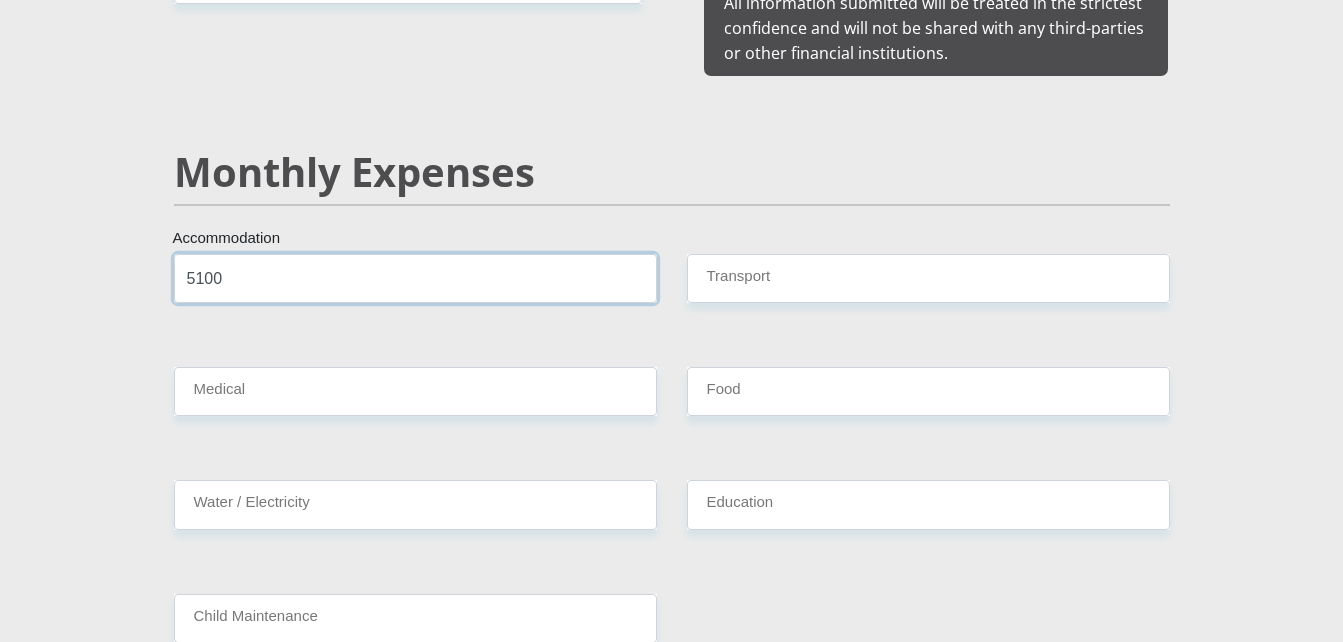 type on "5100" 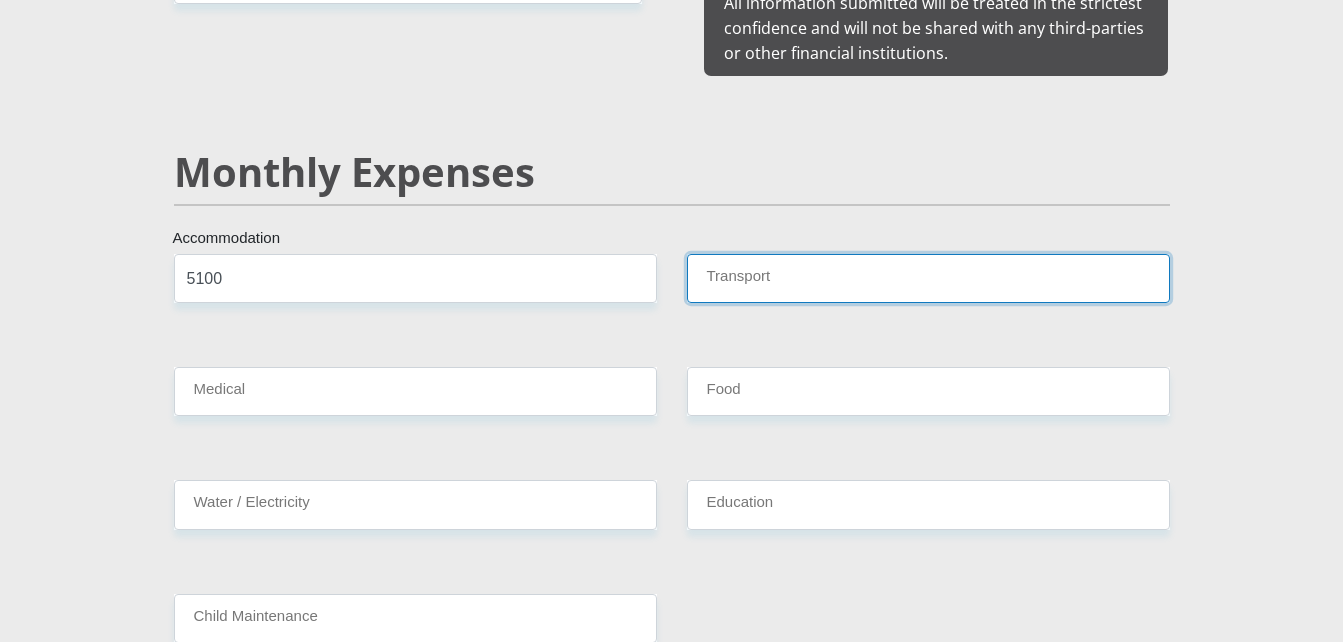 click on "Transport" at bounding box center (928, 278) 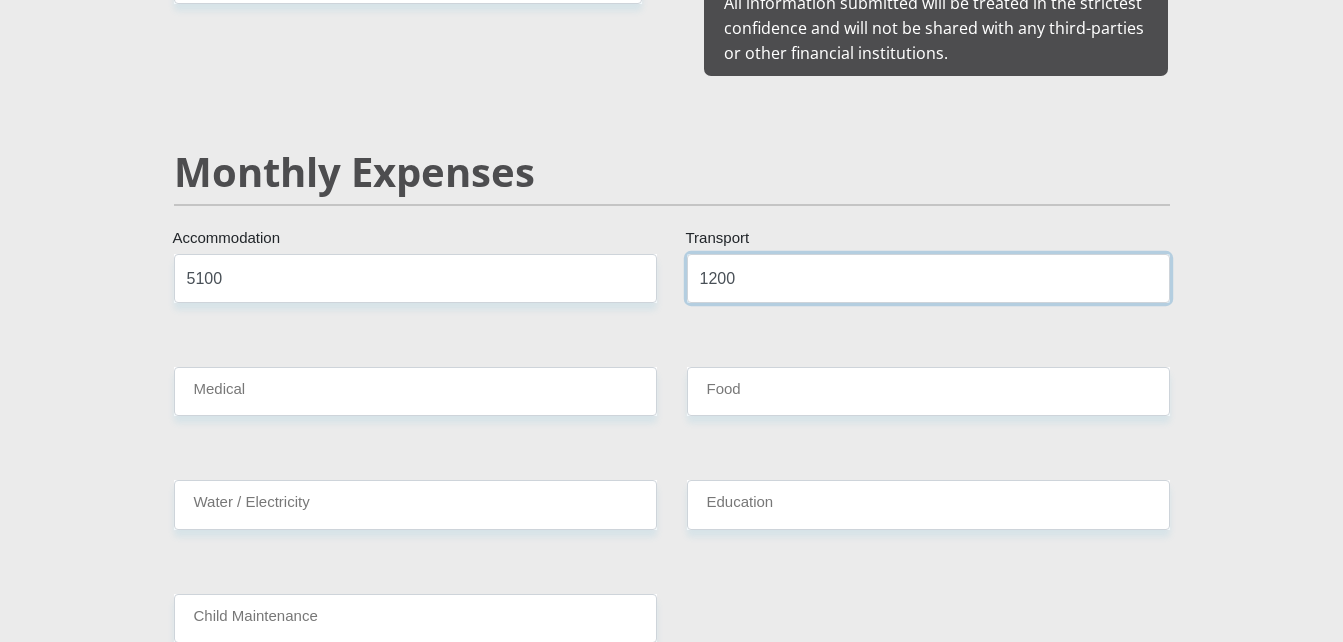 type on "1200" 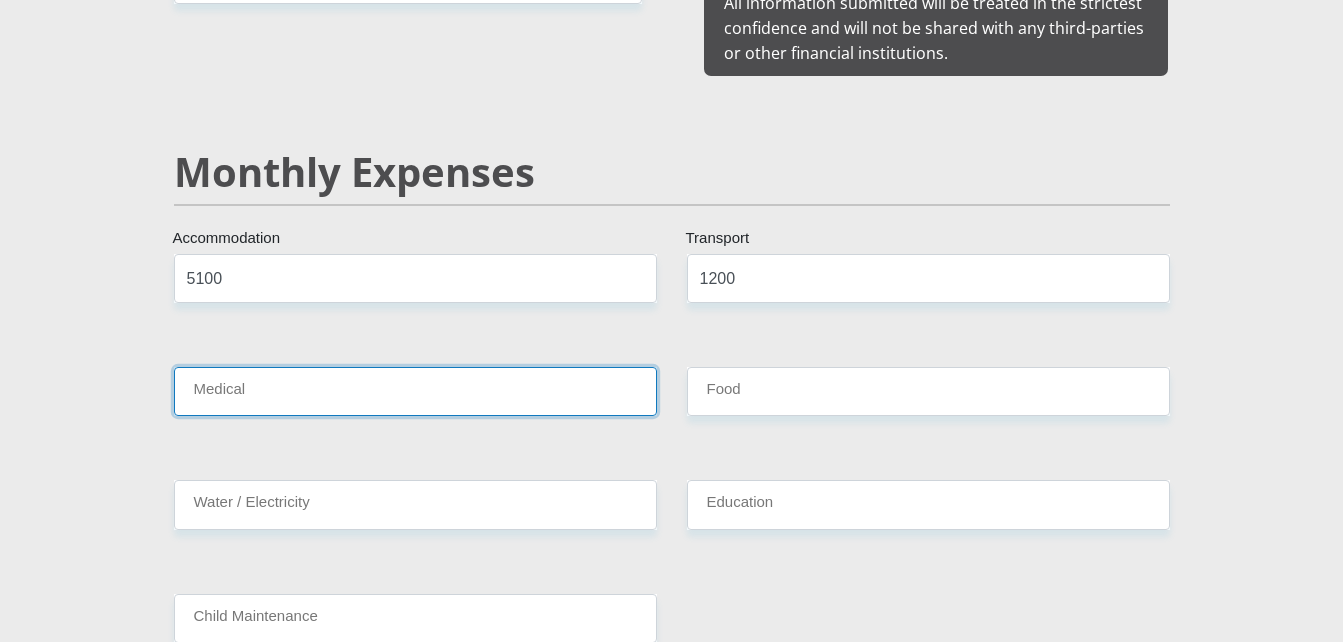 click on "Medical" at bounding box center [415, 391] 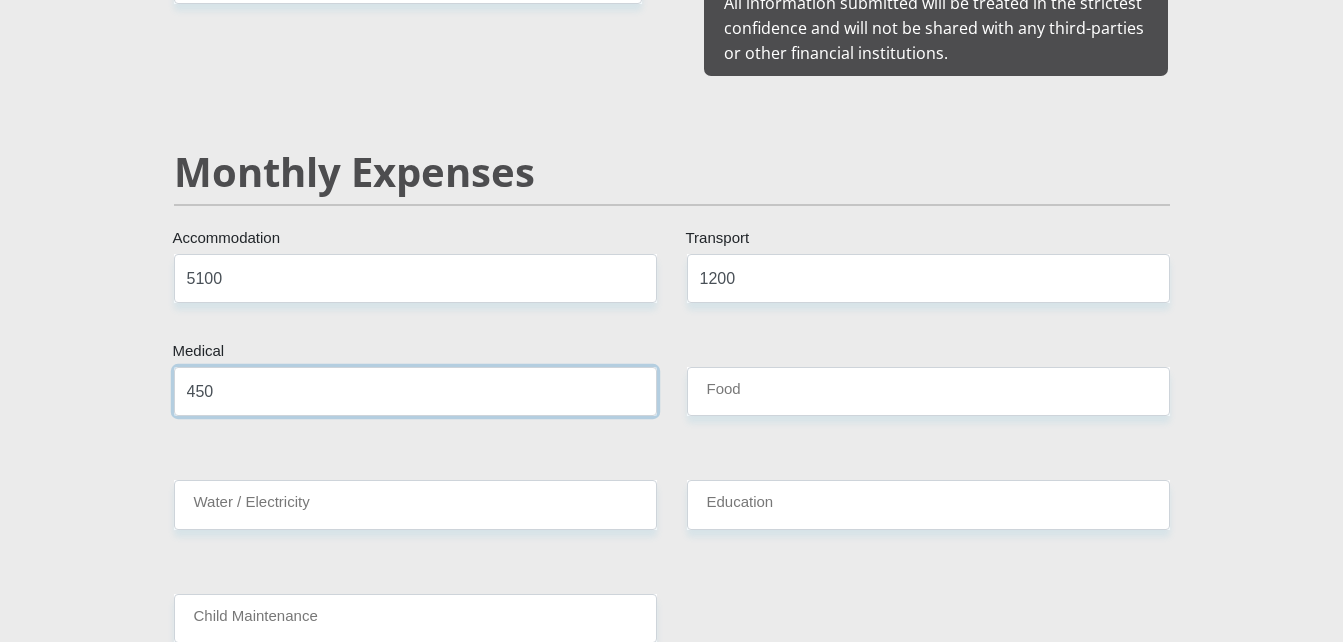 type on "450" 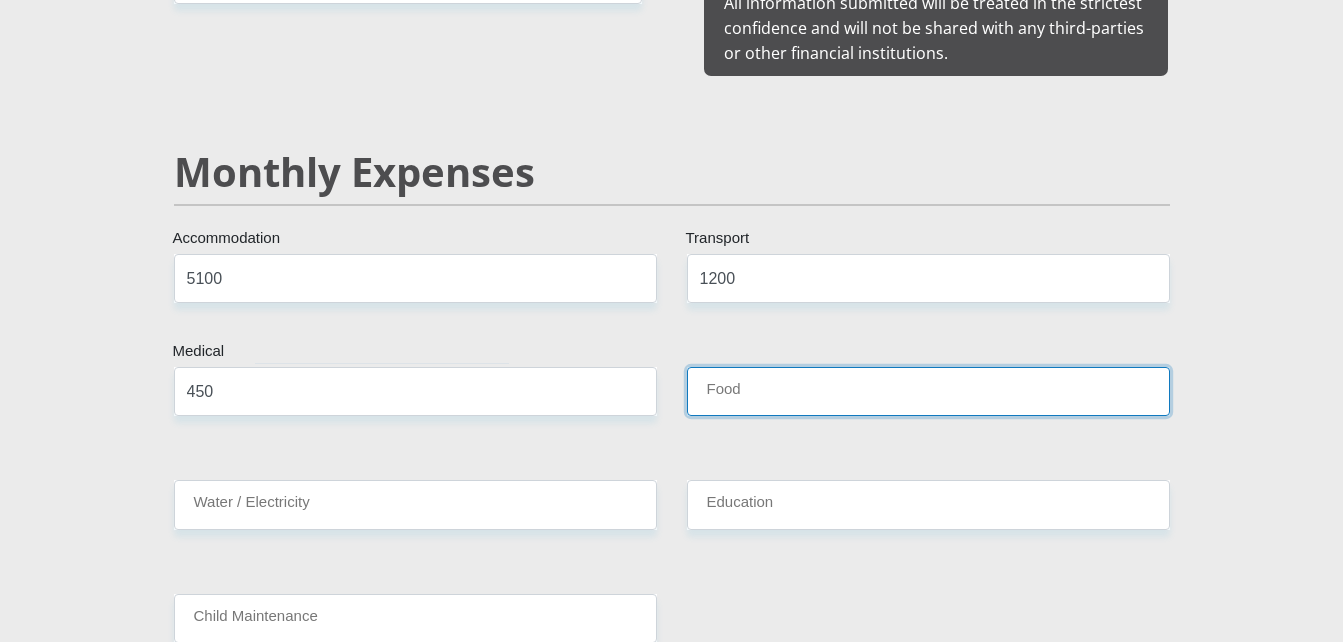 click on "Food" at bounding box center (928, 391) 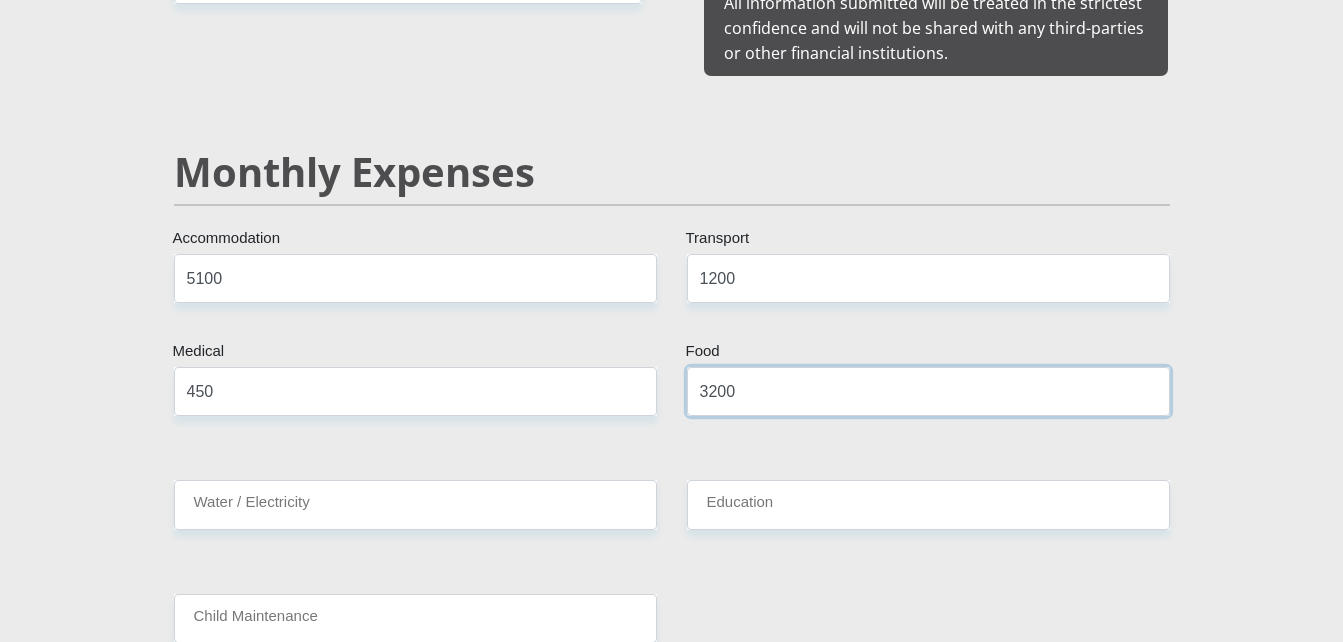 type on "3200" 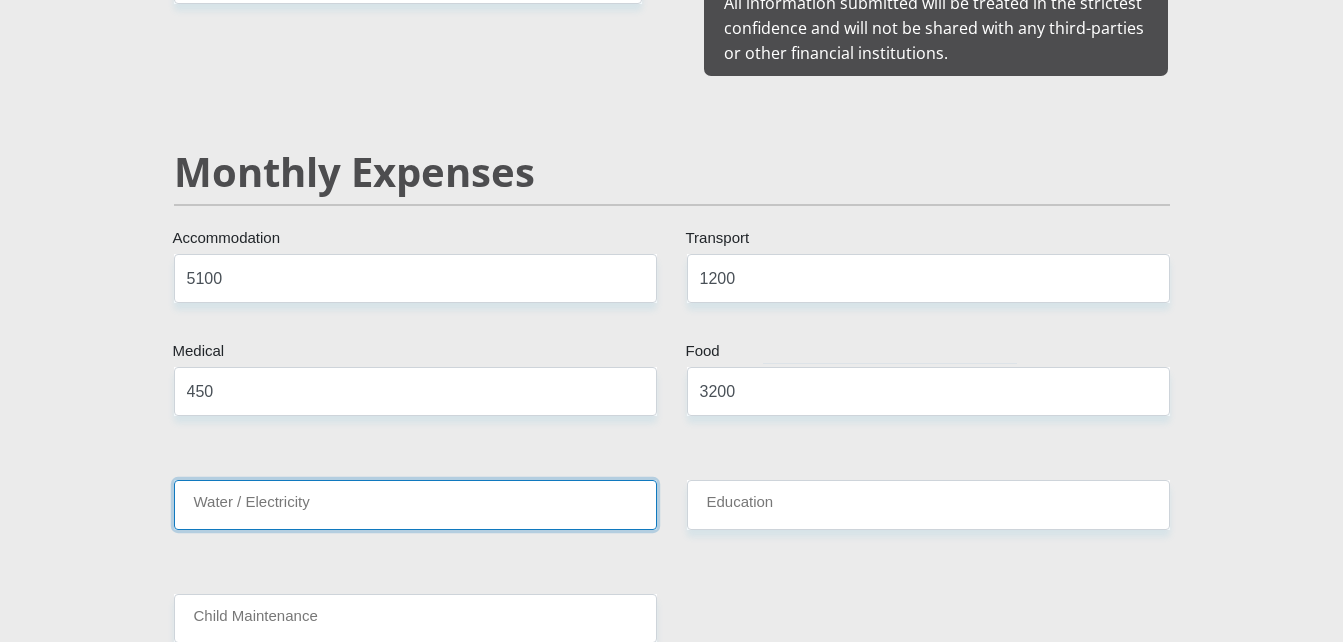 click on "Water / Electricity" at bounding box center (415, 504) 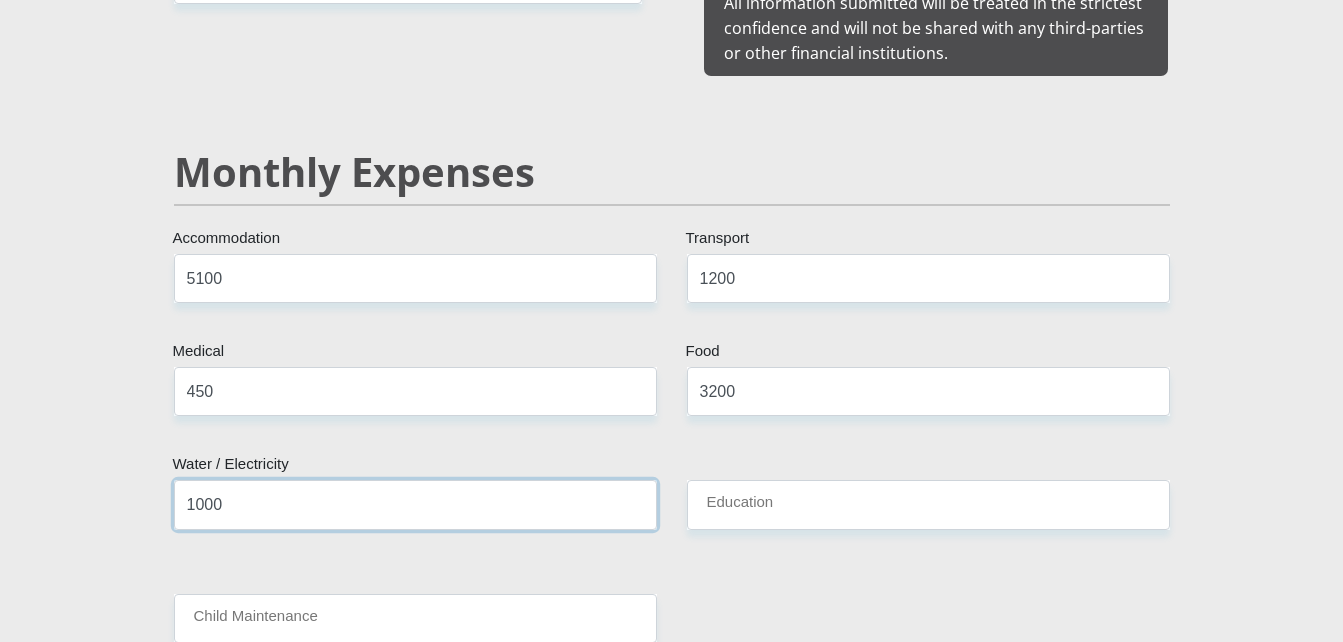 type on "1000" 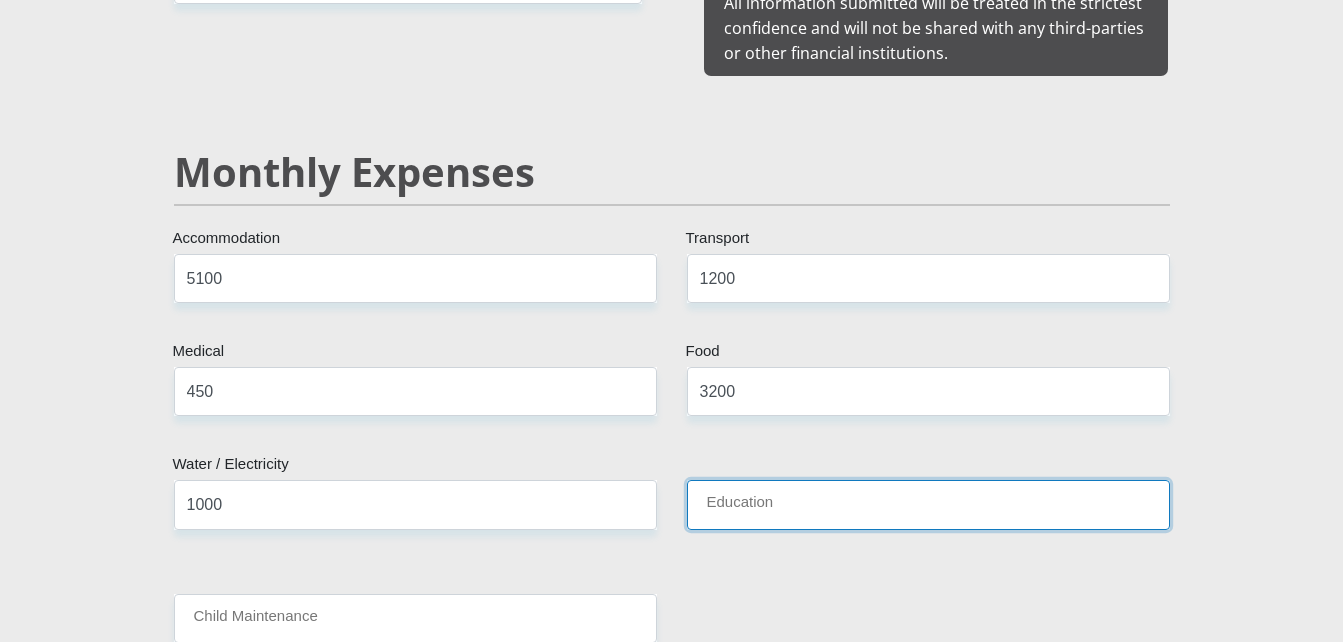 click on "Education" at bounding box center [928, 504] 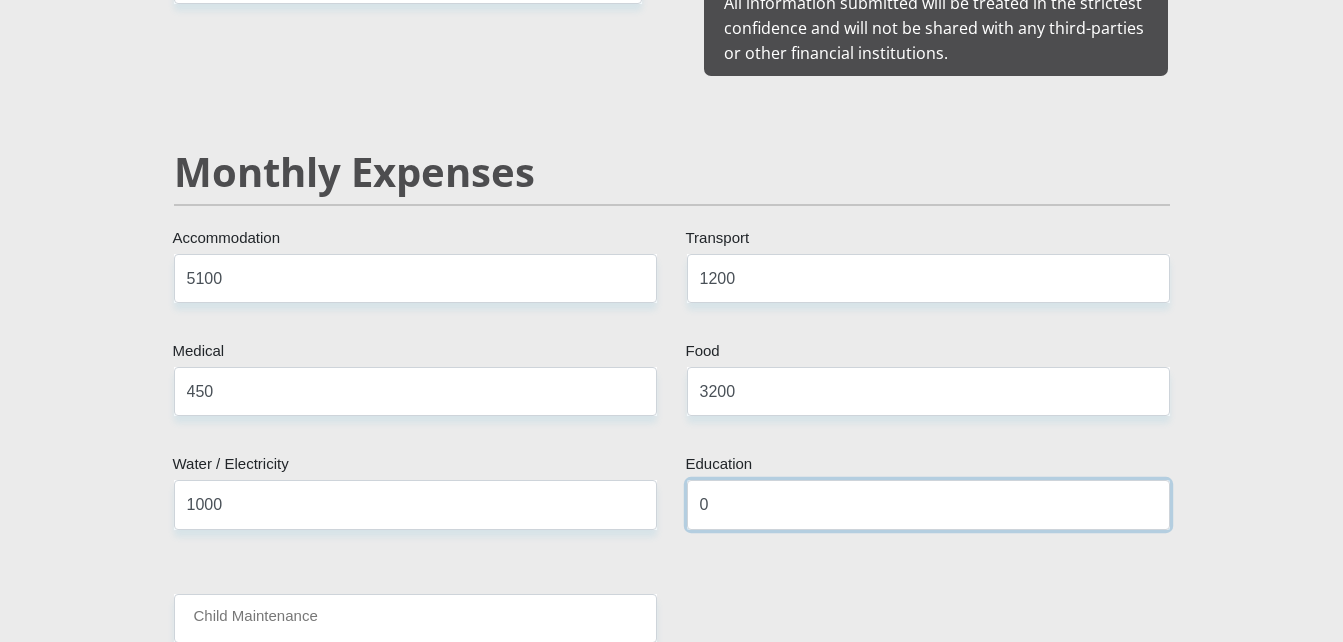 type on "0" 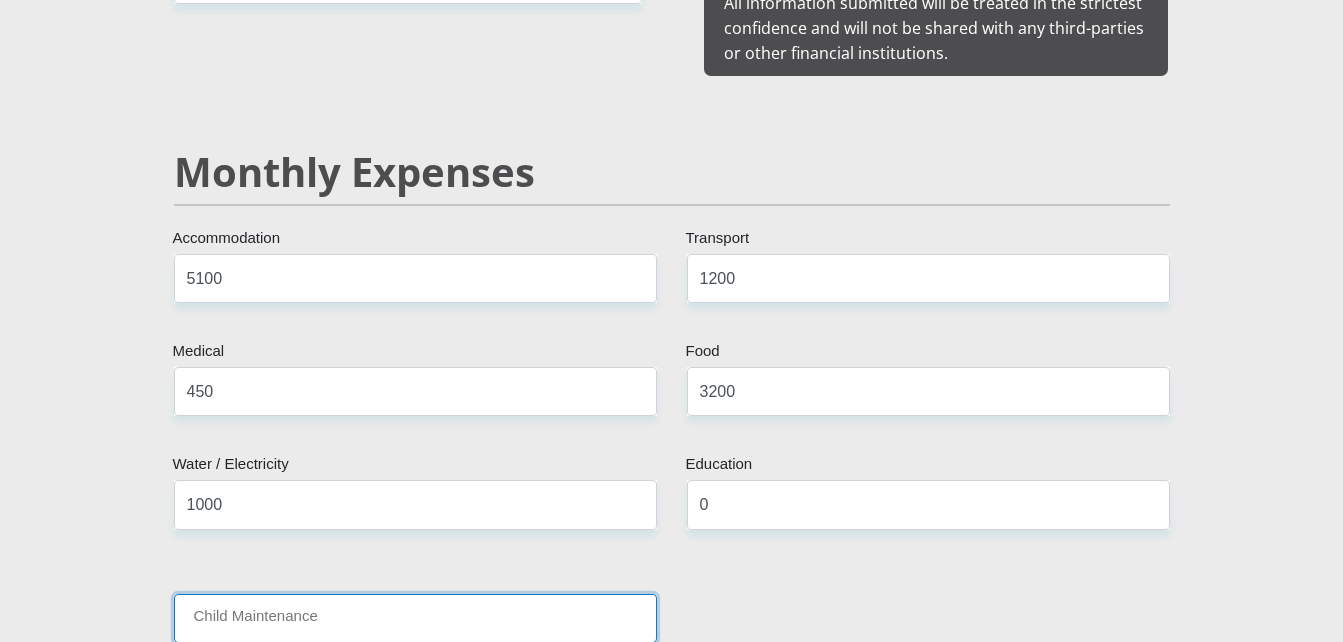 click on "Child Maintenance" at bounding box center (415, 618) 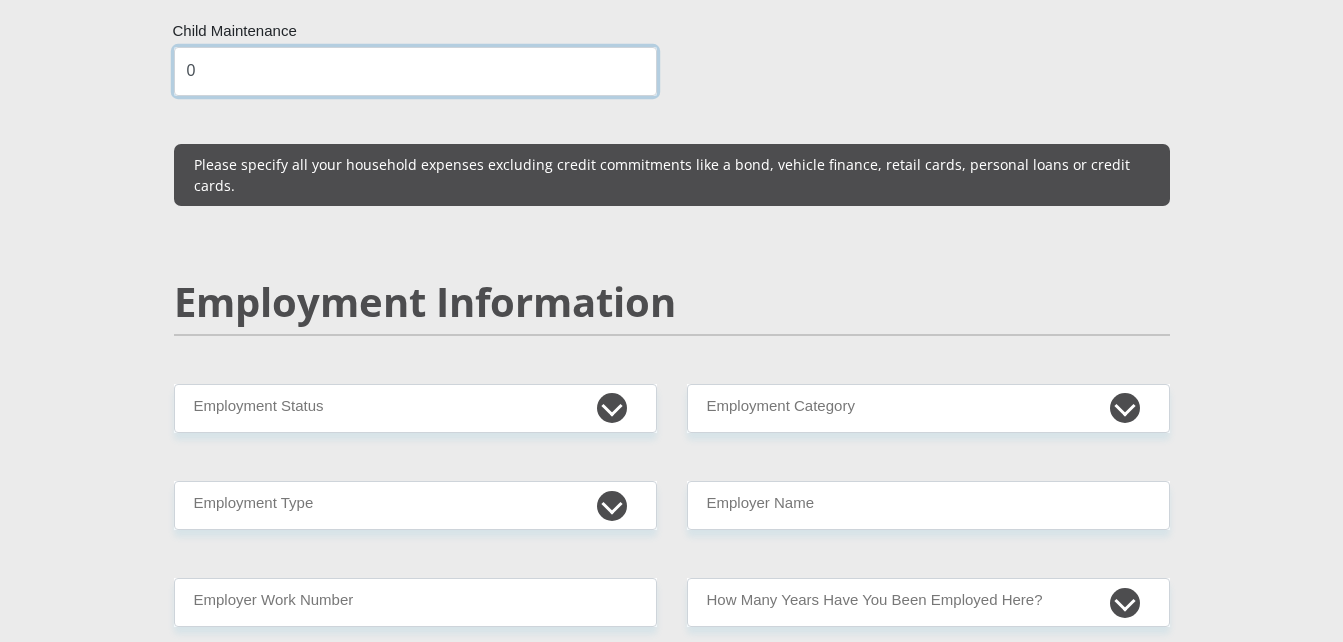 scroll, scrollTop: 2867, scrollLeft: 0, axis: vertical 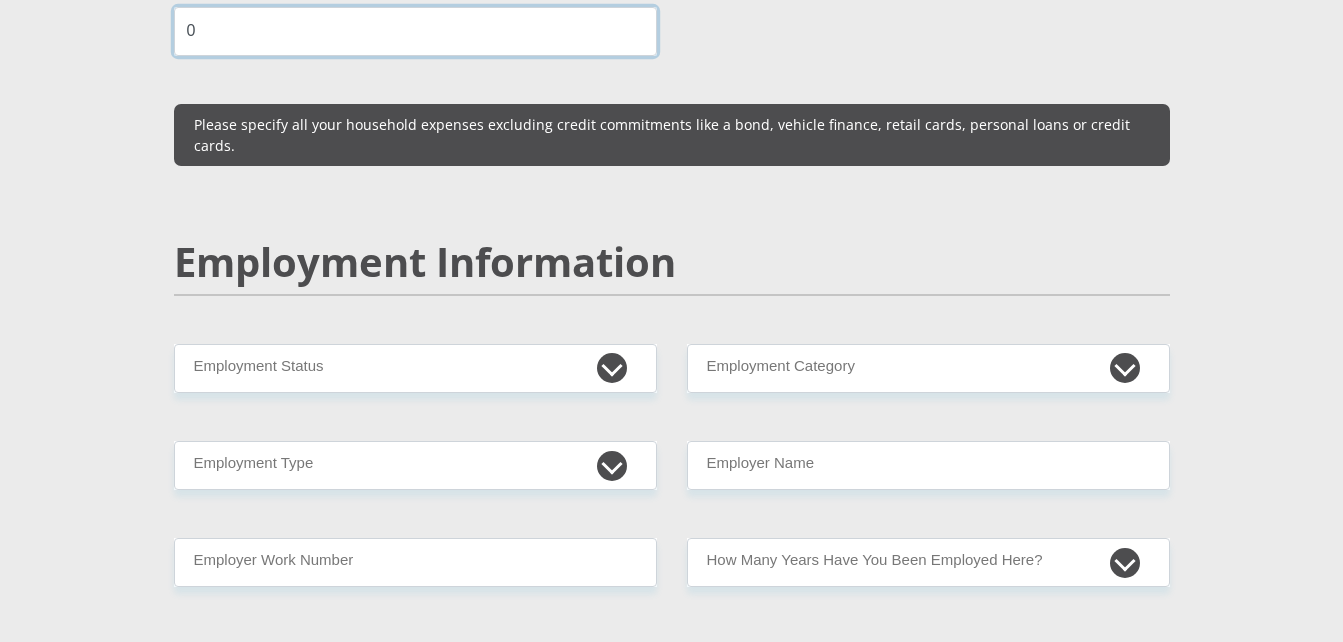 type on "0" 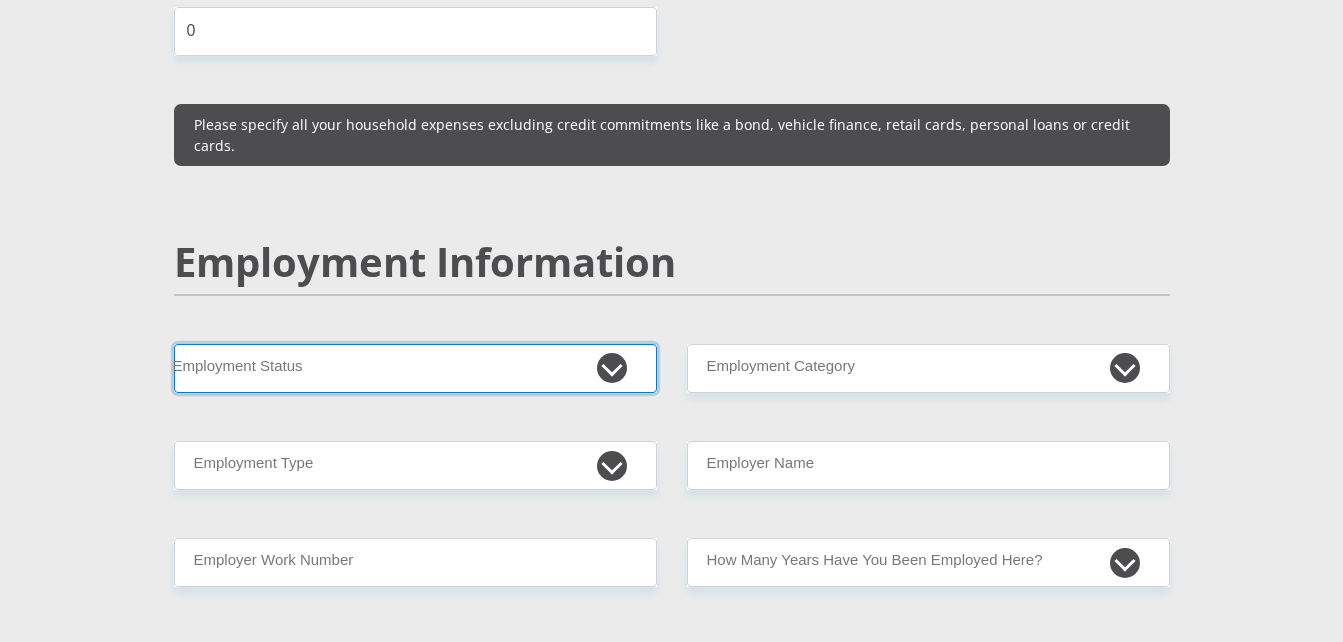 click on "Permanent/Full-time
Part-time/Casual
Contract Worker
Self-Employed
Housewife
Retired
Student
Medically Boarded
Disability
Unemployed" at bounding box center [415, 368] 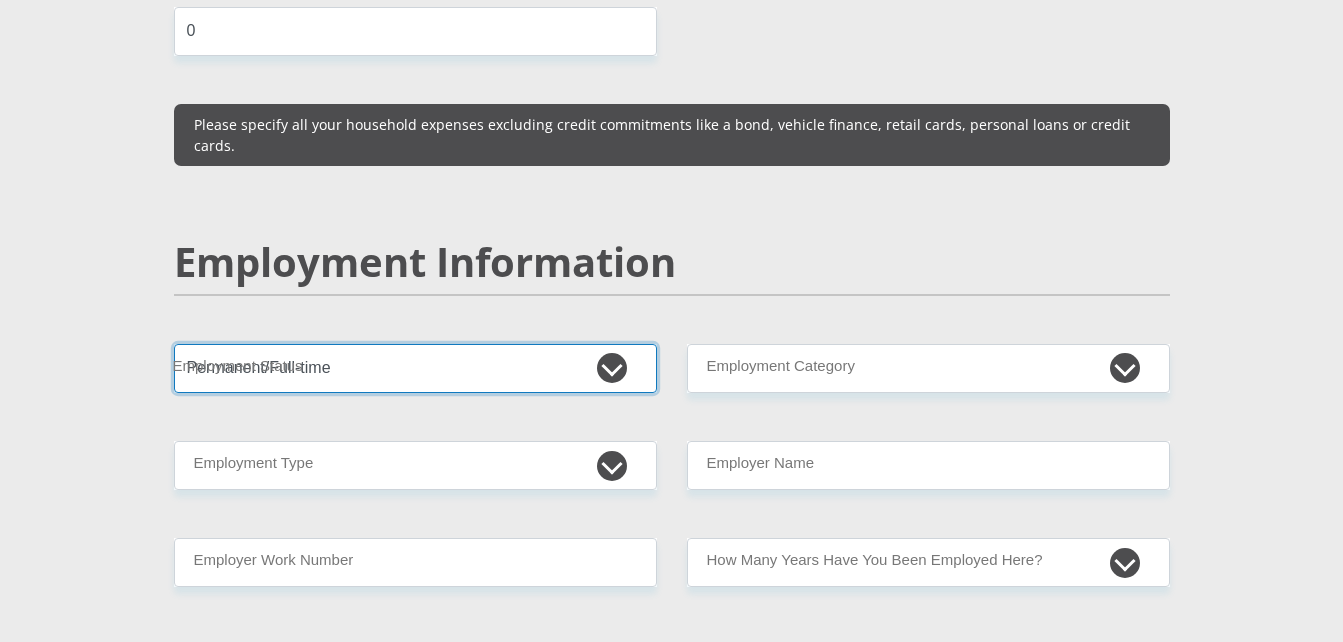 click on "Permanent/Full-time
Part-time/Casual
Contract Worker
Self-Employed
Housewife
Retired
Student
Medically Boarded
Disability
Unemployed" at bounding box center (415, 368) 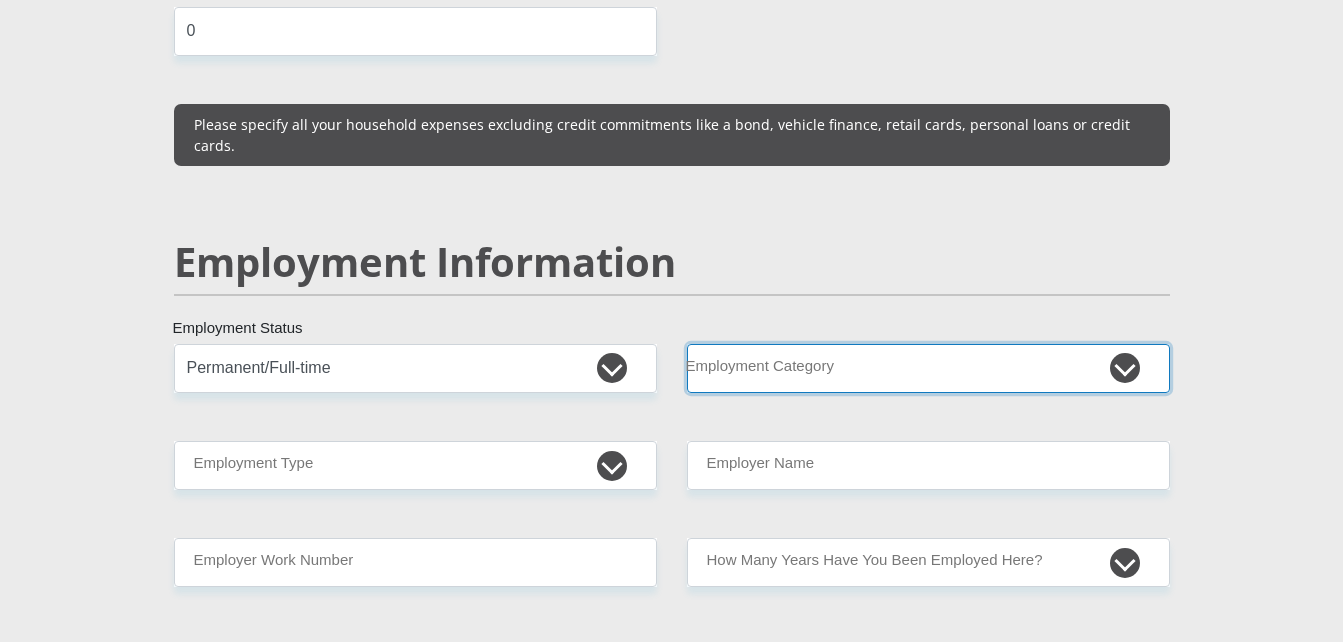 click on "AGRICULTURE
ALCOHOL & TOBACCO
CONSTRUCTION MATERIALS
METALLURGY
EQUIPMENT FOR RENEWABLE ENERGY
SPECIALIZED CONTRACTORS
CAR
GAMING (INCL. INTERNET
OTHER WHOLESALE
UNLICENSED PHARMACEUTICALS
CURRENCY EXCHANGE HOUSES
OTHER FINANCIAL INSTITUTIONS & INSURANCE
REAL ESTATE AGENTS
OIL & GAS
OTHER MATERIALS (E.G. IRON ORE)
PRECIOUS STONES & PRECIOUS METALS
POLITICAL ORGANIZATIONS
RELIGIOUS ORGANIZATIONS(NOT SECTS)
ACTI. HAVING BUSINESS DEAL WITH PUBLIC ADMINISTRATION
LAUNDROMATS" at bounding box center [928, 368] 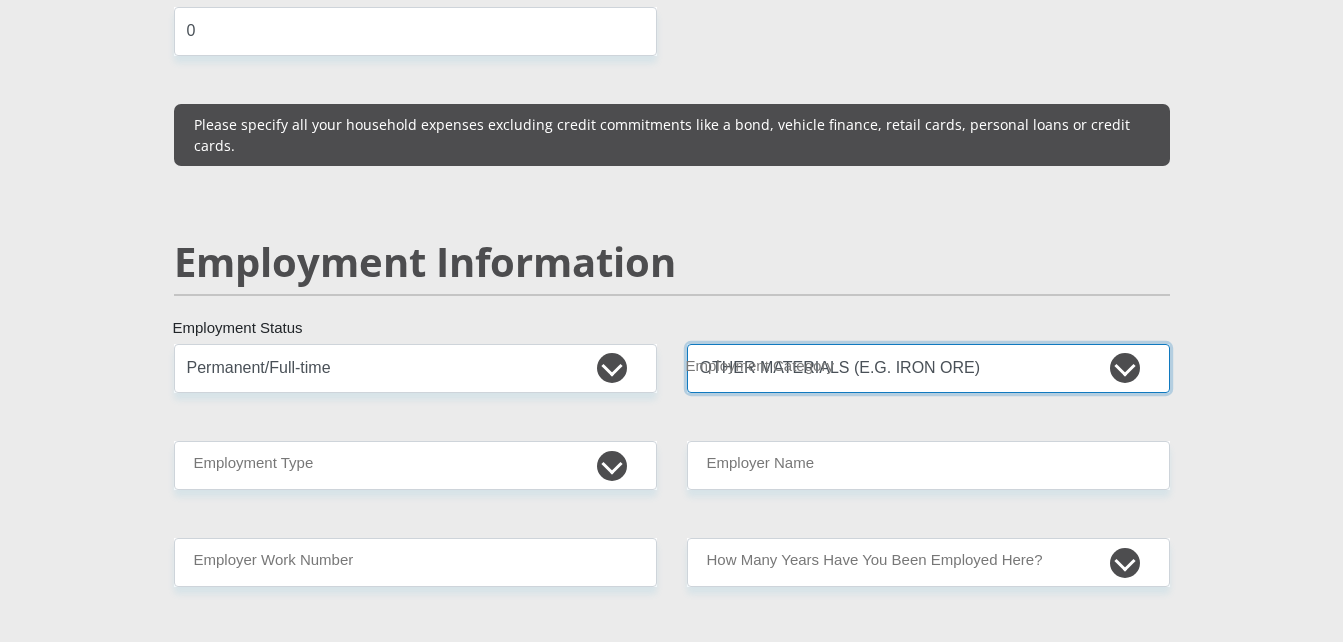 click on "AGRICULTURE
ALCOHOL & TOBACCO
CONSTRUCTION MATERIALS
METALLURGY
EQUIPMENT FOR RENEWABLE ENERGY
SPECIALIZED CONTRACTORS
CAR
GAMING (INCL. INTERNET
OTHER WHOLESALE
UNLICENSED PHARMACEUTICALS
CURRENCY EXCHANGE HOUSES
OTHER FINANCIAL INSTITUTIONS & INSURANCE
REAL ESTATE AGENTS
OIL & GAS
OTHER MATERIALS (E.G. IRON ORE)
PRECIOUS STONES & PRECIOUS METALS
POLITICAL ORGANIZATIONS
RELIGIOUS ORGANIZATIONS(NOT SECTS)
ACTI. HAVING BUSINESS DEAL WITH PUBLIC ADMINISTRATION
LAUNDROMATS" at bounding box center [928, 368] 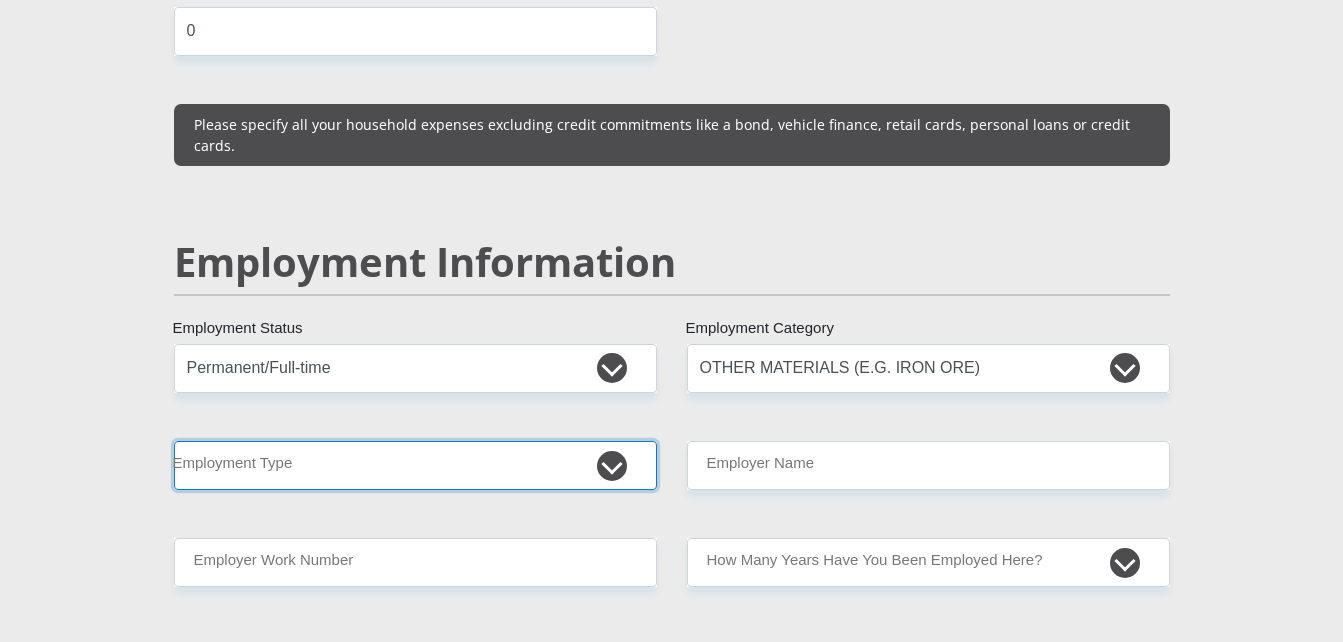 click on "College/Lecturer
Craft Seller
Creative
Driver
Executive
Farmer
Forces - Non Commissioned
Forces - Officer
Hawker
Housewife
Labourer
Licenced Professional
Manager
Miner
Non Licenced Professional
Office Staff/Clerk
Outside Worker
Pensioner
Permanent Teacher
Production/Manufacturing
Sales
Self-Employed
Semi-Professional Worker
Service Industry  Social Worker  Student" at bounding box center [415, 465] 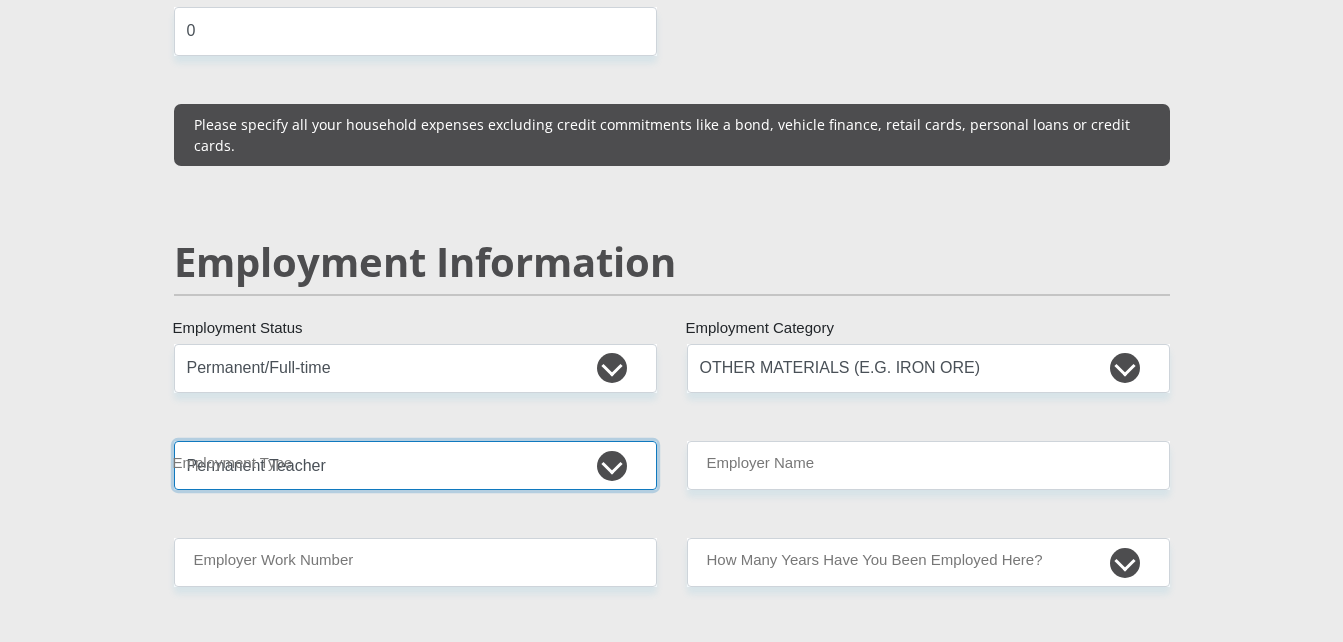 click on "College/Lecturer
Craft Seller
Creative
Driver
Executive
Farmer
Forces - Non Commissioned
Forces - Officer
Hawker
Housewife
Labourer
Licenced Professional
Manager
Miner
Non Licenced Professional
Office Staff/Clerk
Outside Worker
Pensioner
Permanent Teacher
Production/Manufacturing
Sales
Self-Employed
Semi-Professional Worker
Service Industry  Social Worker  Student" at bounding box center (415, 465) 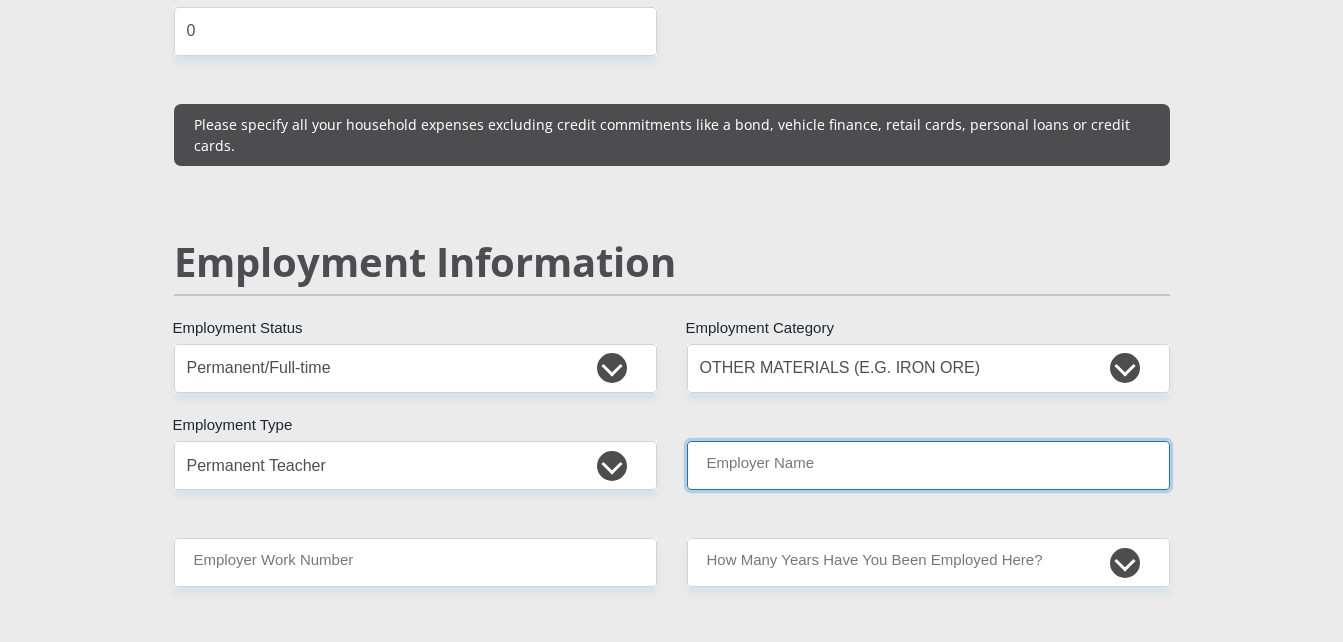 click on "Employer Name" at bounding box center (928, 465) 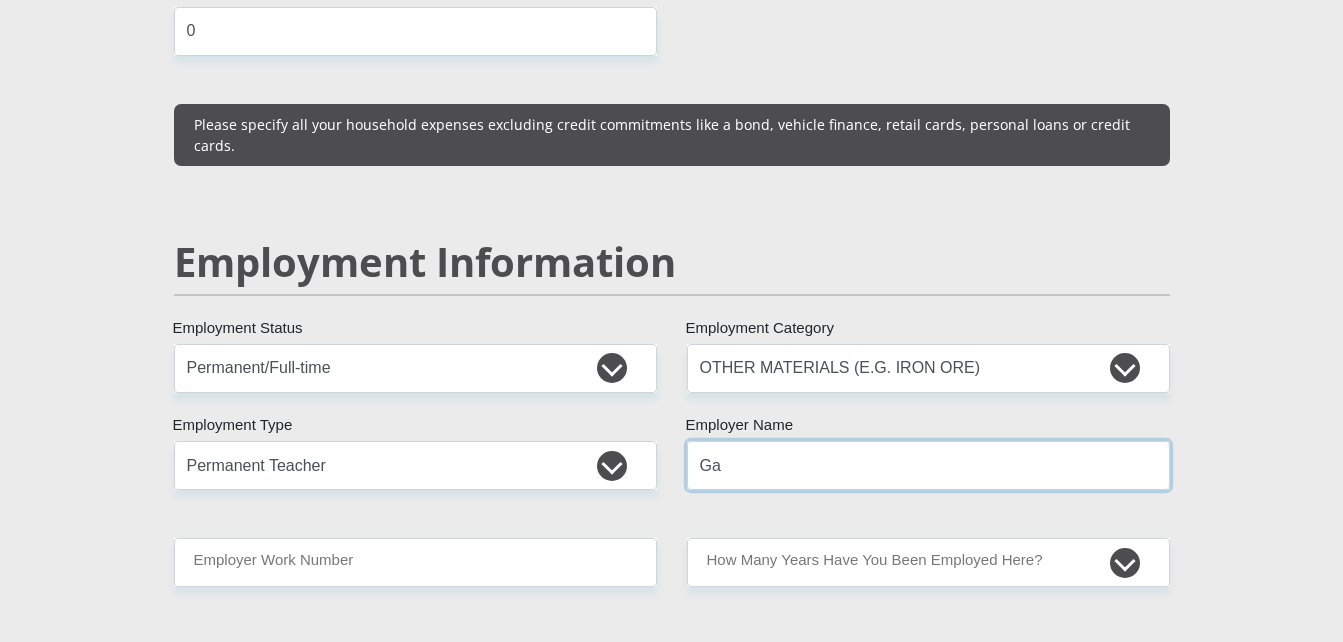 type on "G" 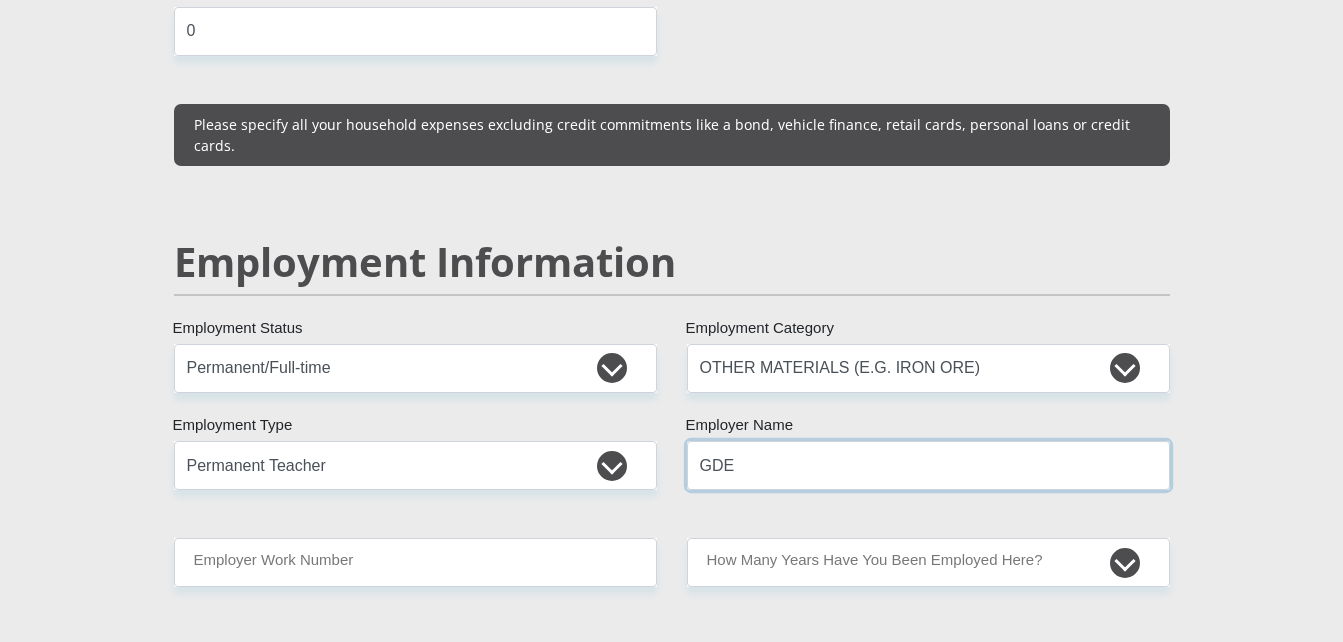 type on "GDE" 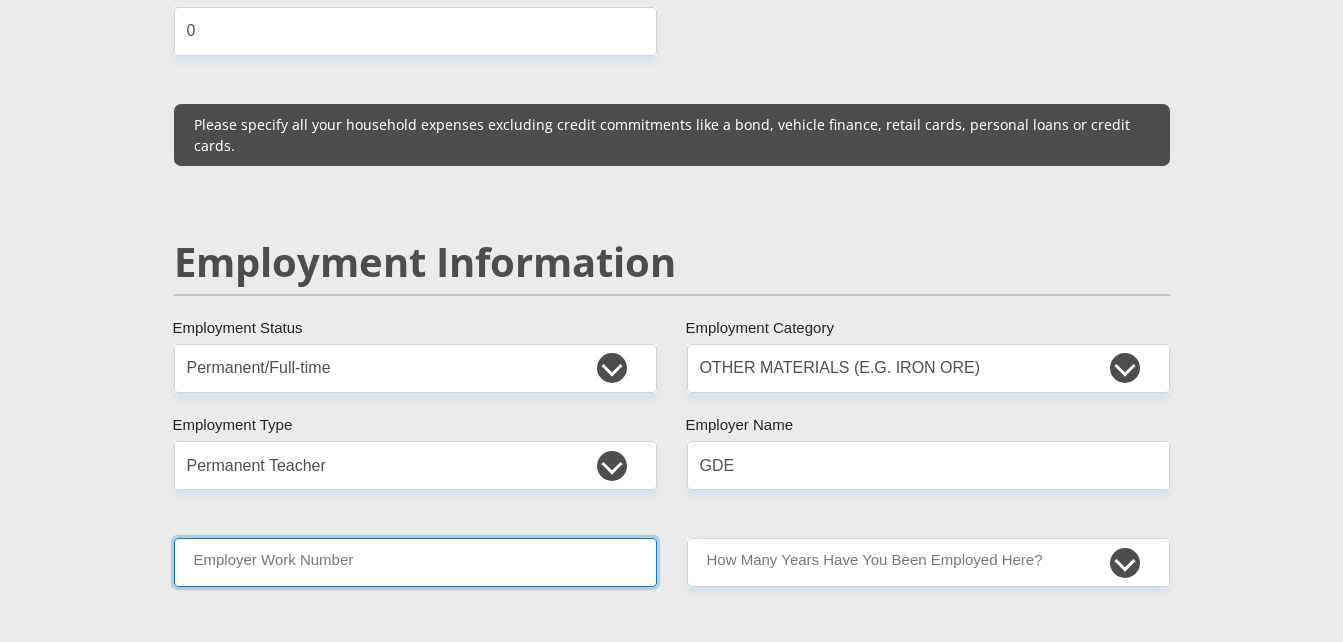 click on "Employer Work Number" at bounding box center (415, 562) 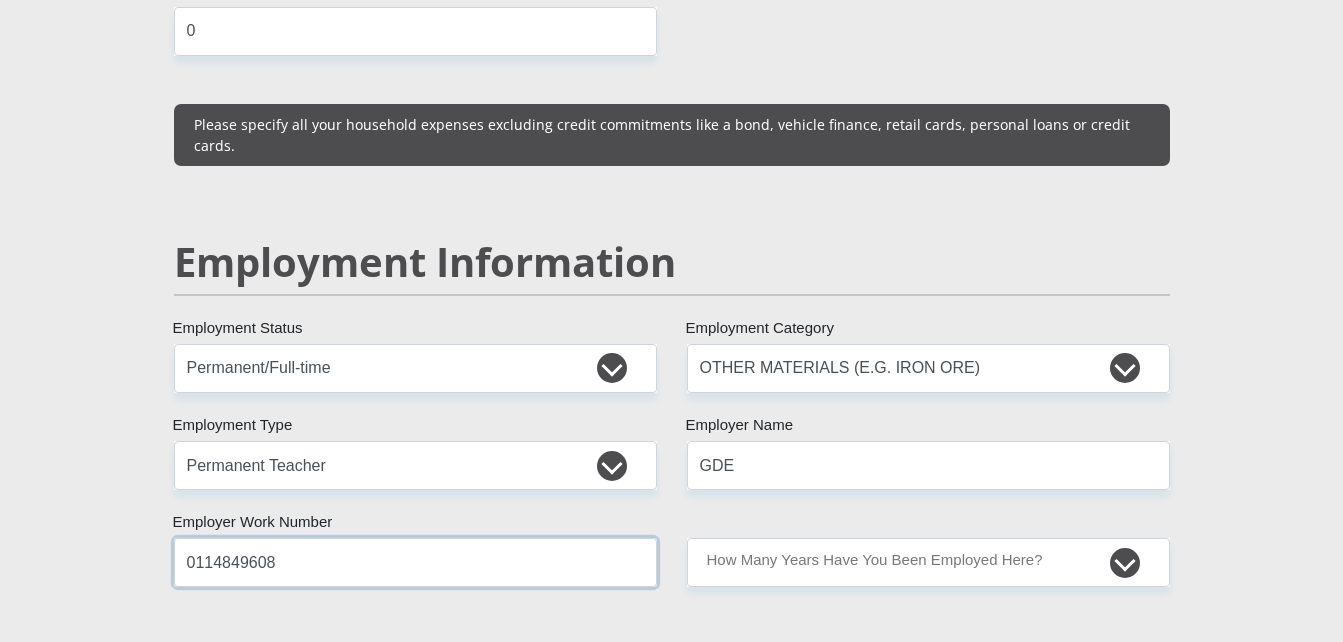 type on "0114849608" 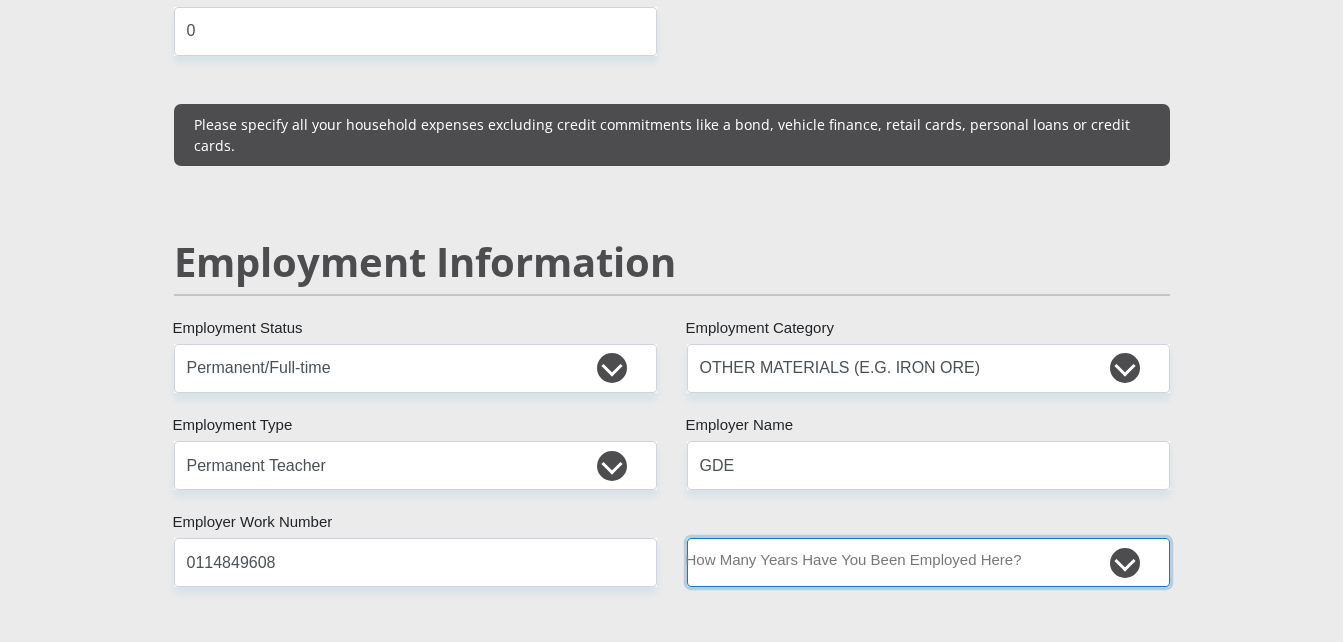 click on "less than 1 year
1-3 years
3-5 years
5+ years" at bounding box center (928, 562) 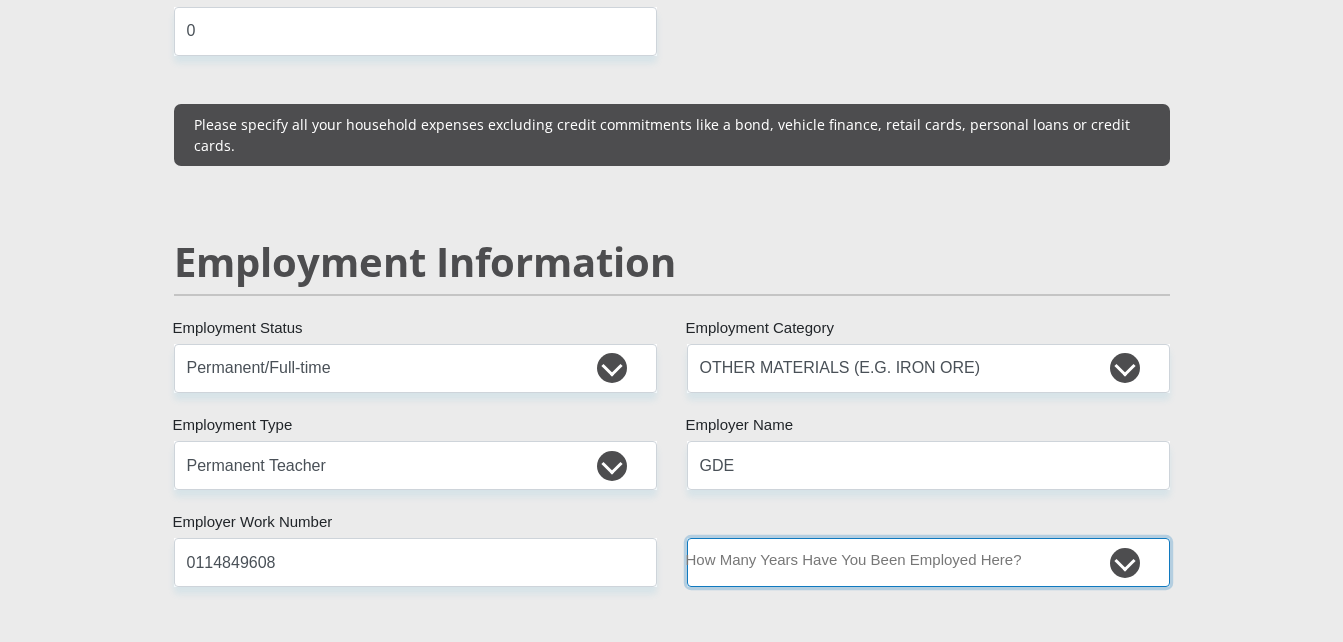 select on "60" 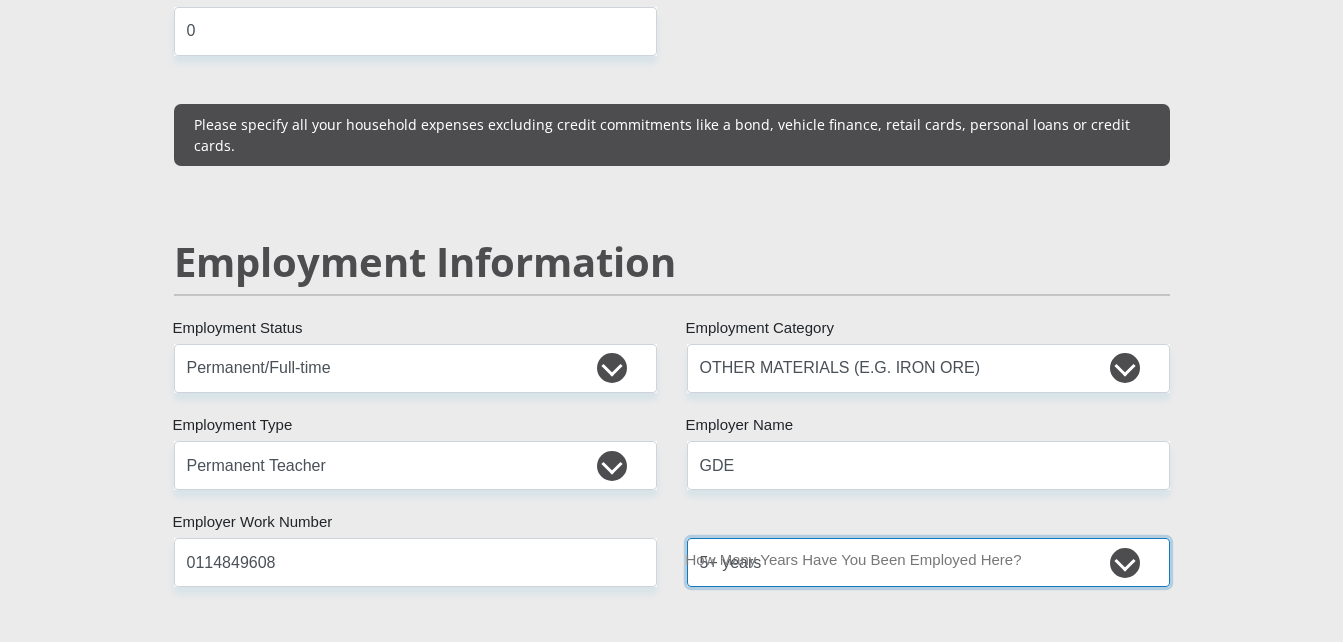 click on "less than 1 year
1-3 years
3-5 years
5+ years" at bounding box center [928, 562] 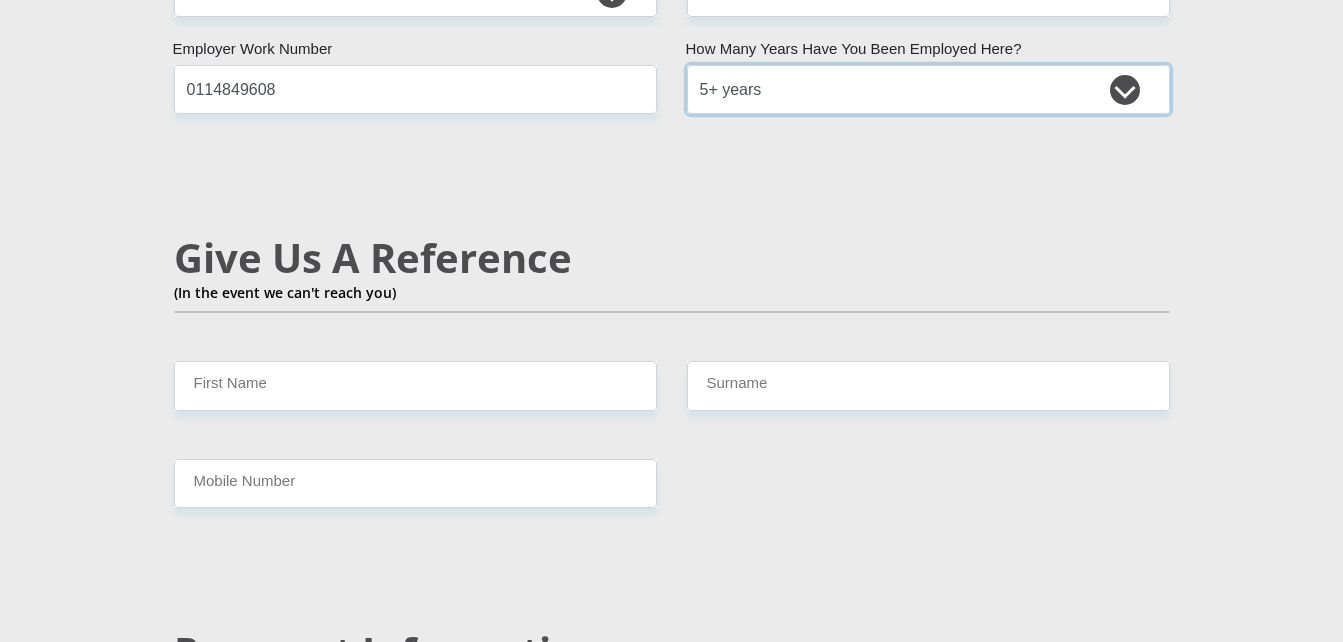 scroll, scrollTop: 3347, scrollLeft: 0, axis: vertical 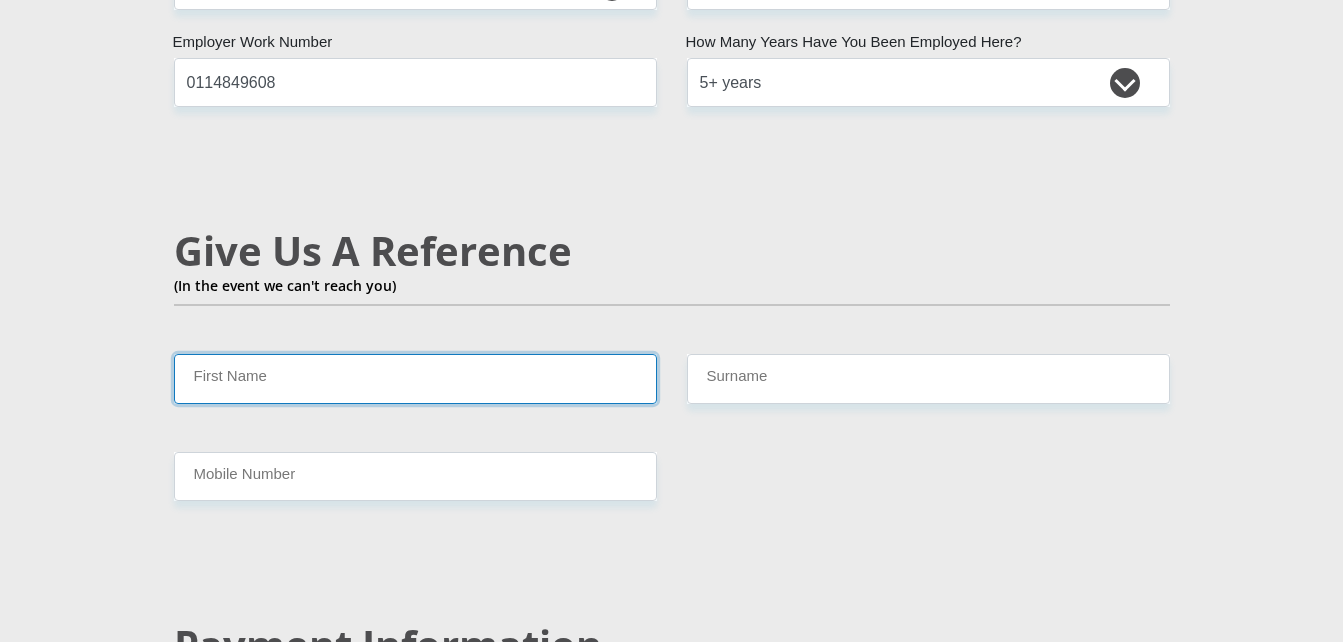 click on "First Name" at bounding box center [415, 378] 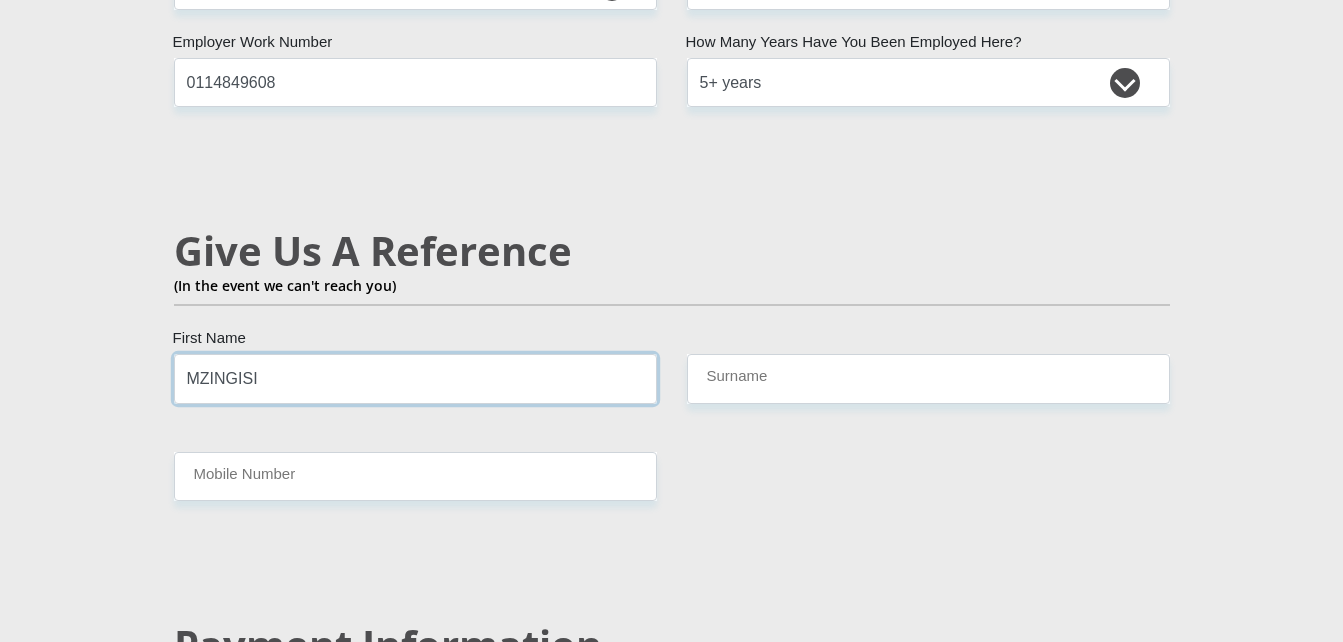 type on "MZINGISI" 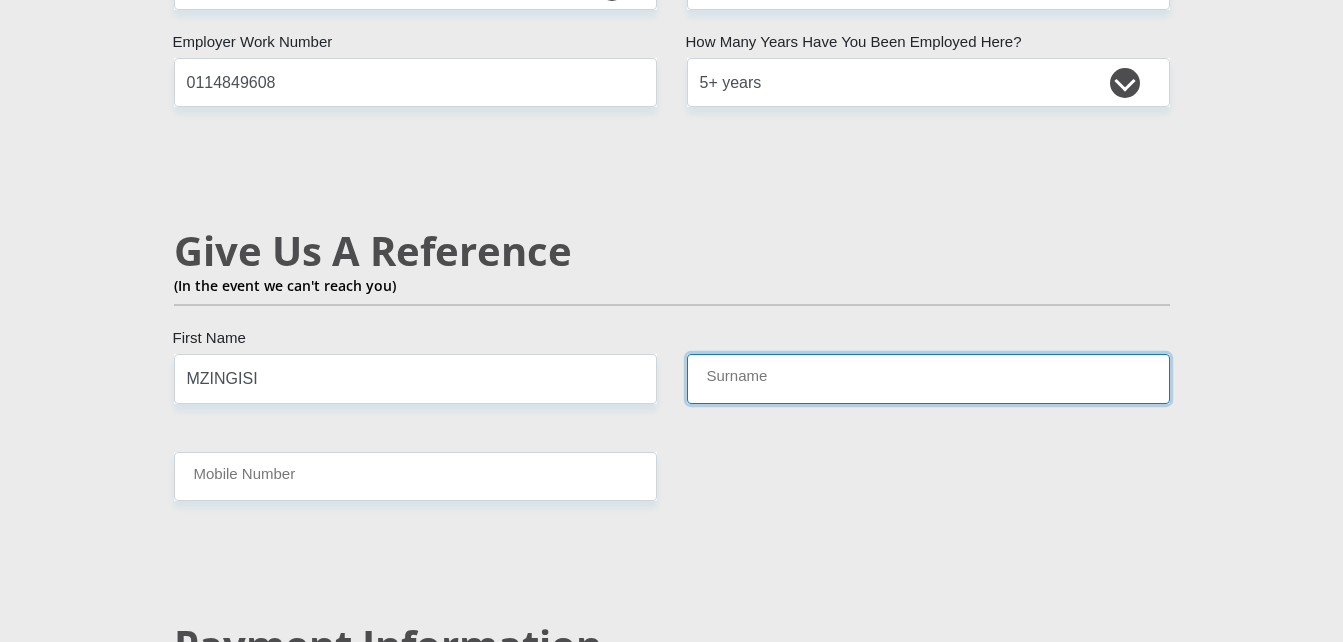 click on "Surname" at bounding box center (928, 378) 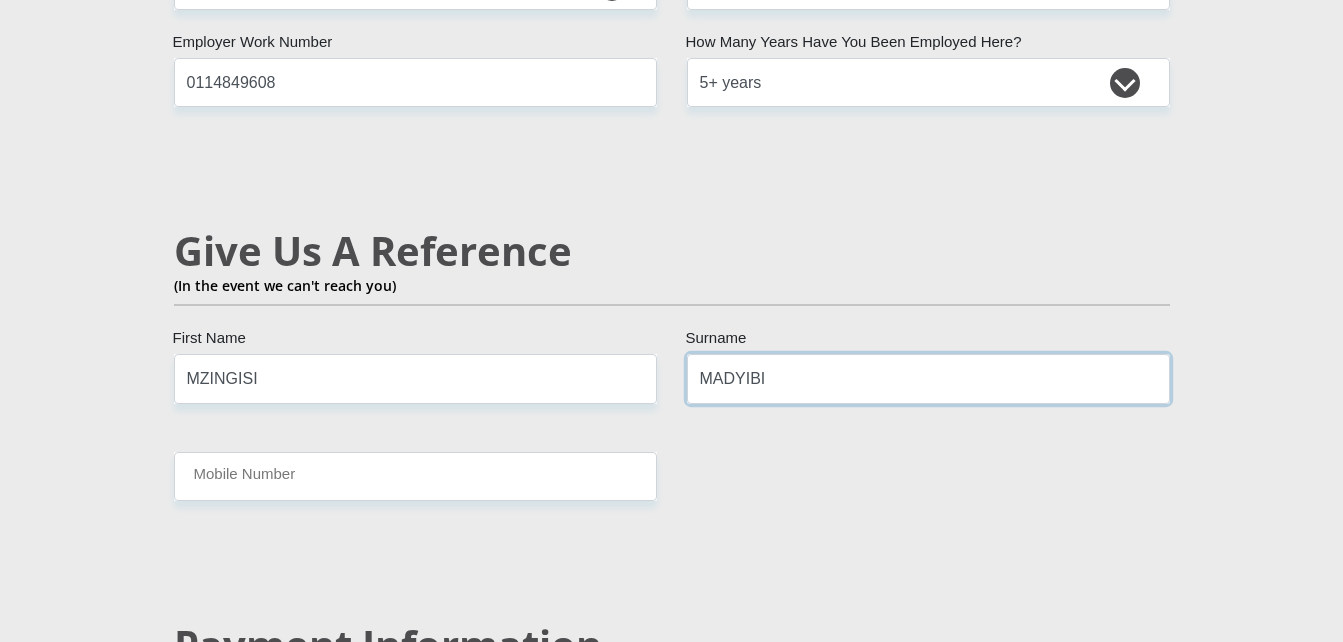 type on "MADYIBI" 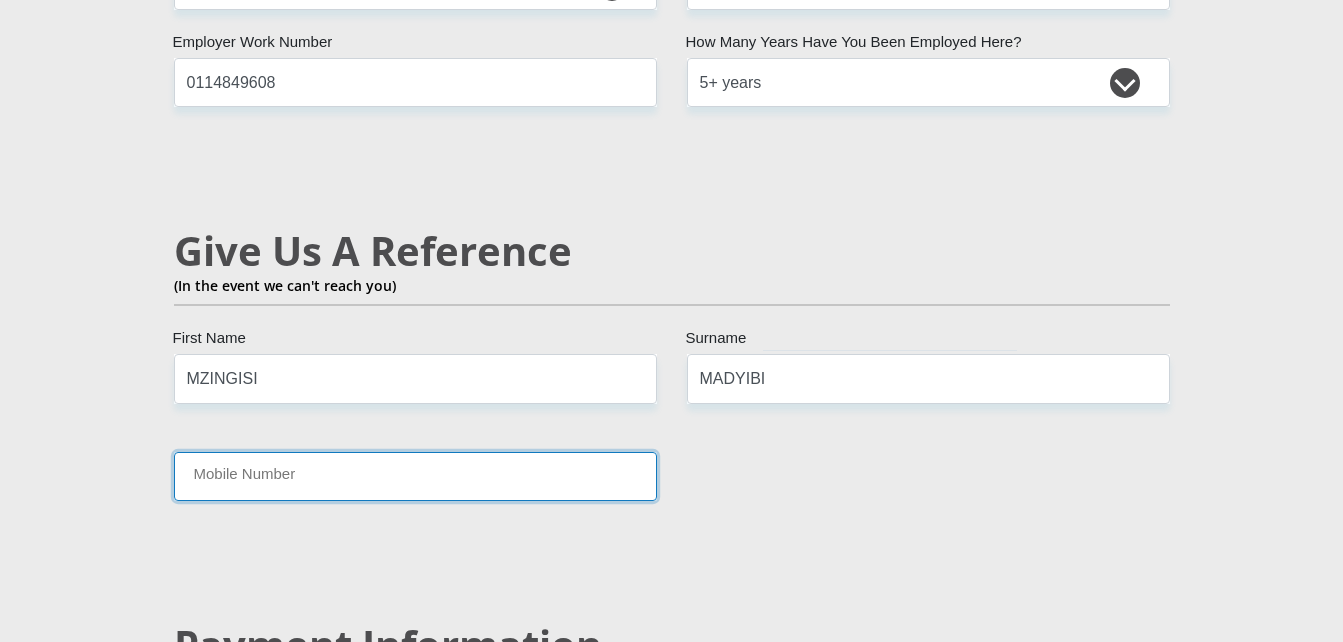 click on "Mobile Number" at bounding box center (415, 476) 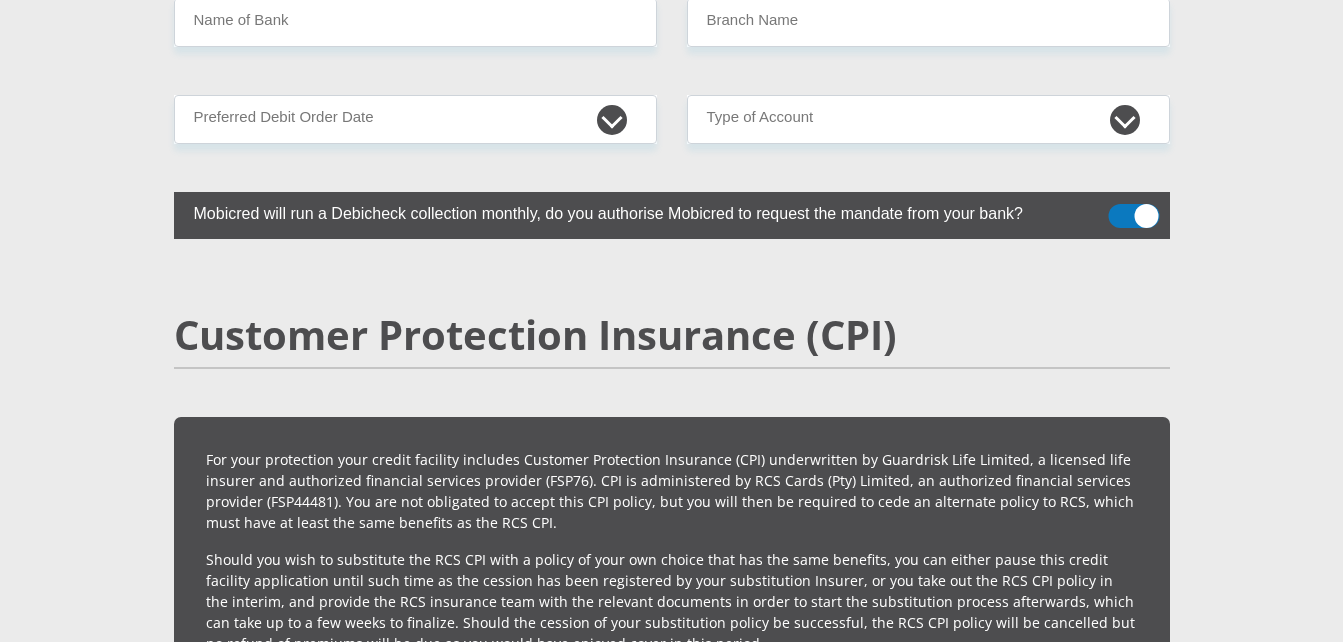 scroll, scrollTop: 3767, scrollLeft: 0, axis: vertical 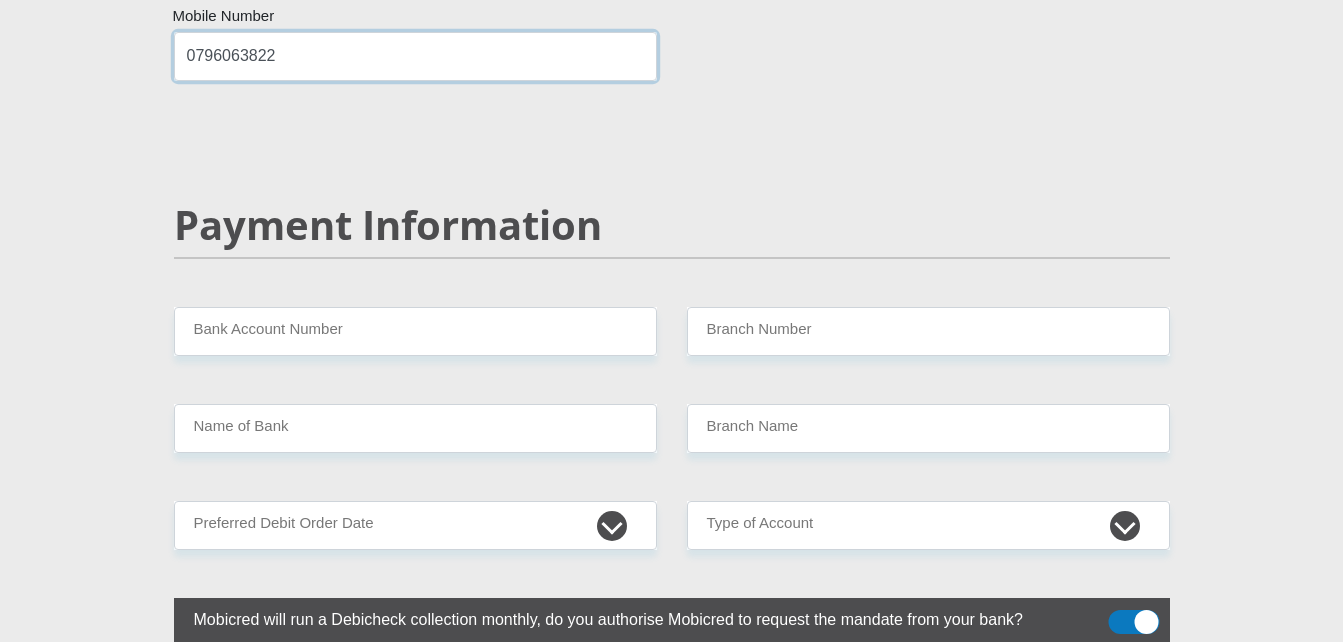 type on "0796063822" 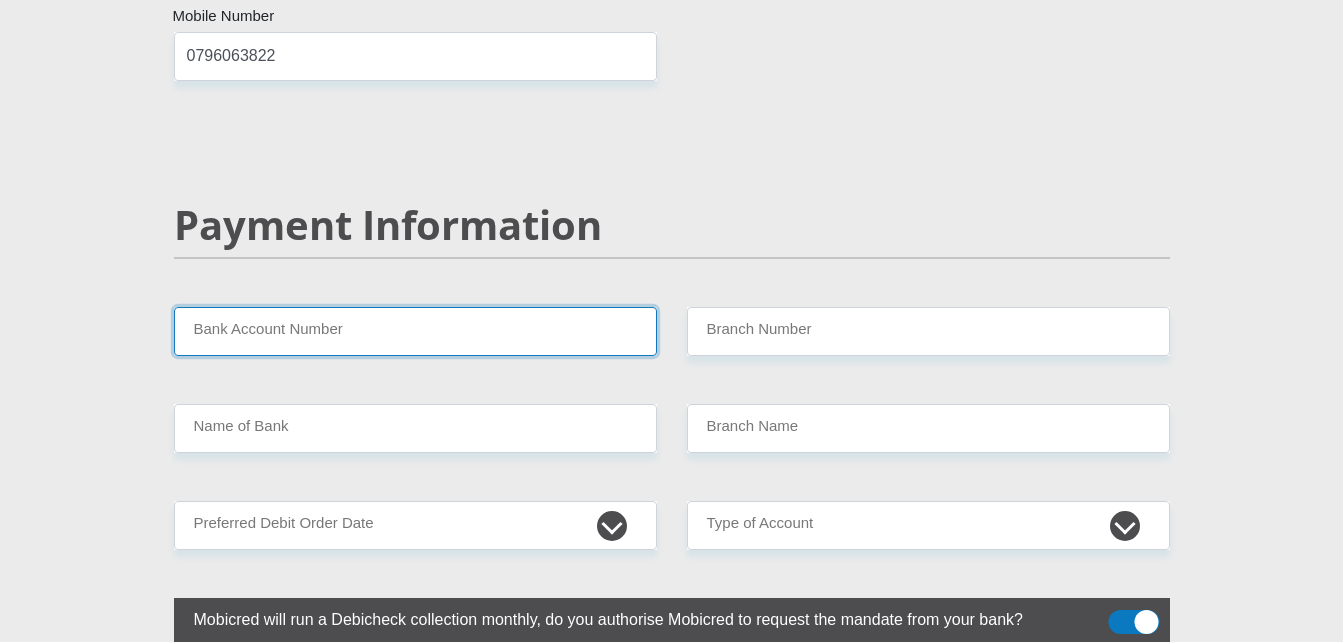 click on "Bank Account Number" at bounding box center [415, 331] 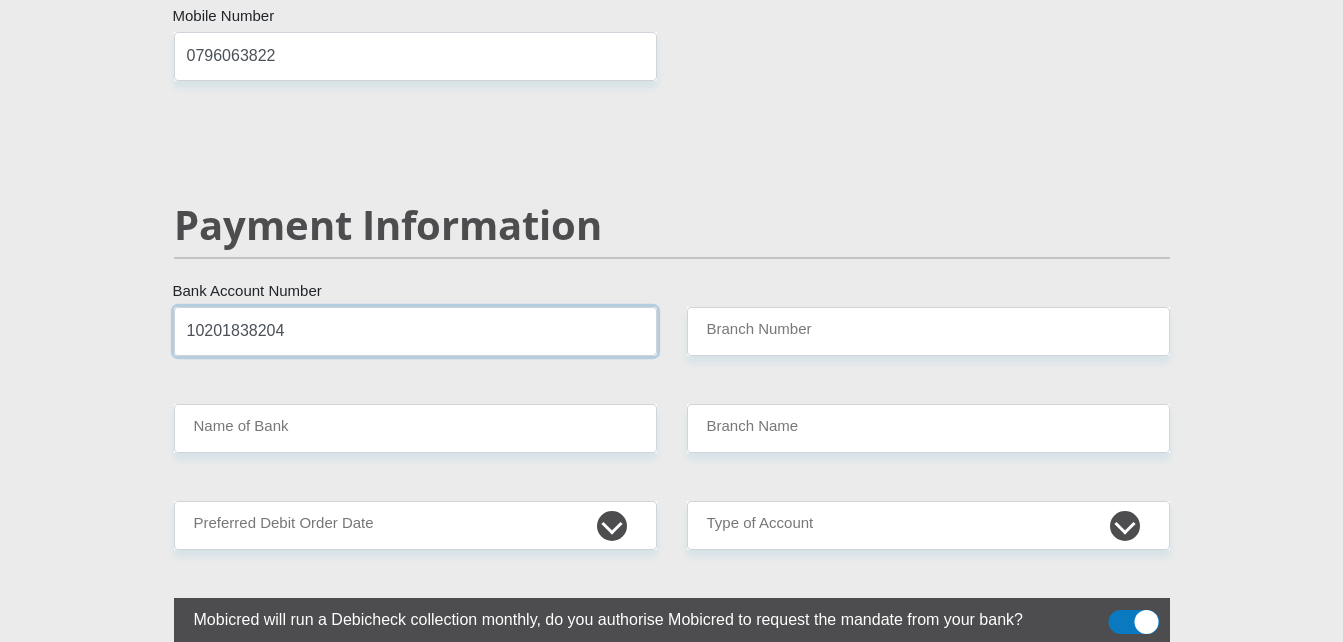type on "10201838204" 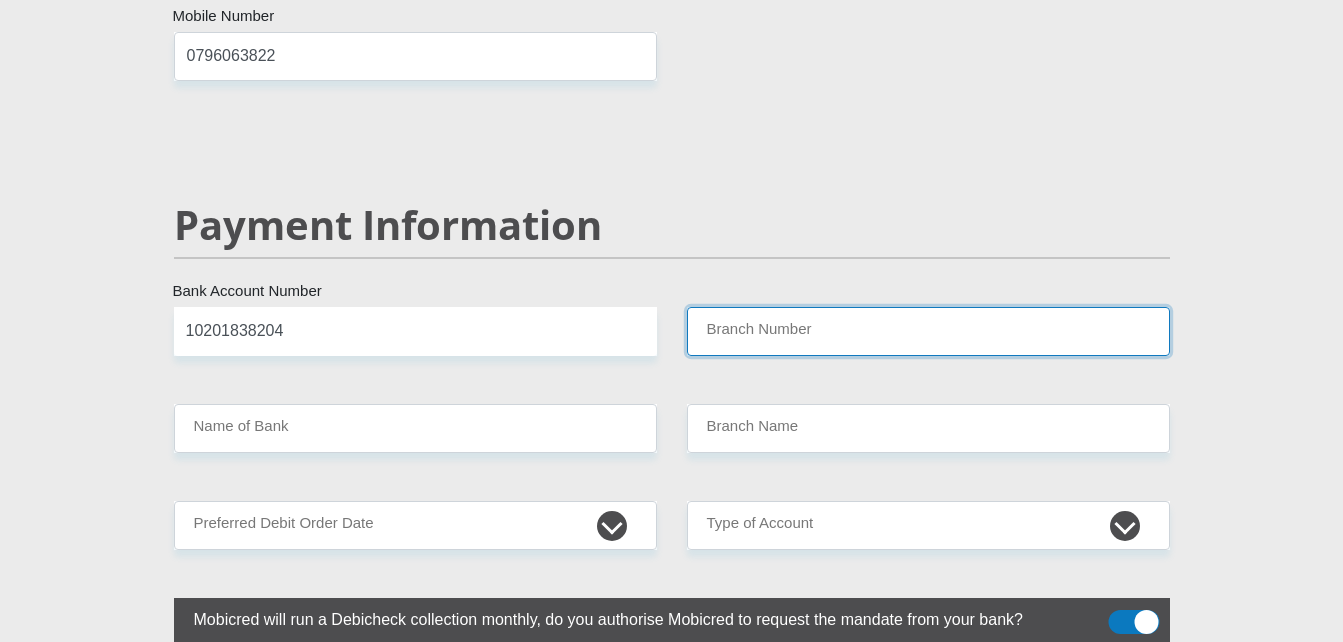 click on "Branch Number" at bounding box center [928, 331] 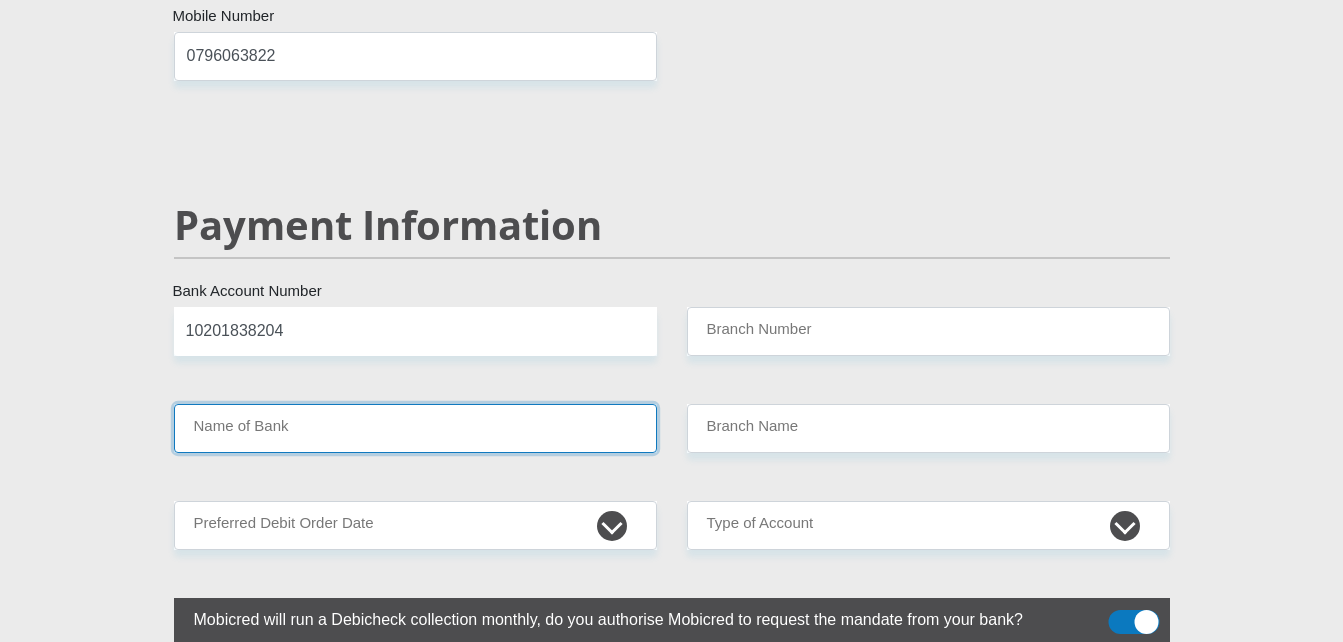 click on "Name of Bank" at bounding box center [415, 428] 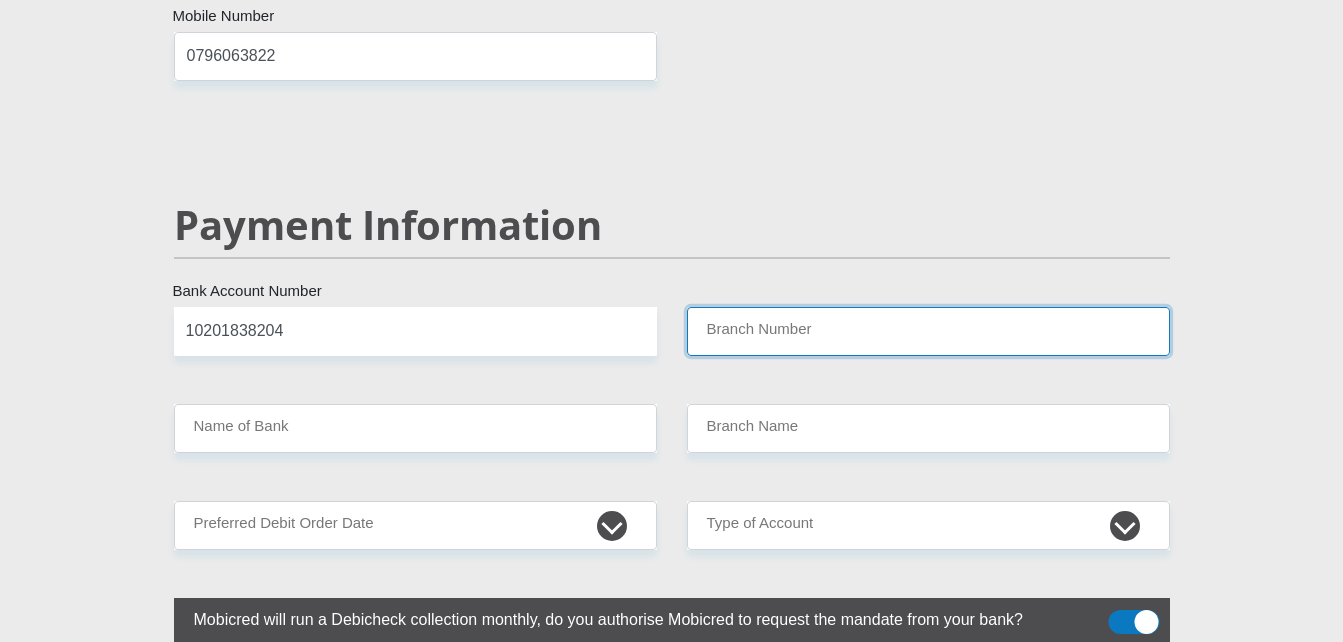 click on "Branch Number" at bounding box center [928, 331] 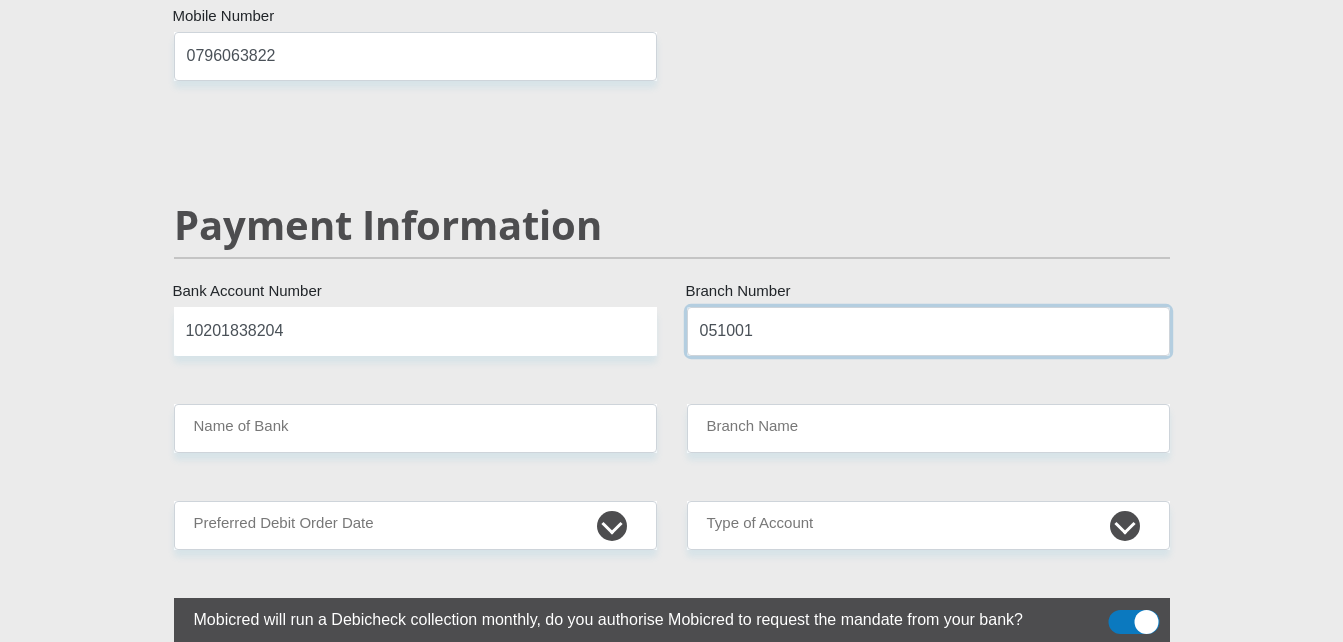 type on "051001" 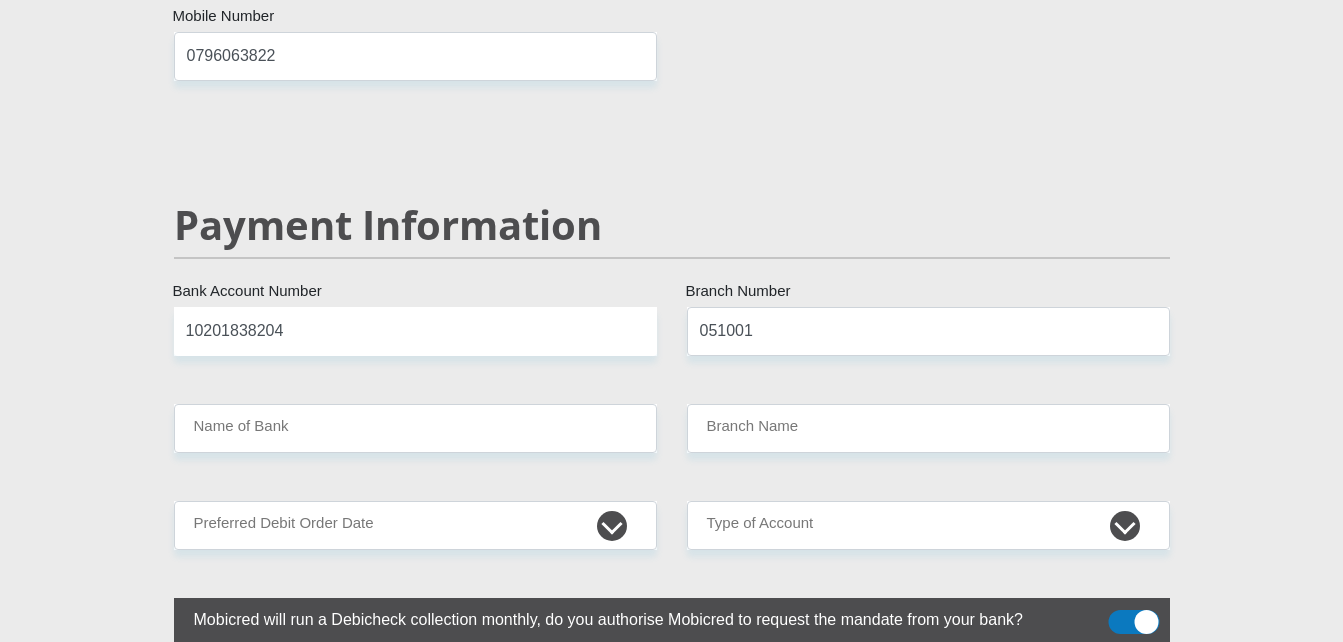click on "Mr
Ms
Mrs
Dr
Other
Title
TSHIDI
First Name
DYASI
Surname
9308220670085
South African ID Number
Please input valid ID number
South Africa
Afghanistan
Aland Islands
Albania
Algeria
America Samoa
American Virgin Islands
Andorra
Angola
Anguilla
Antarctica
Antigua and Barbuda
Argentina" at bounding box center [672, -577] 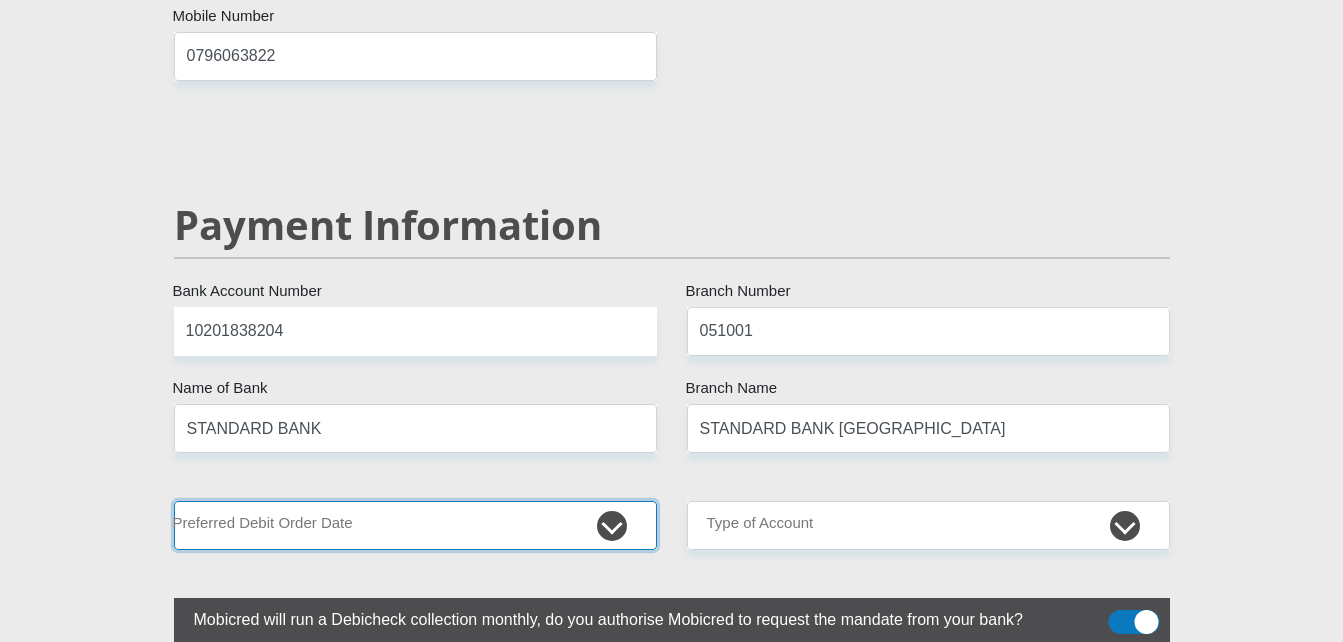 click on "1st
2nd
3rd
4th
5th
7th
18th
19th
20th
21st
22nd
23rd
24th
25th
26th
27th
28th
29th
30th" at bounding box center (415, 525) 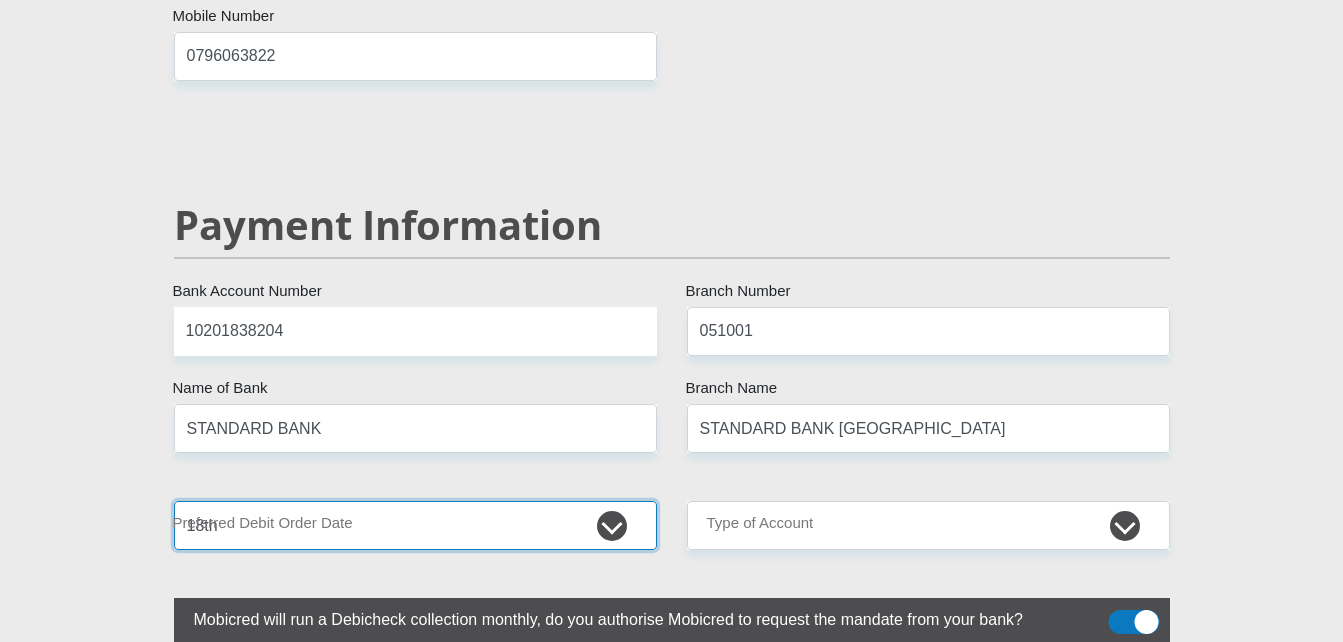 click on "1st
2nd
3rd
4th
5th
7th
18th
19th
20th
21st
22nd
23rd
24th
25th
26th
27th
28th
29th
30th" at bounding box center [415, 525] 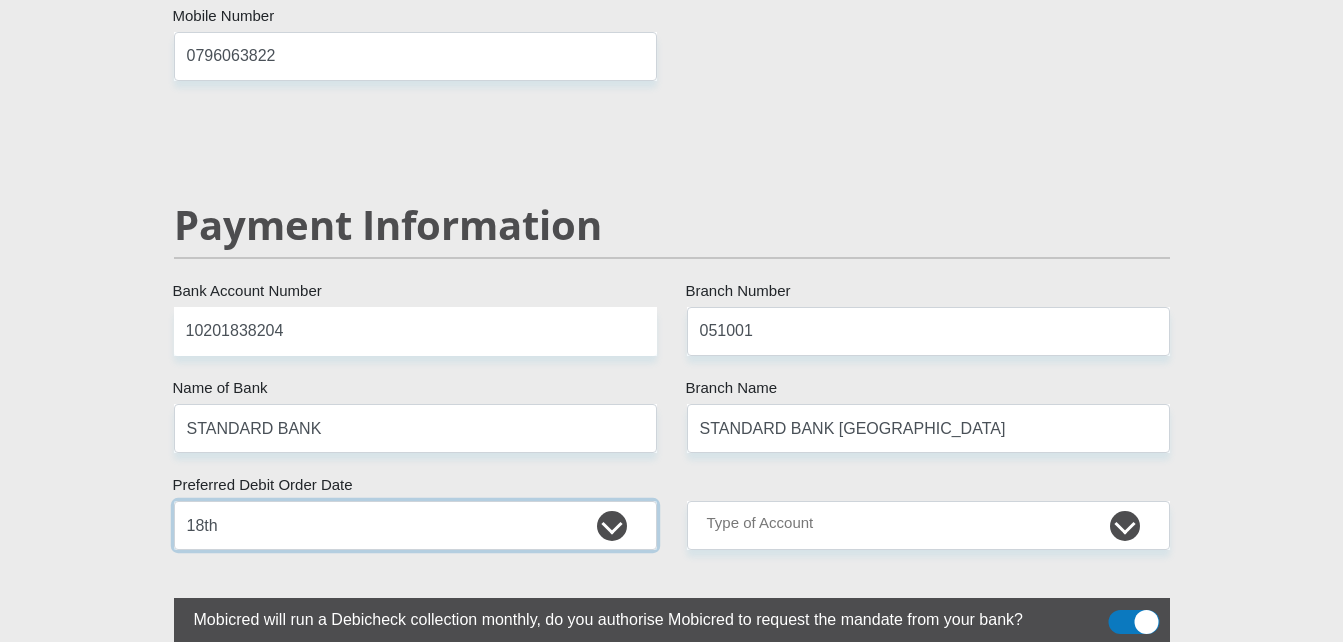 click on "1st
2nd
3rd
4th
5th
7th
18th
19th
20th
21st
22nd
23rd
24th
25th
26th
27th
28th
29th
30th" at bounding box center [415, 525] 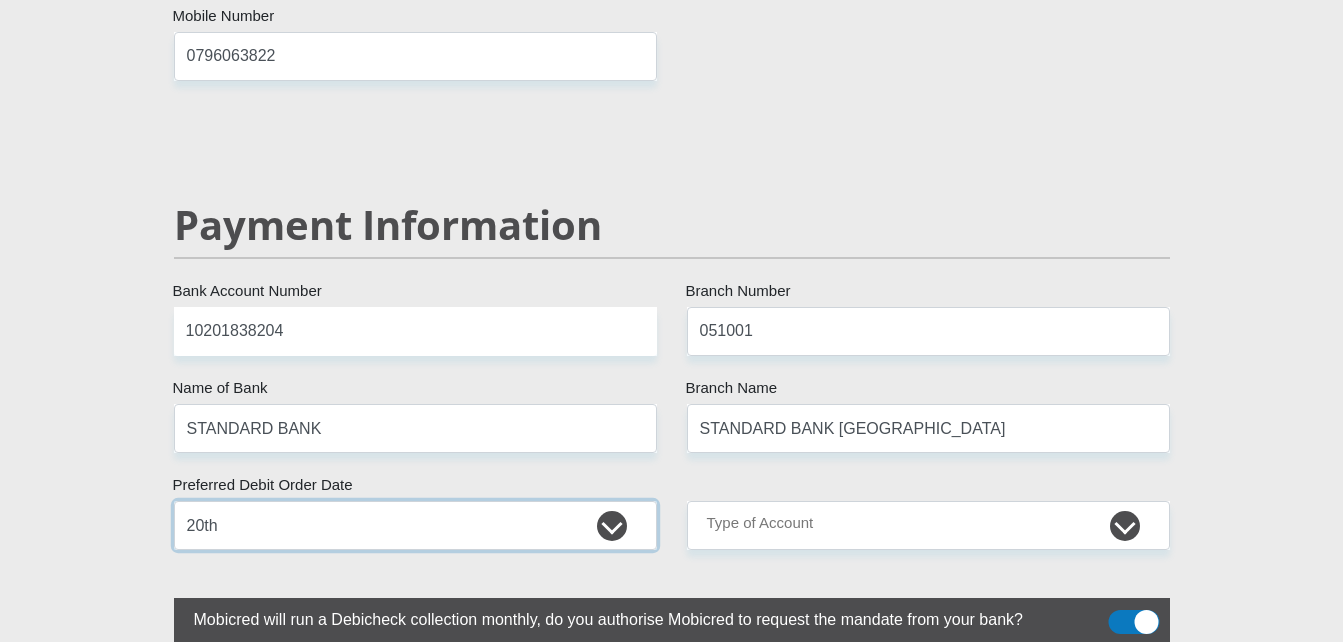 click on "1st
2nd
3rd
4th
5th
7th
18th
19th
20th
21st
22nd
23rd
24th
25th
26th
27th
28th
29th
30th" at bounding box center [415, 525] 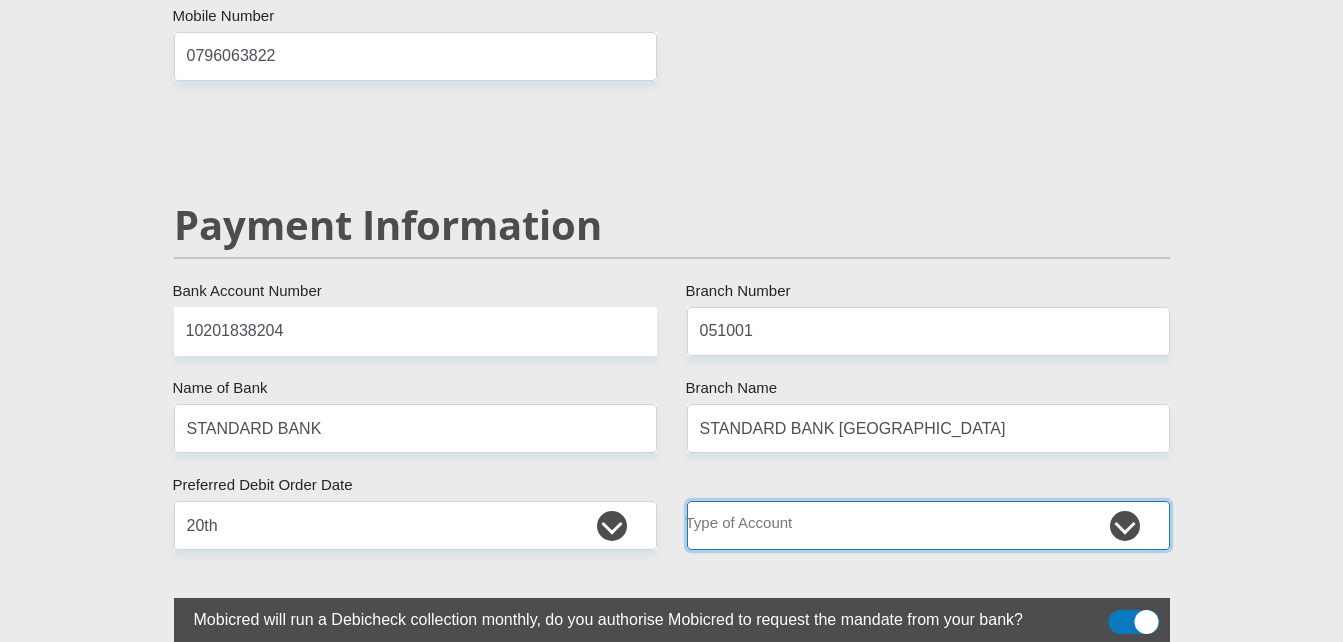 click on "Cheque
Savings" at bounding box center [928, 525] 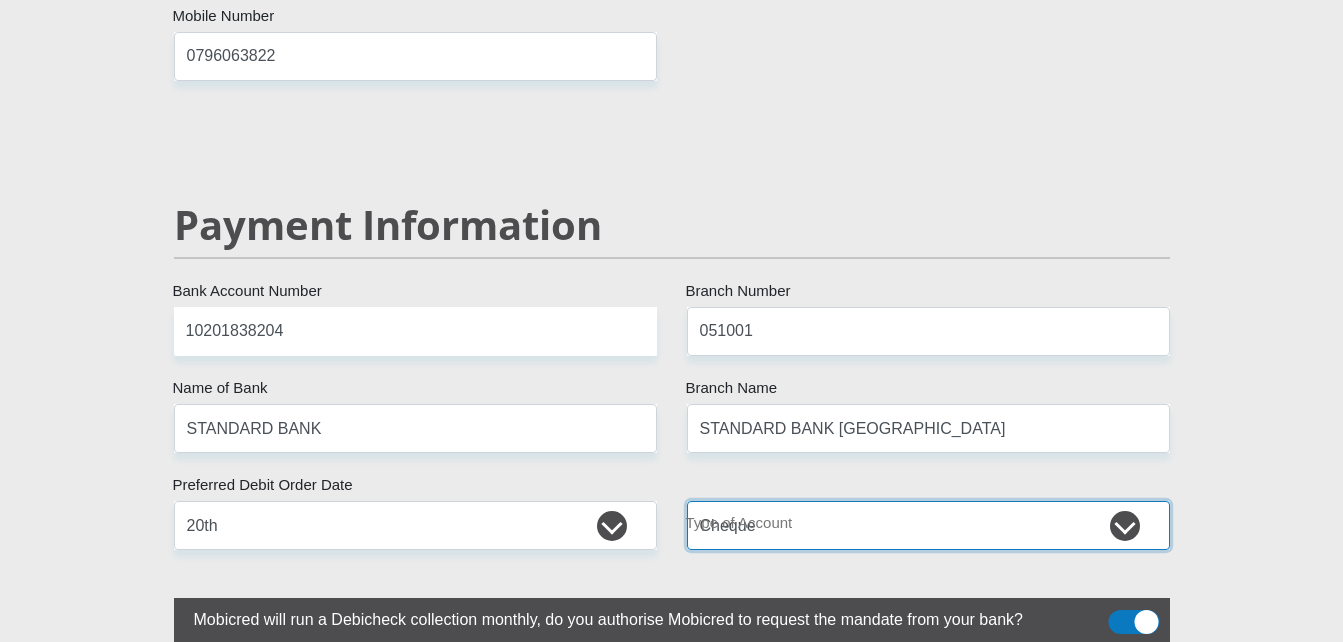 click on "Cheque
Savings" at bounding box center [928, 525] 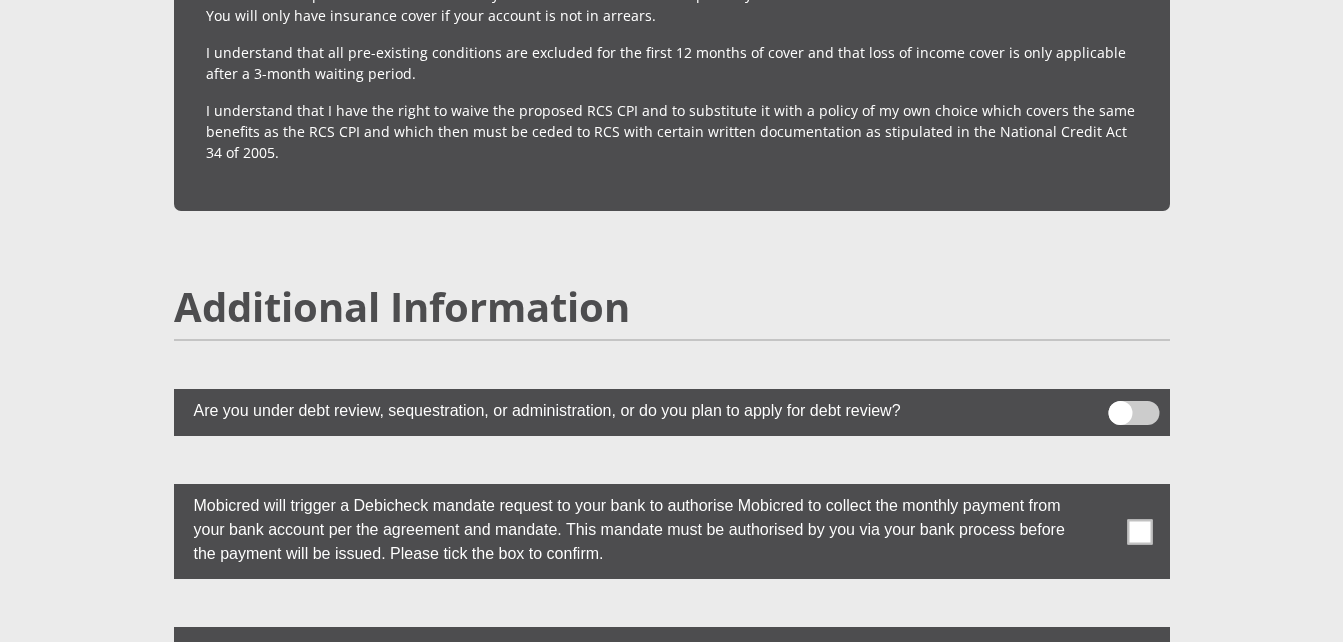 scroll, scrollTop: 5248, scrollLeft: 0, axis: vertical 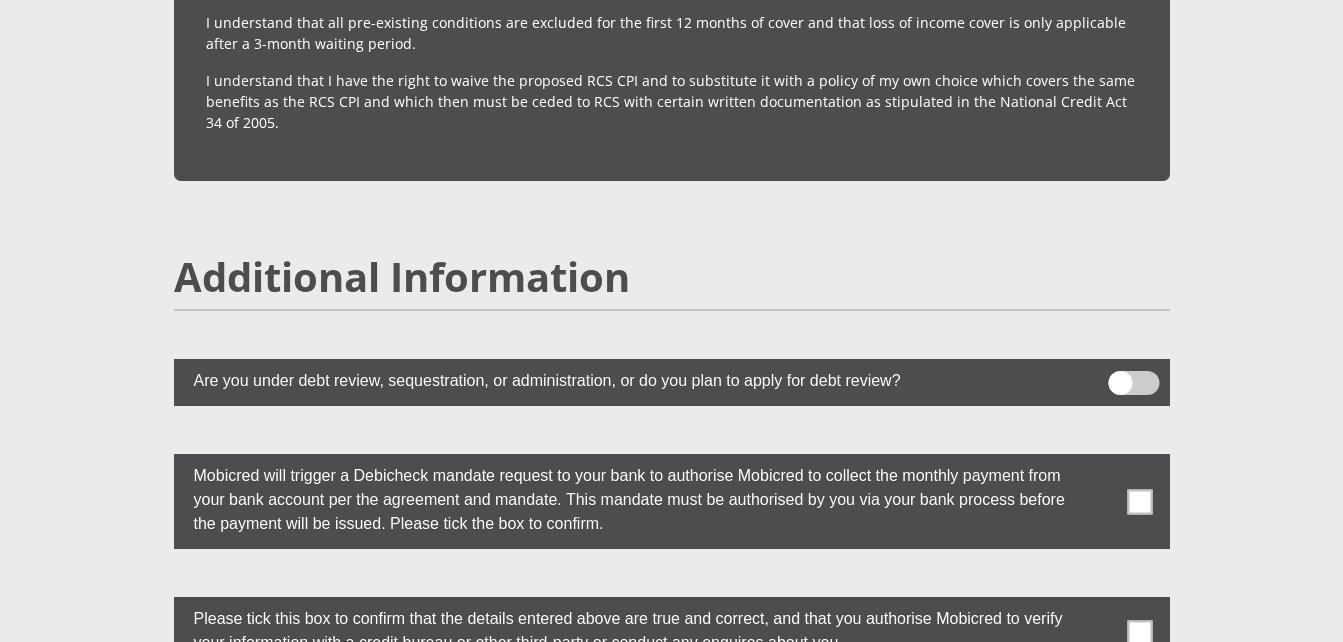 click at bounding box center (1133, 383) 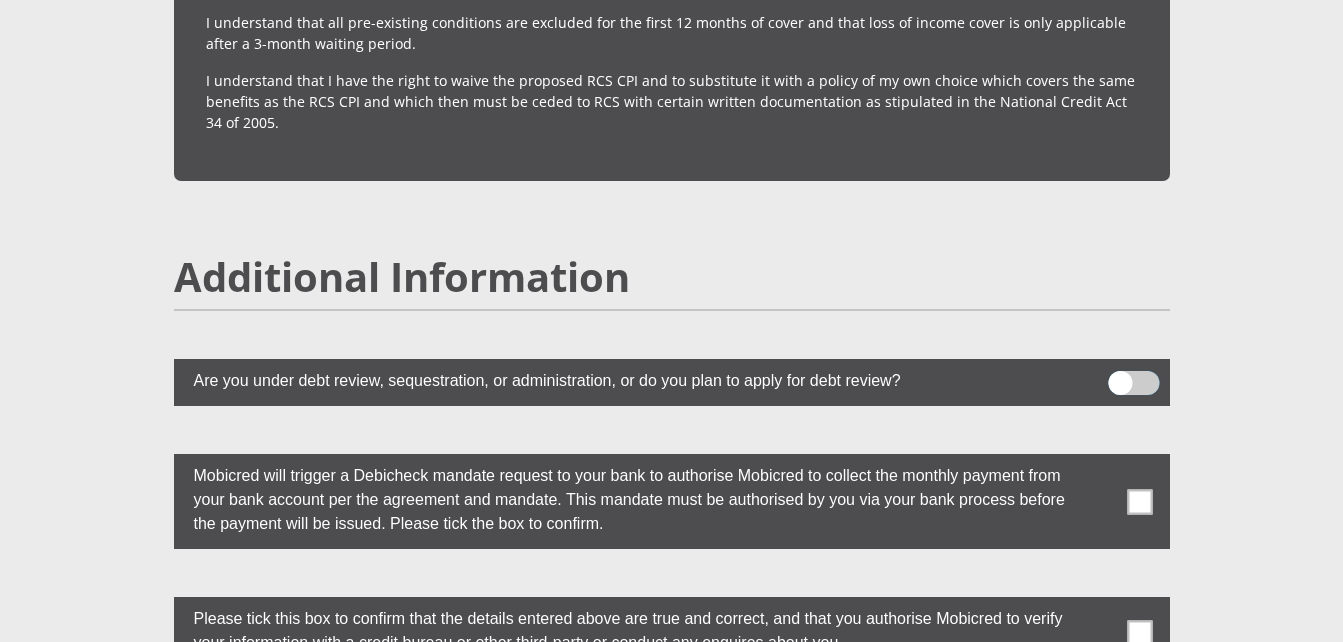 click at bounding box center [1120, 376] 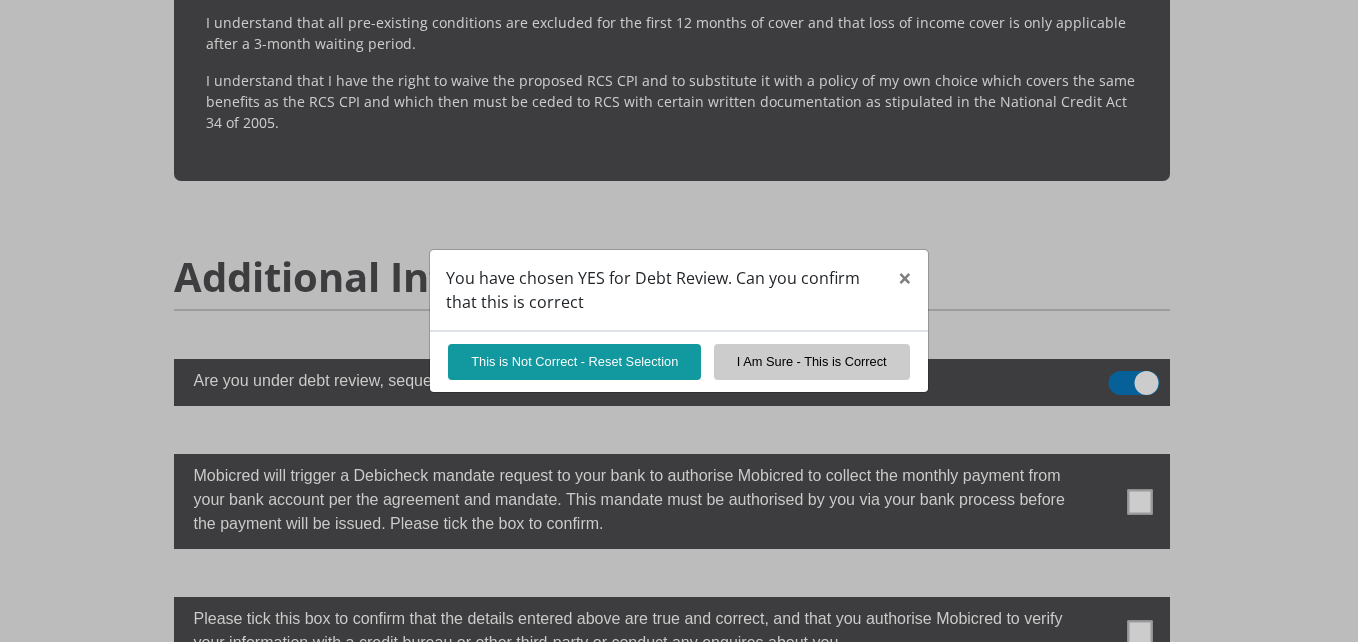 click on "You have chosen YES for Debt Review.
Can you confirm that this is correct
×
This is Not Correct - Reset Selection
I Am Sure - This is Correct" at bounding box center [679, 321] 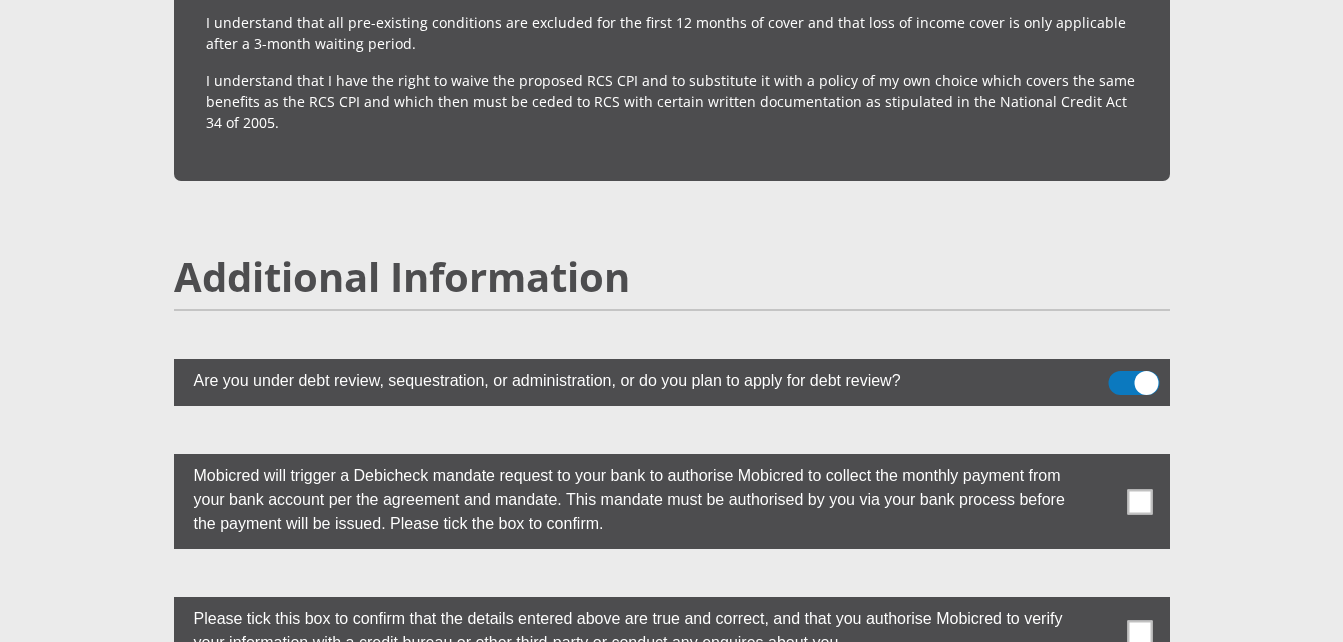 click at bounding box center [1133, 383] 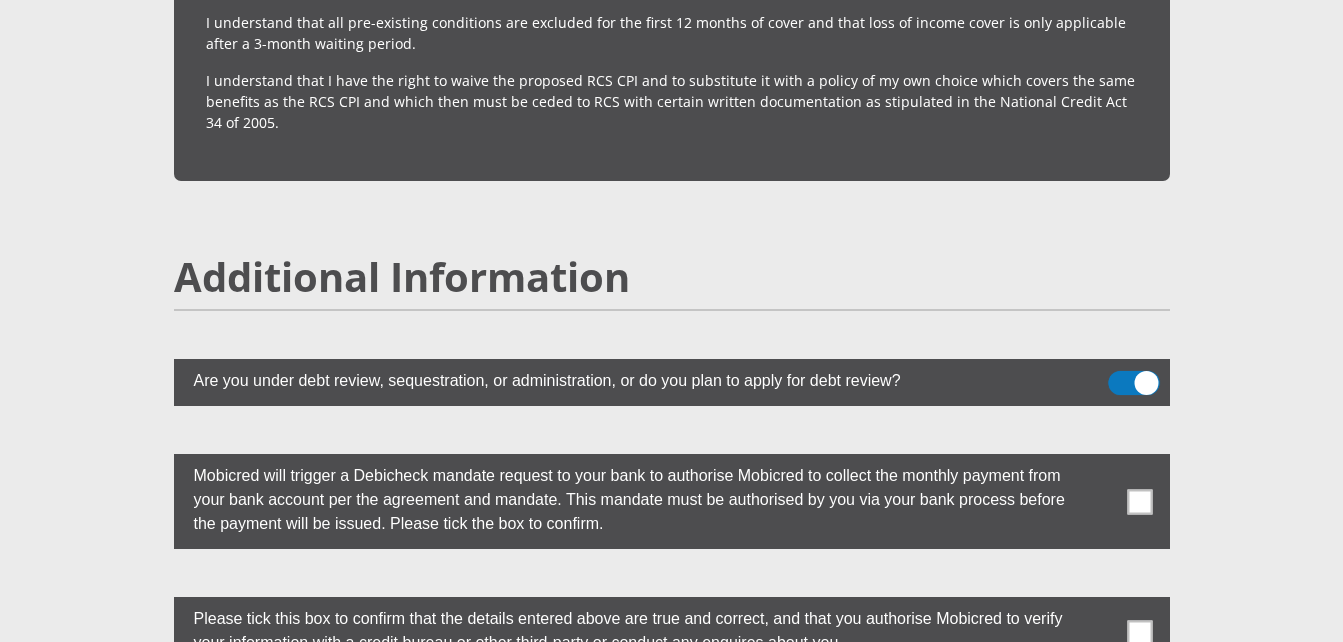 click at bounding box center [1120, 376] 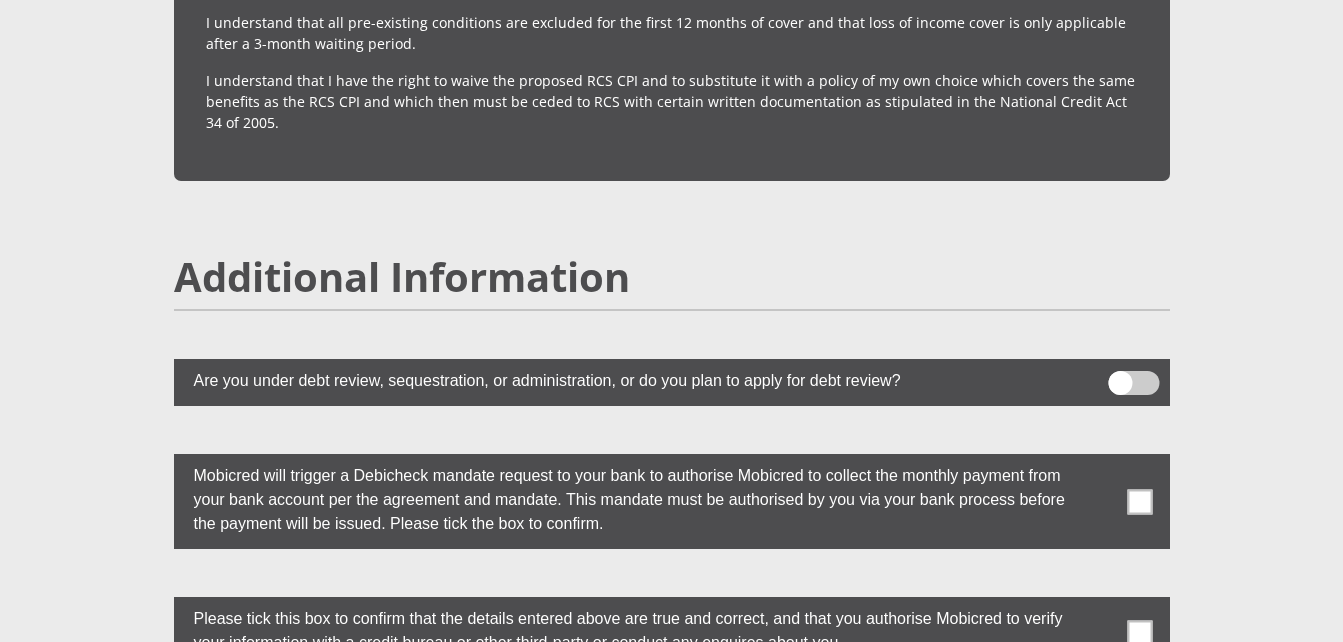 click at bounding box center (1139, 501) 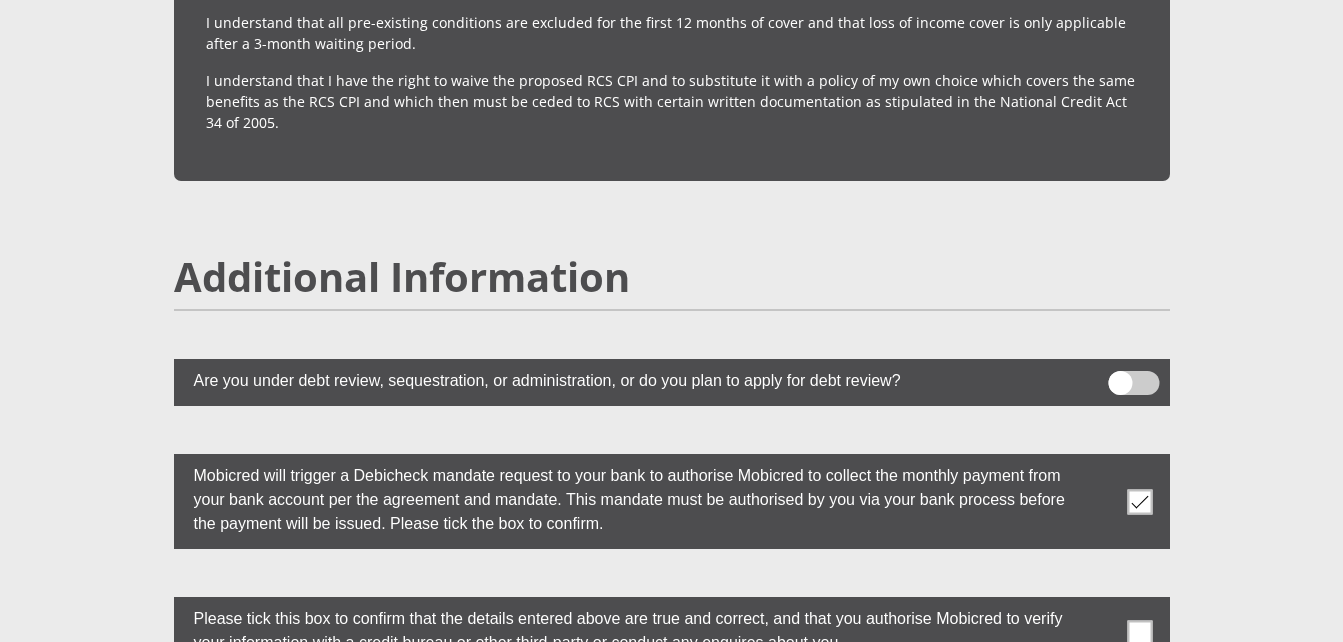 click at bounding box center (1139, 632) 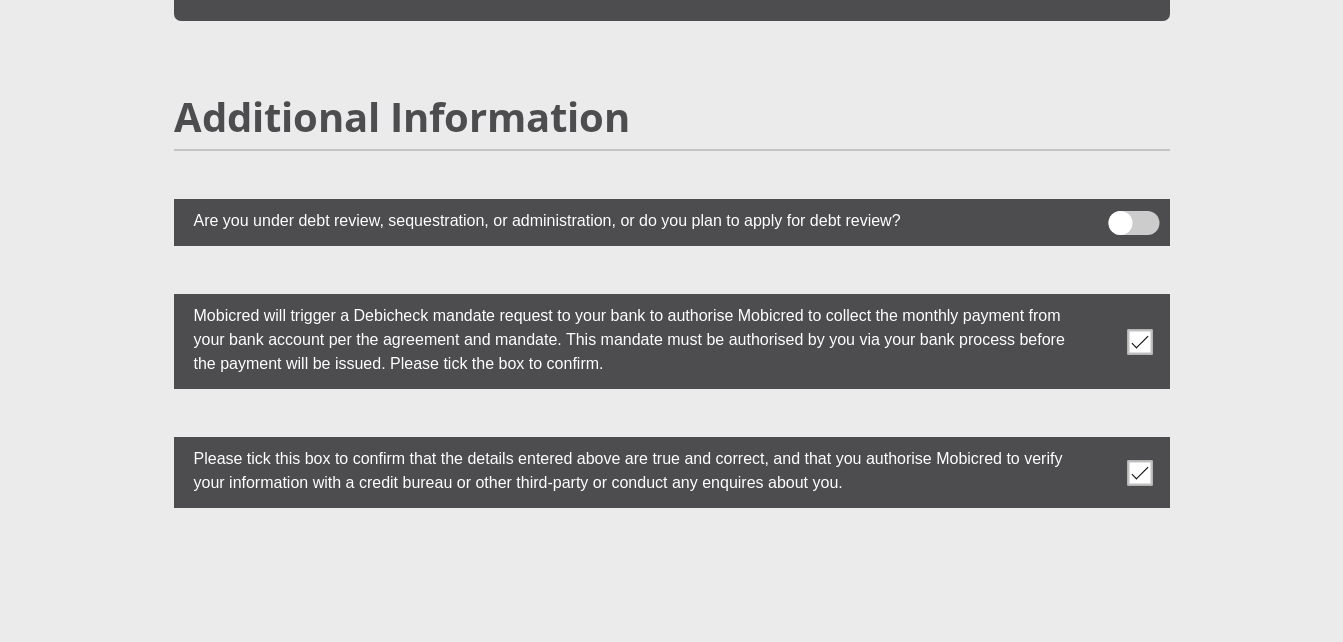 scroll, scrollTop: 5448, scrollLeft: 0, axis: vertical 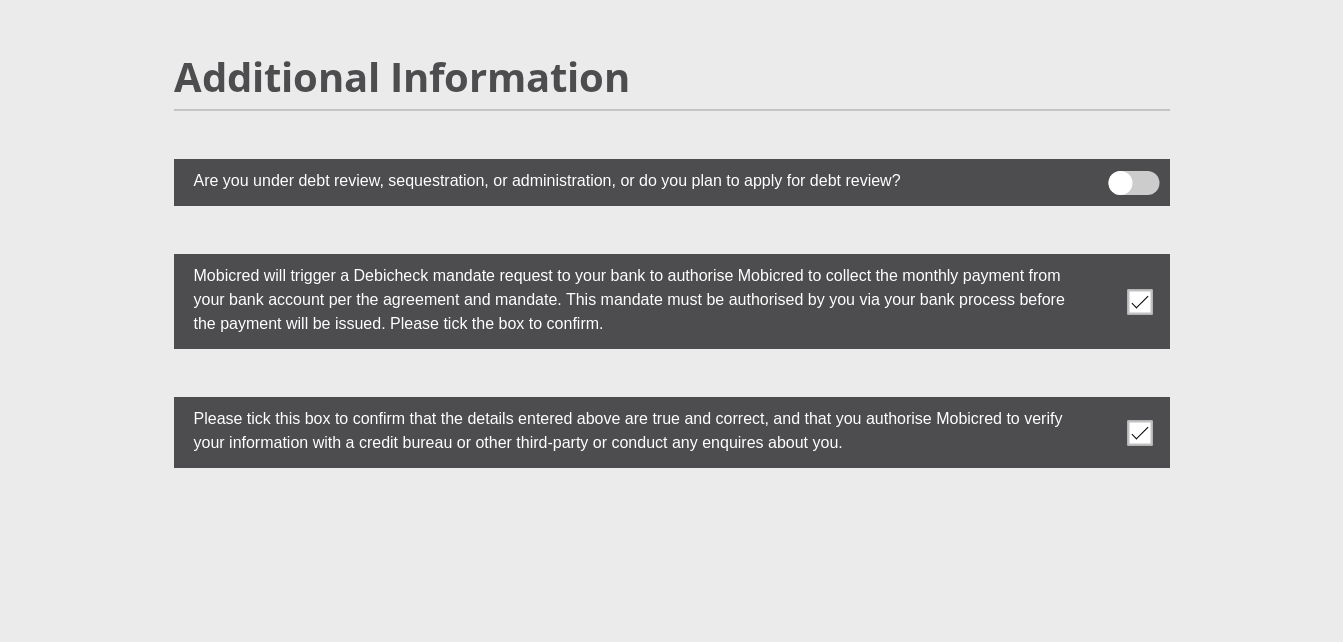 click on "Mr
Ms
Mrs
Dr
Other
Title
TSHIDI
First Name
DYASI
Surname
9308220670085
South African ID Number
Please input valid ID number
South Africa
Afghanistan
Aland Islands
Albania
Algeria
America Samoa
American Virgin Islands
Andorra
Angola
Anguilla
Antarctica
Antigua and Barbuda  Argentina  Chad" at bounding box center (672, -2191) 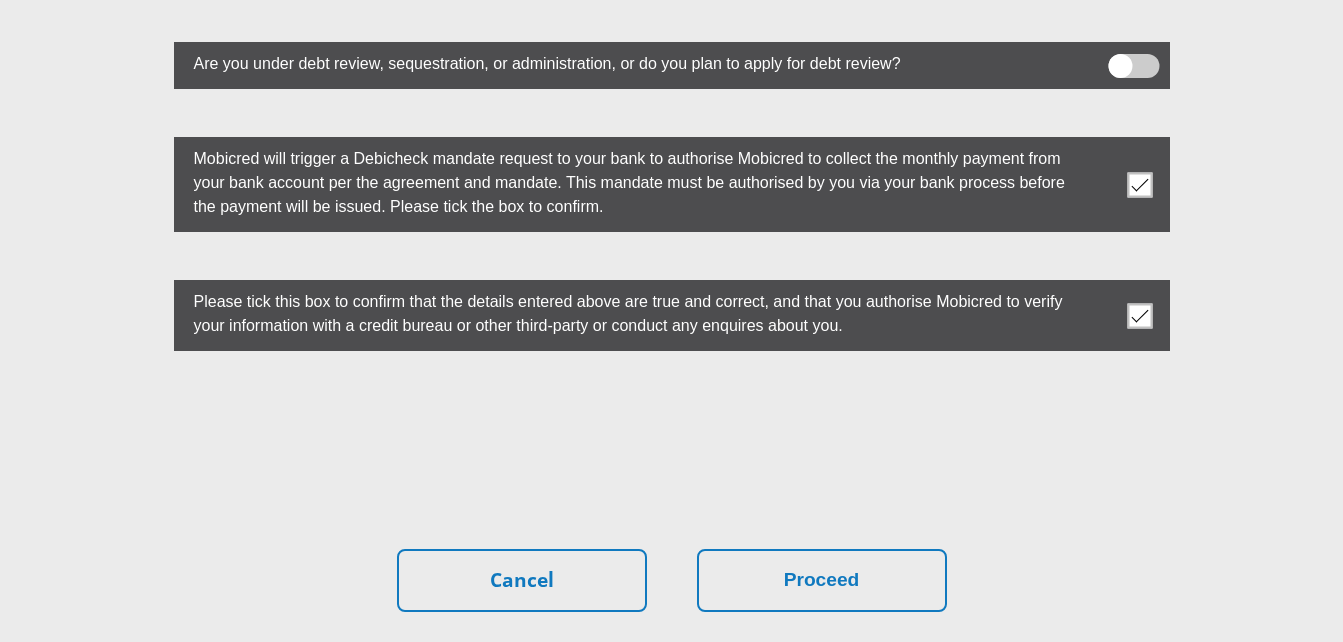 scroll, scrollTop: 5568, scrollLeft: 0, axis: vertical 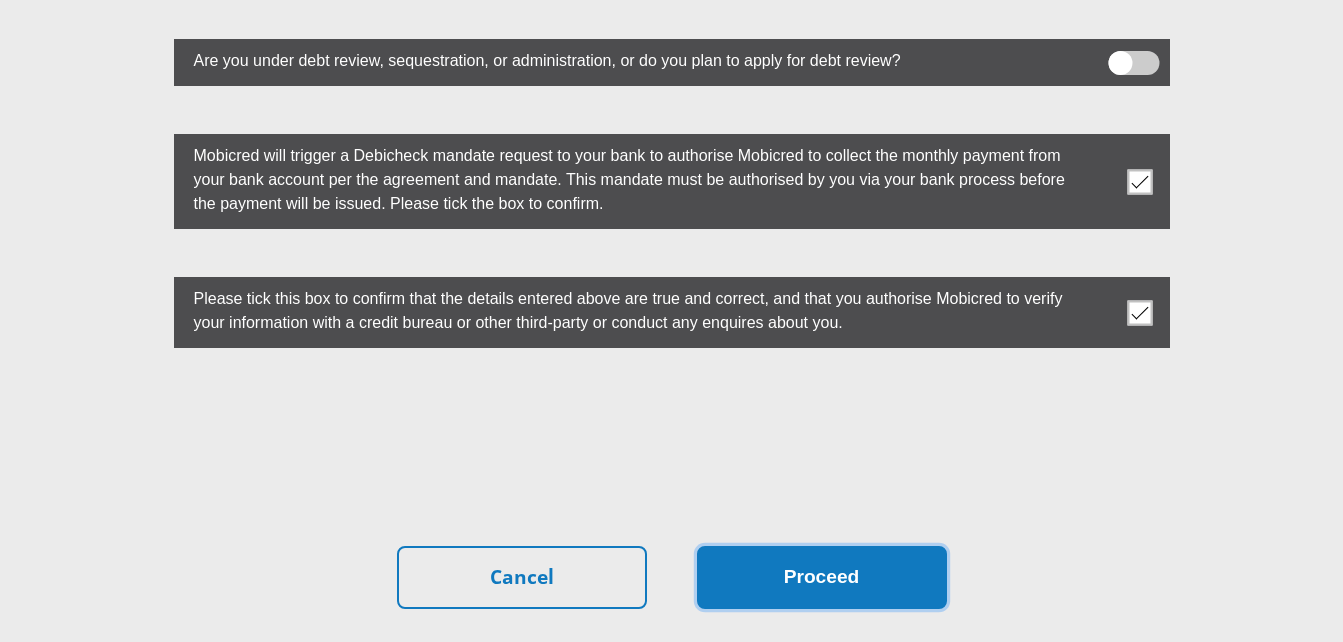click on "Proceed" at bounding box center (822, 577) 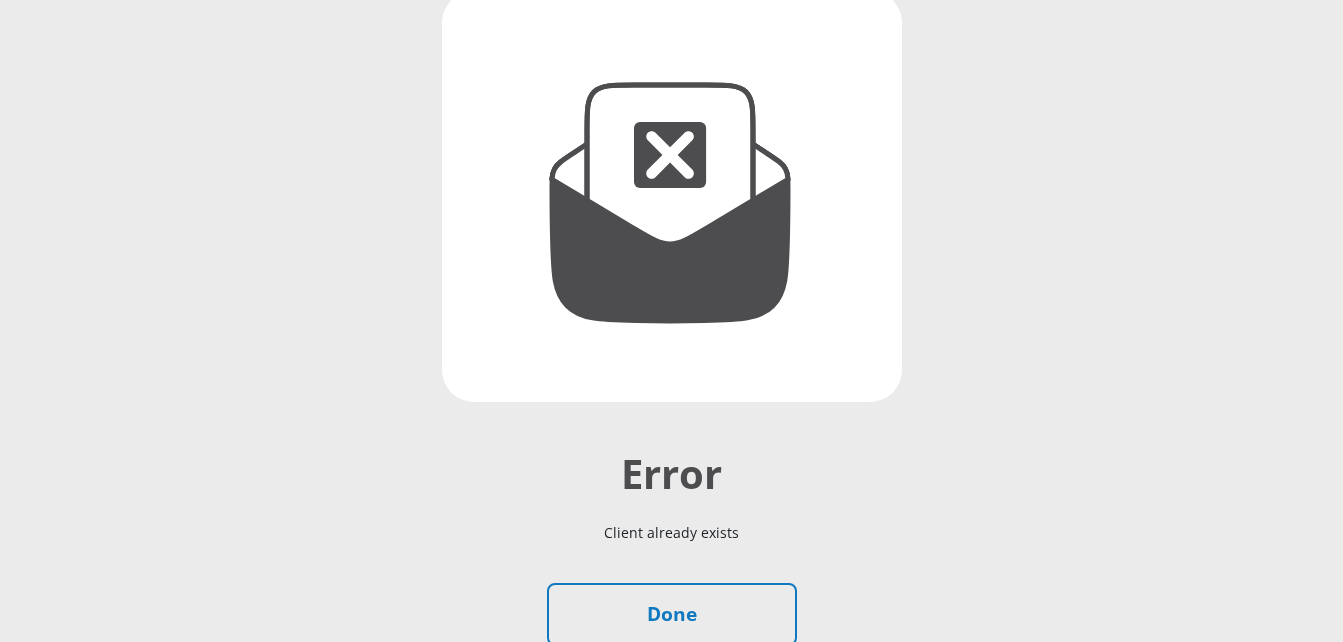 scroll, scrollTop: 431, scrollLeft: 0, axis: vertical 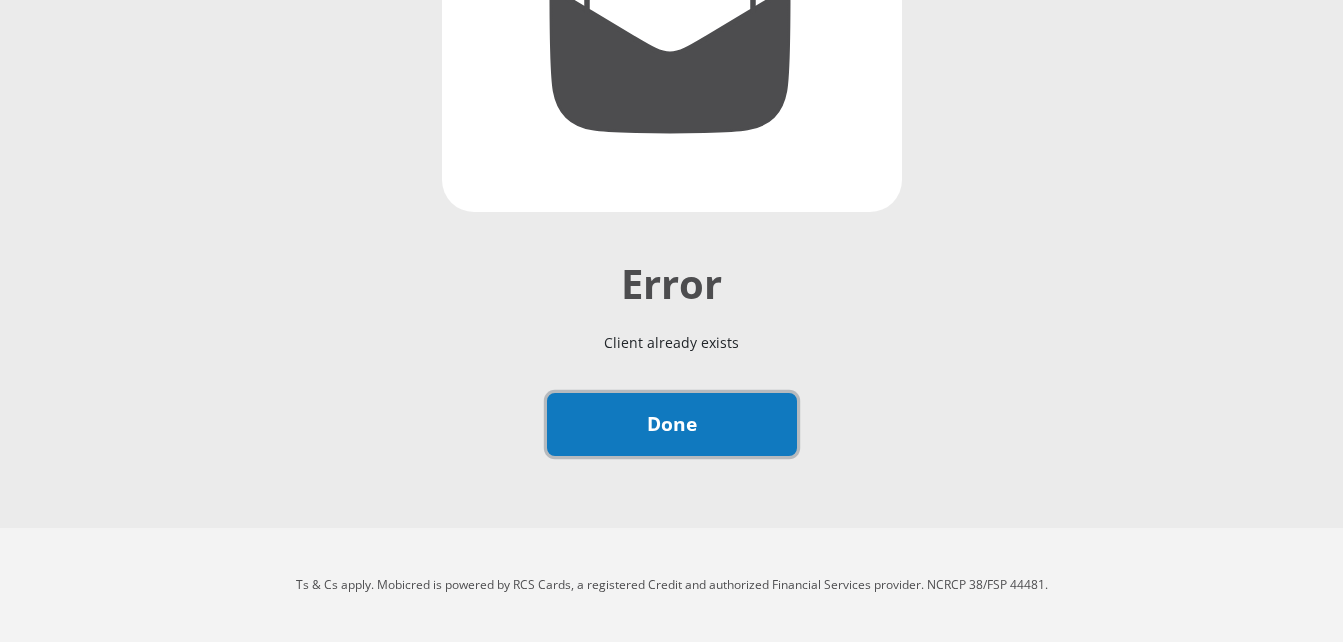 click on "Done" at bounding box center (672, 424) 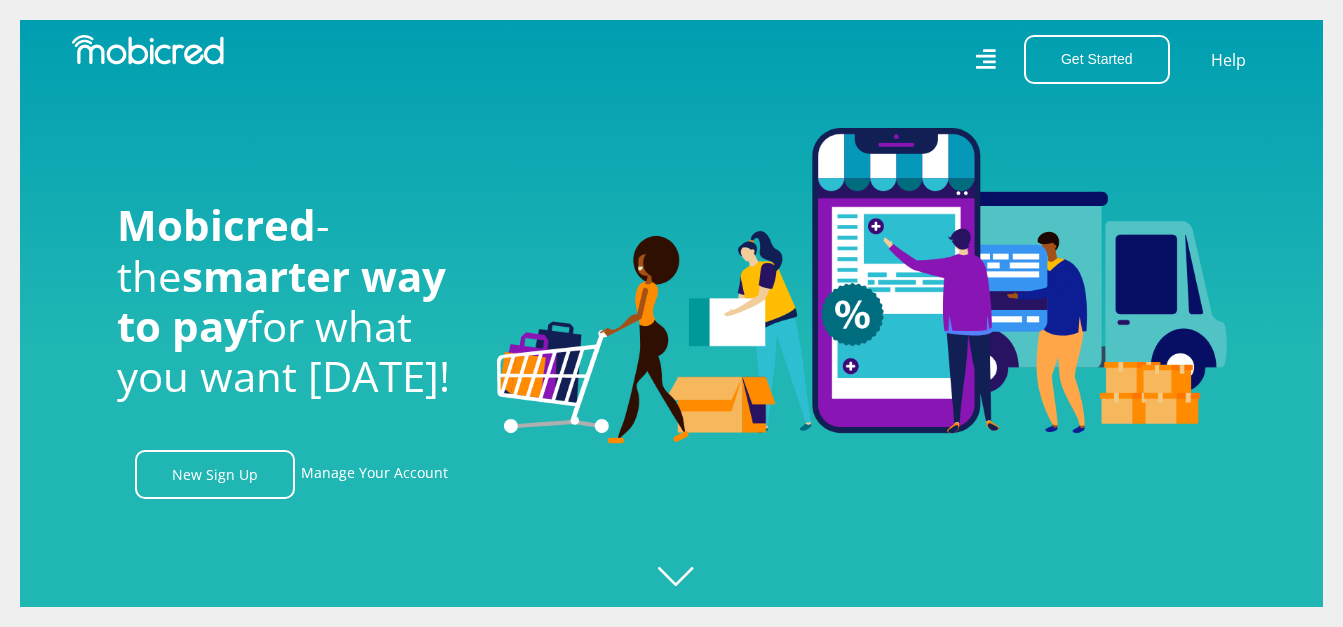 scroll, scrollTop: 0, scrollLeft: 0, axis: both 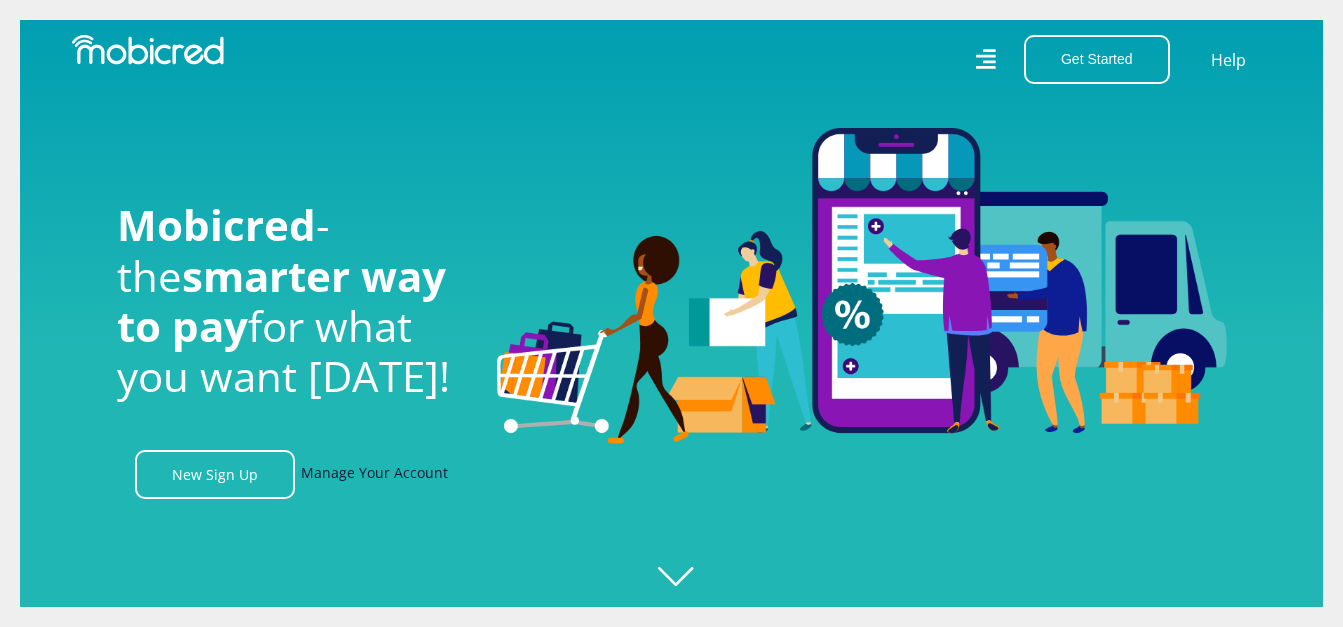 drag, startPoint x: 0, startPoint y: 0, endPoint x: 354, endPoint y: 483, distance: 598.83636 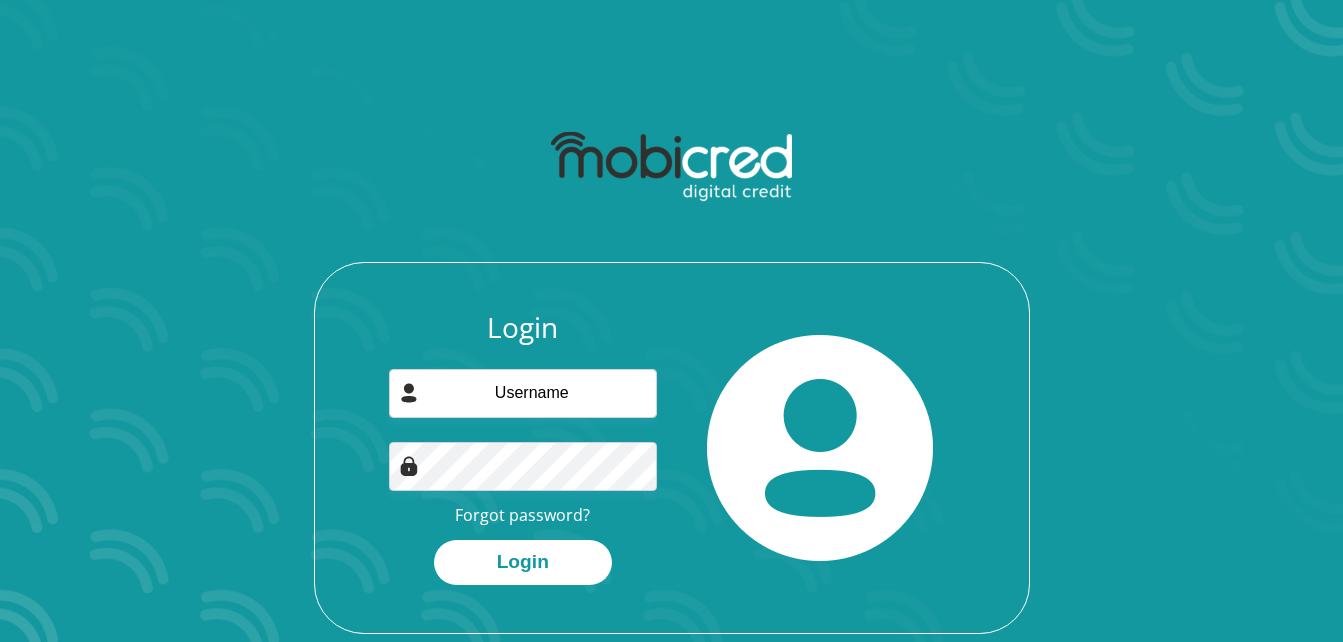 scroll, scrollTop: 0, scrollLeft: 0, axis: both 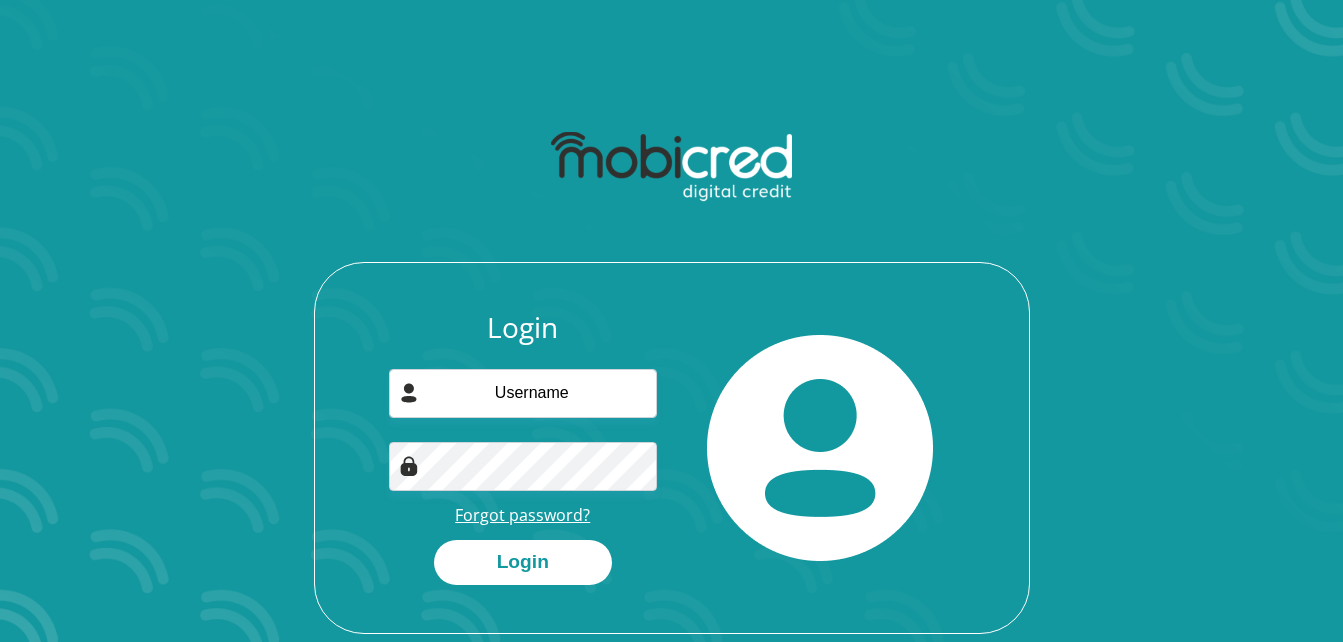 click on "Forgot password?" at bounding box center (522, 515) 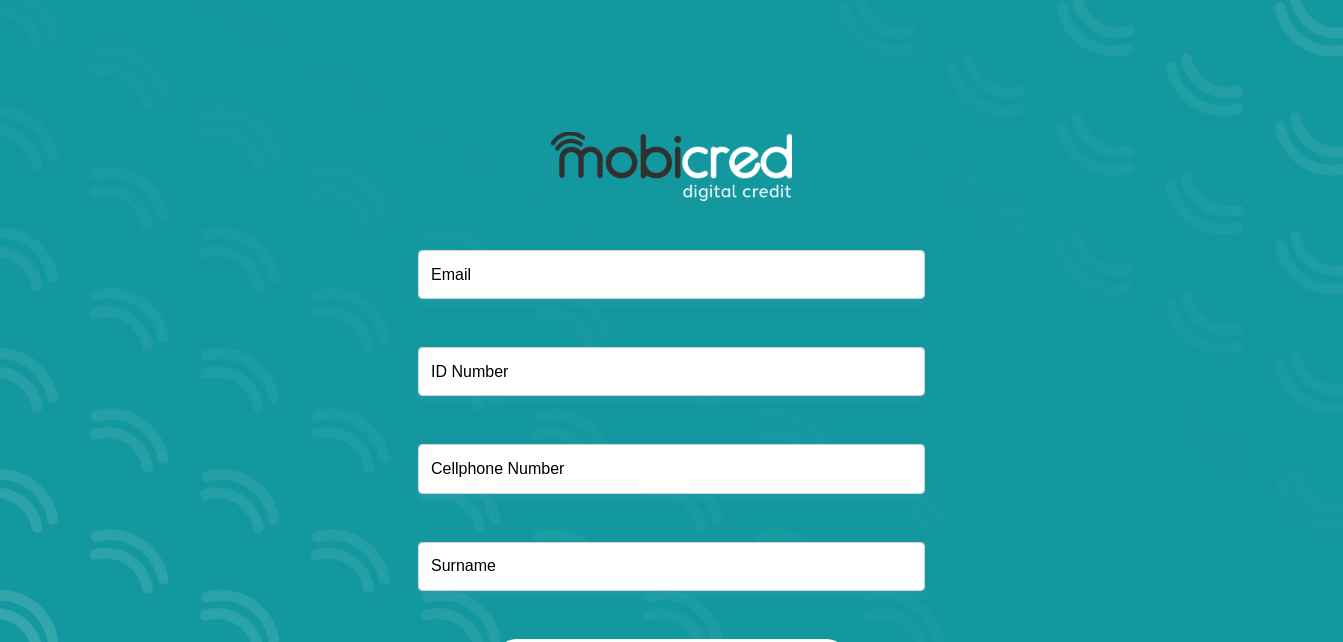 scroll, scrollTop: 0, scrollLeft: 0, axis: both 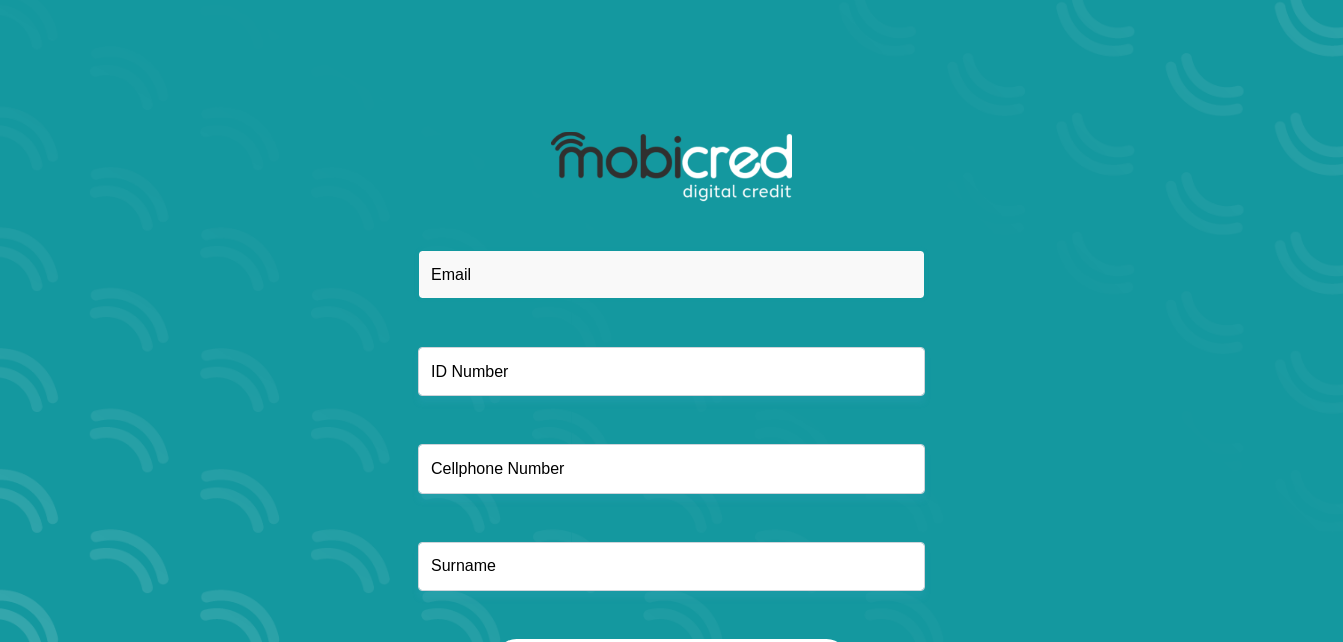 click at bounding box center [671, 274] 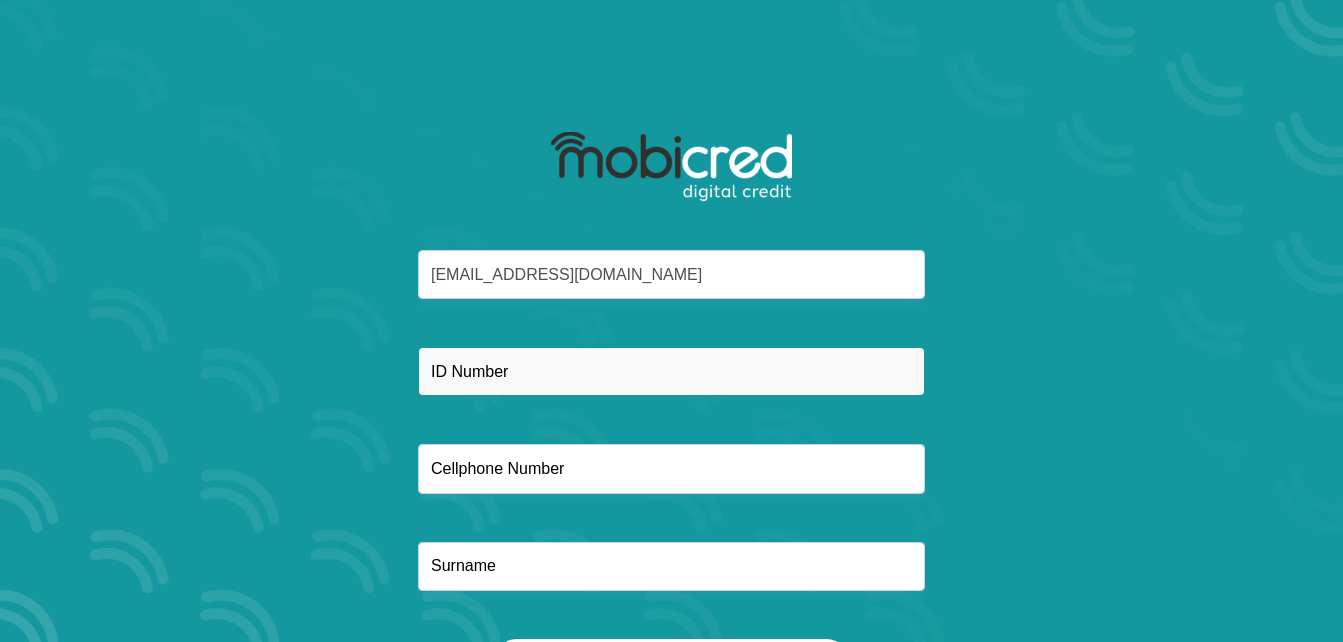 click at bounding box center (671, 371) 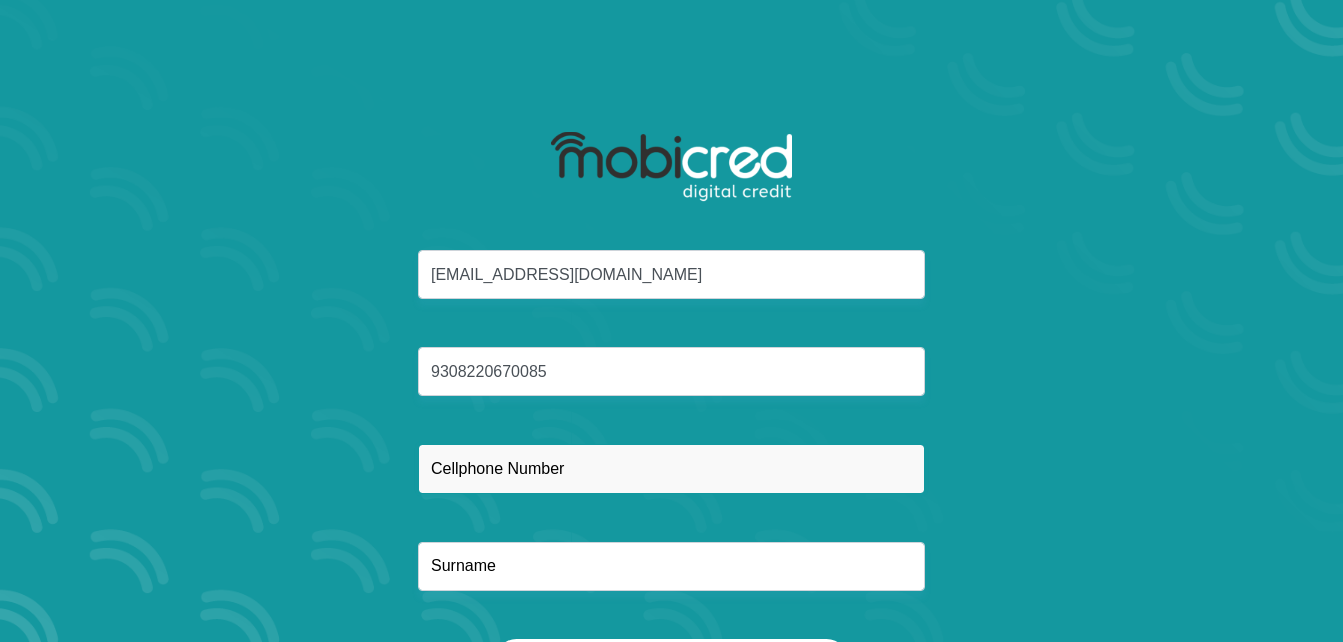 type on "0660539957" 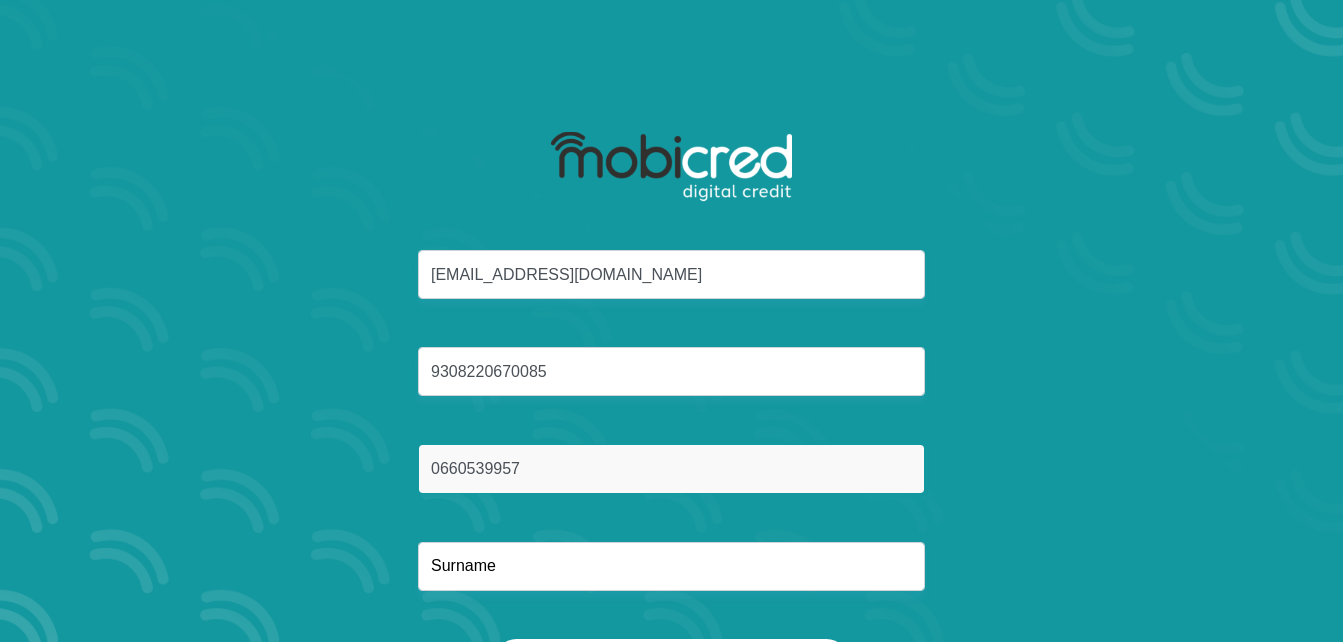 type on "DYASI" 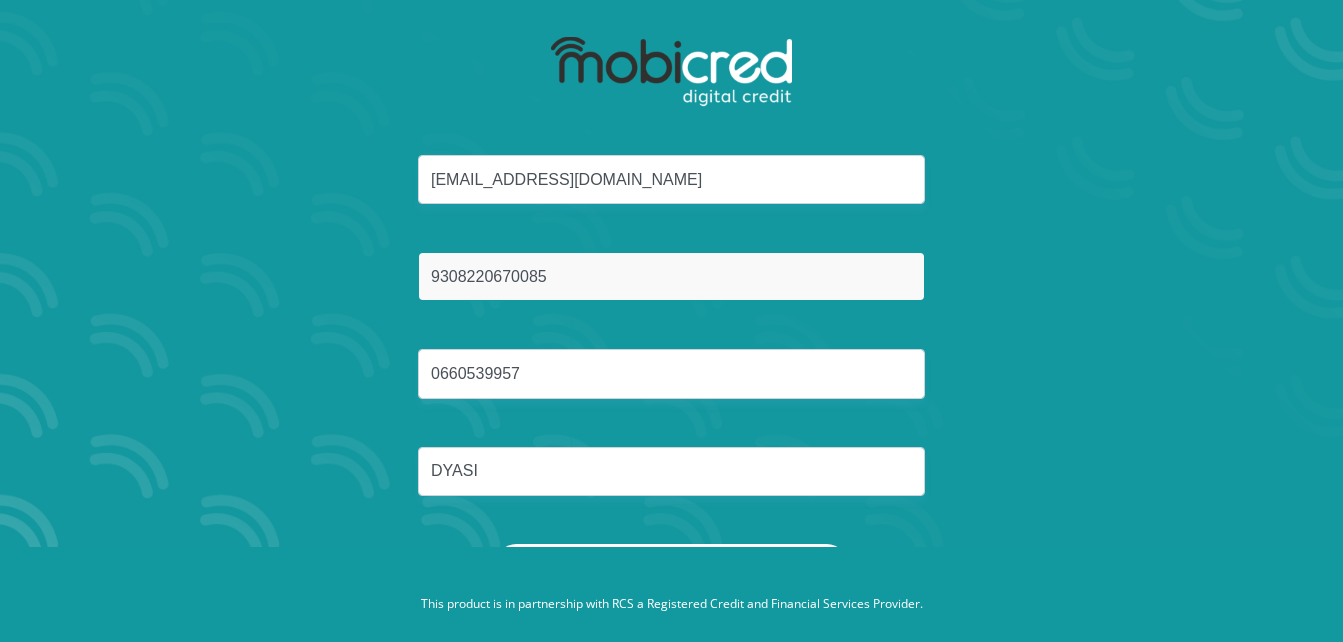 scroll, scrollTop: 114, scrollLeft: 0, axis: vertical 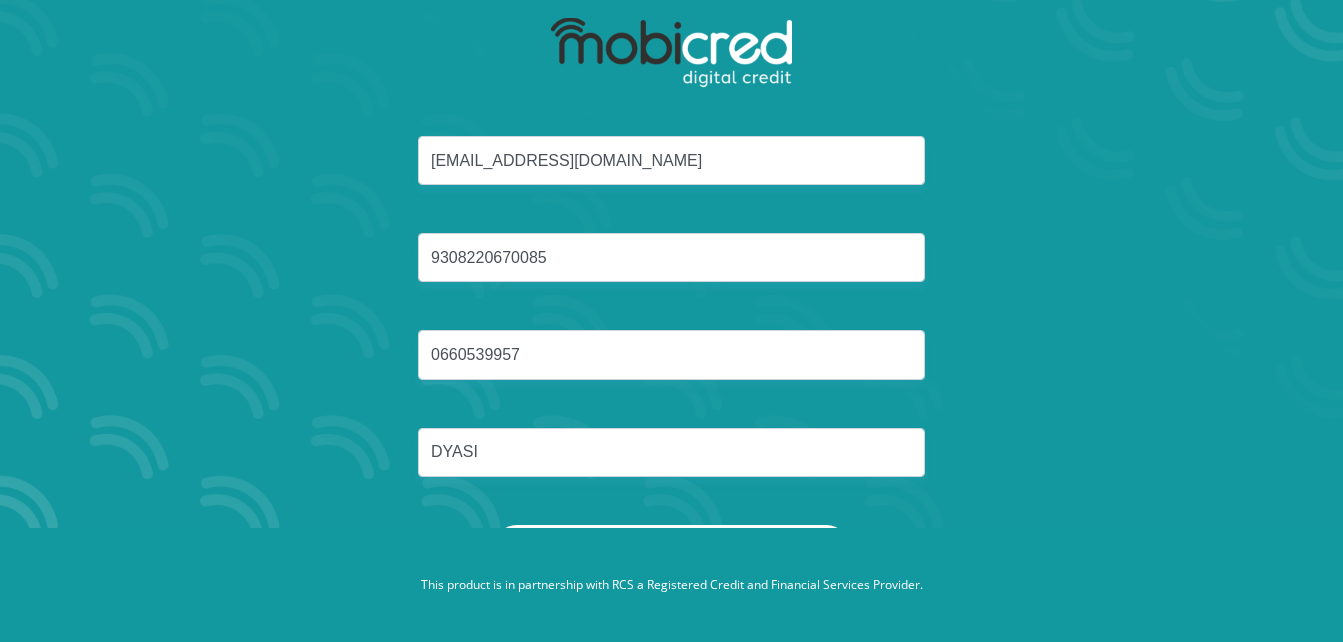 click on "tshididyasi@gmail.com
9308220670085
0660539957
DYASI" at bounding box center [672, 330] 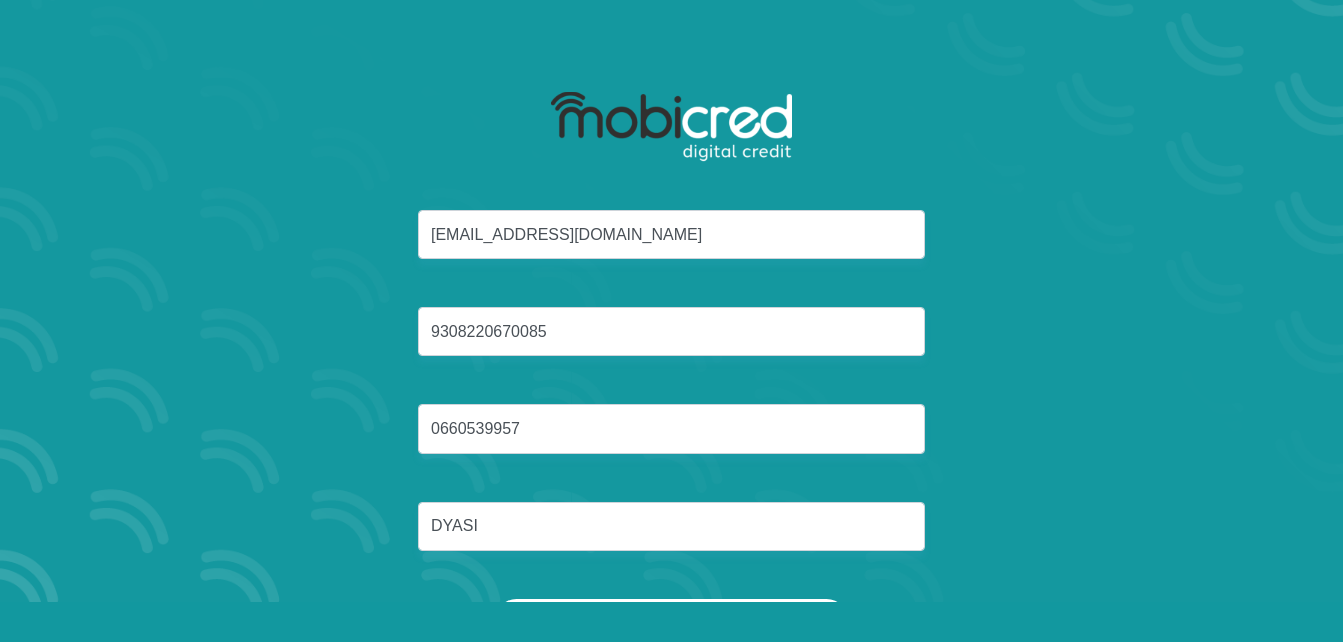 scroll, scrollTop: 114, scrollLeft: 0, axis: vertical 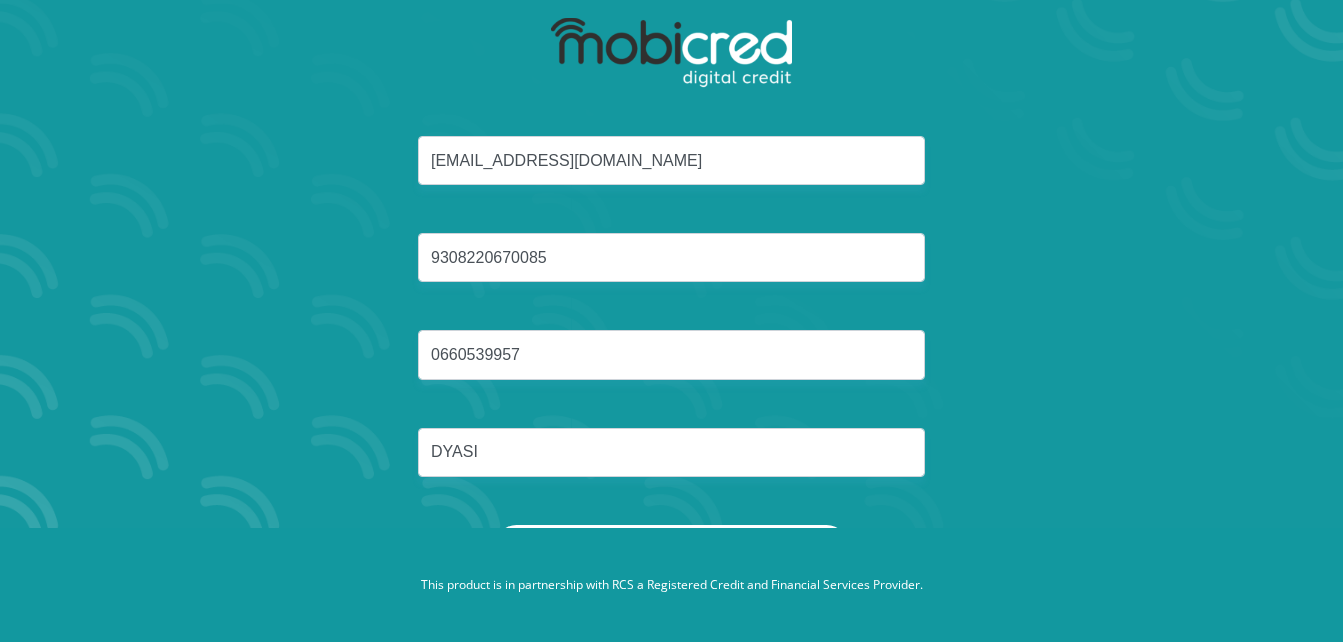 click on "This product is in partnership with RCS a Registered Credit and Financial Services Provider." at bounding box center [671, 585] 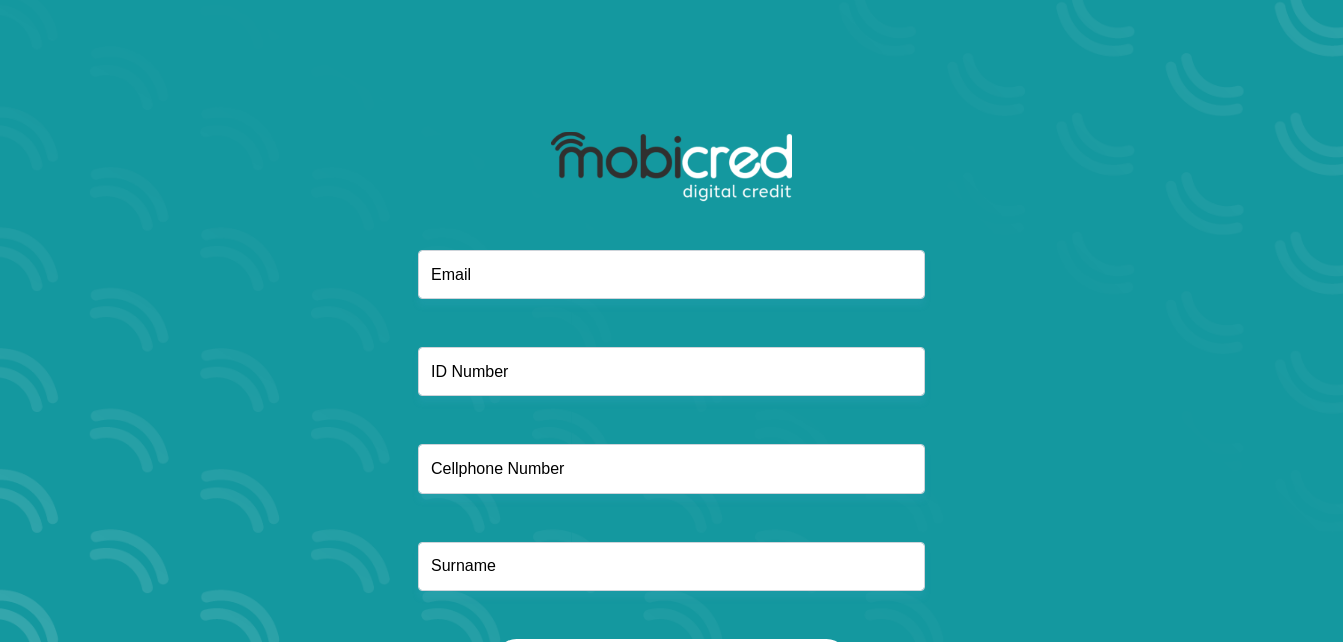 scroll, scrollTop: 114, scrollLeft: 0, axis: vertical 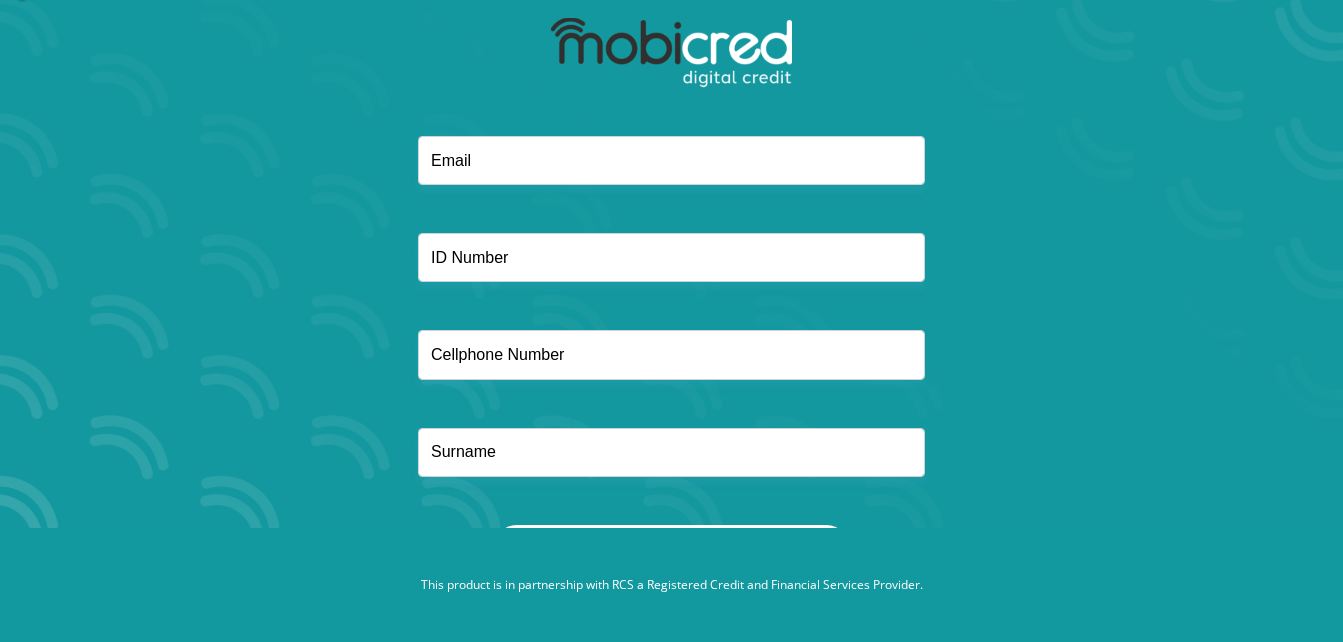 click on "This product is in partnership with RCS a Registered Credit and Financial Services Provider." at bounding box center (671, 585) 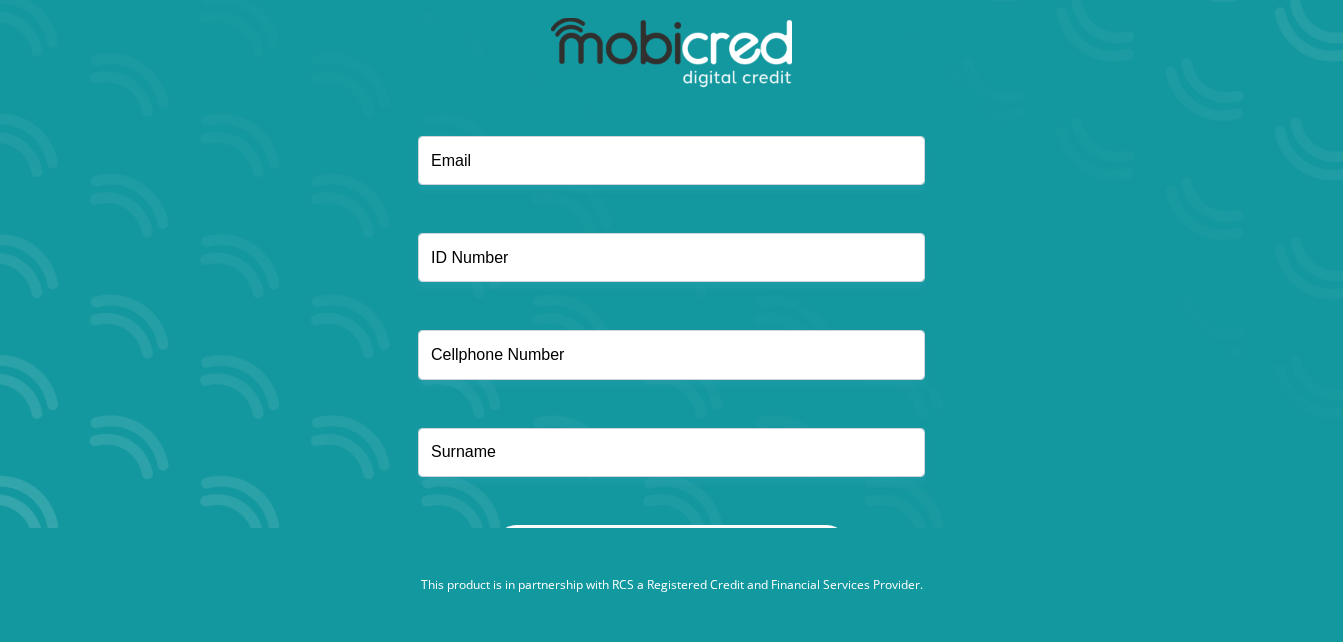 click on "This product is in partnership with RCS a Registered Credit and Financial Services Provider." at bounding box center [671, 585] 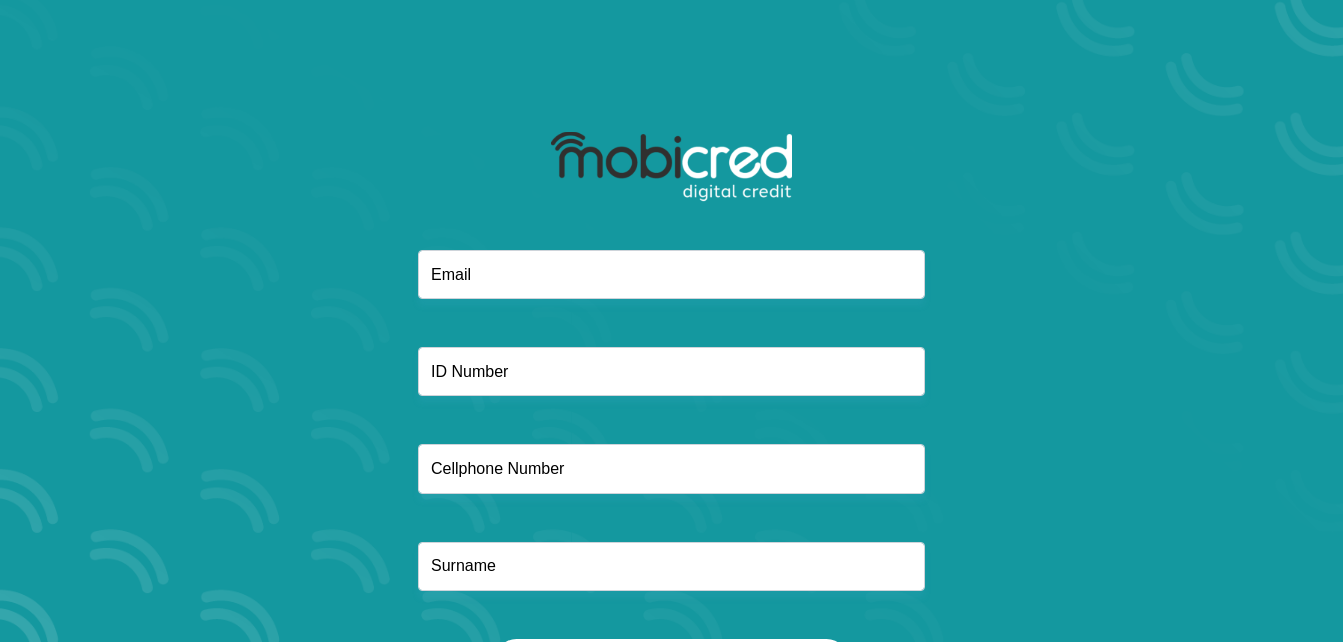 scroll, scrollTop: 0, scrollLeft: 0, axis: both 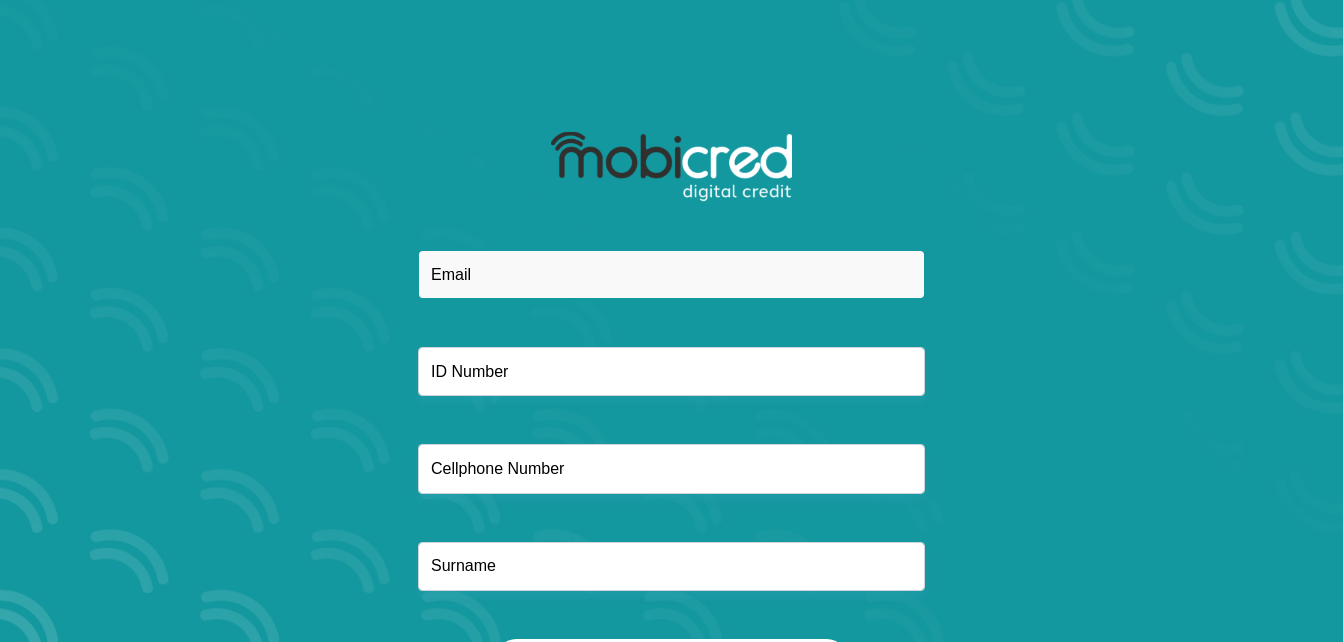 click at bounding box center (671, 274) 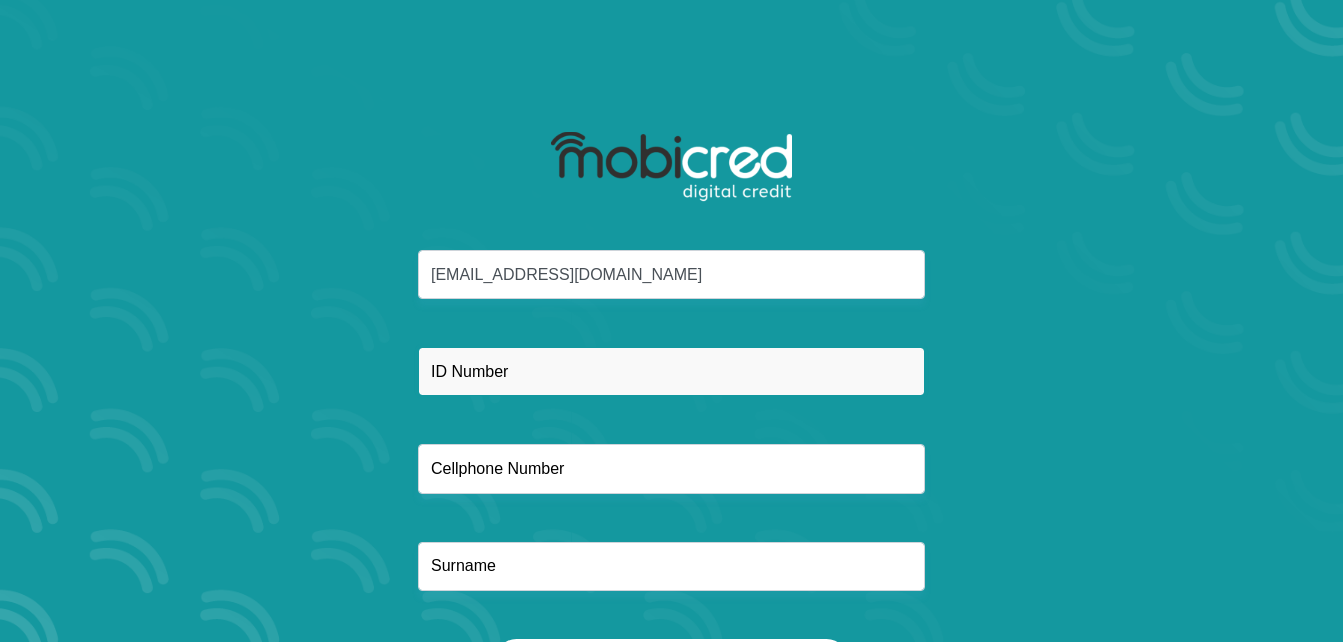 type on "0660539957" 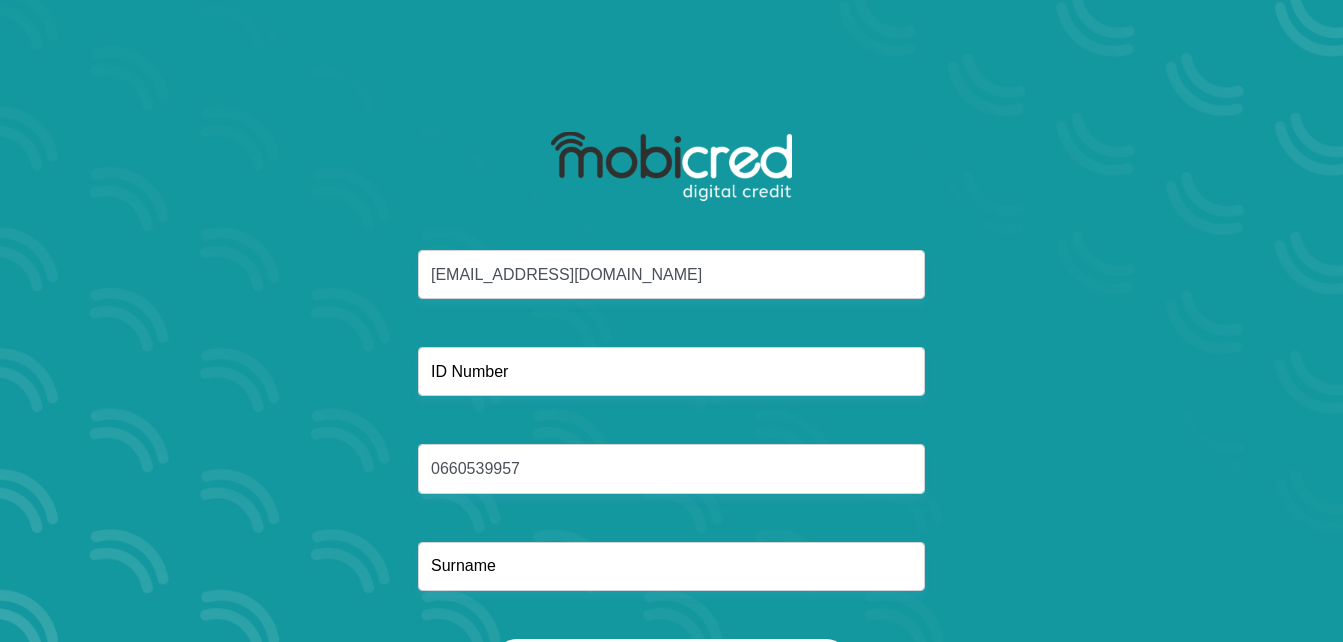 type on "DYASI" 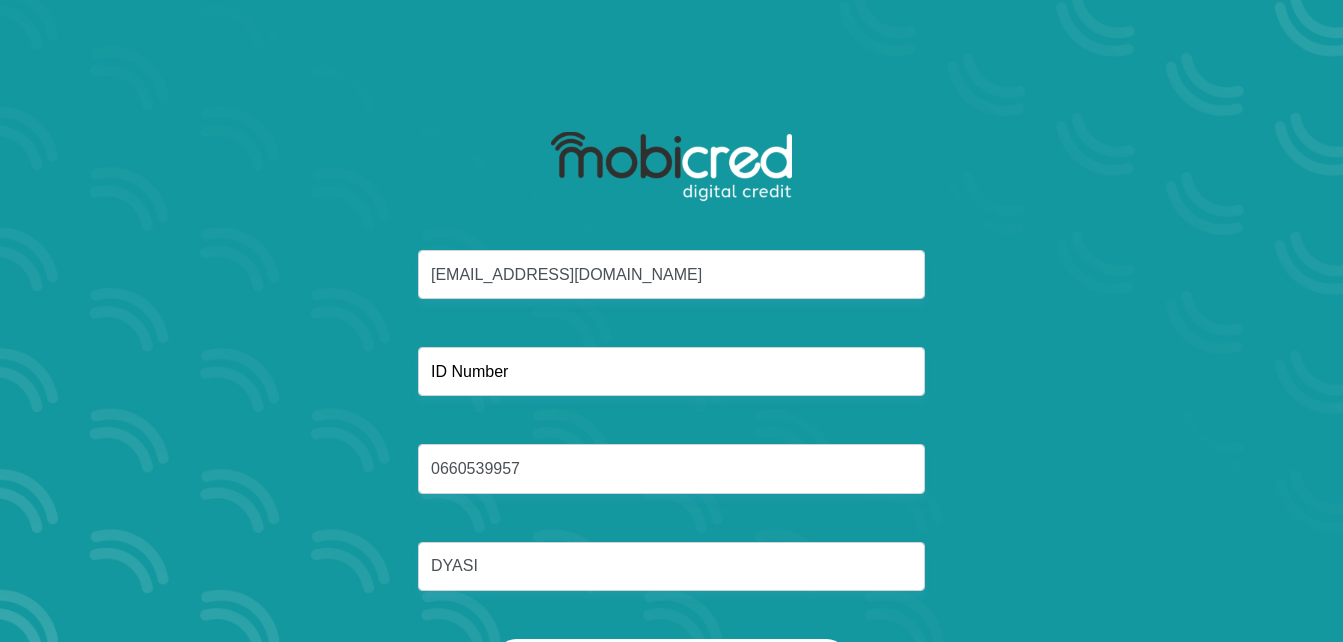 click on "tshididyasi@gmail.com
0660539957
DYASI" at bounding box center (672, 444) 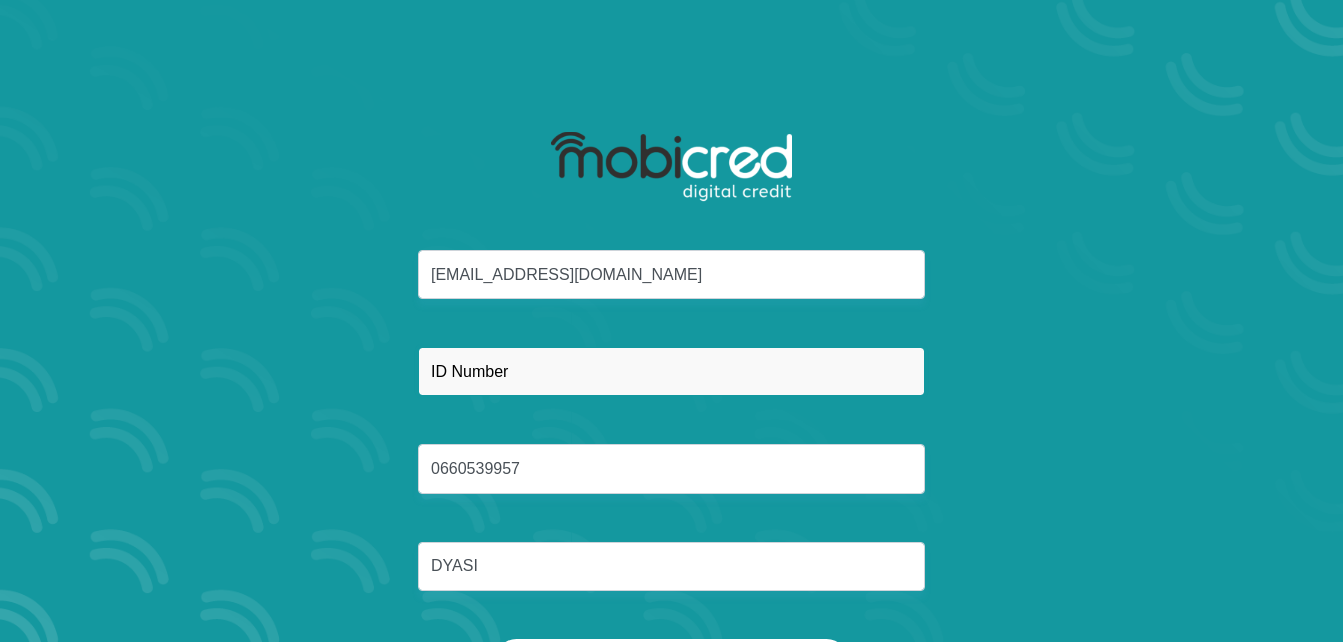 click at bounding box center [671, 371] 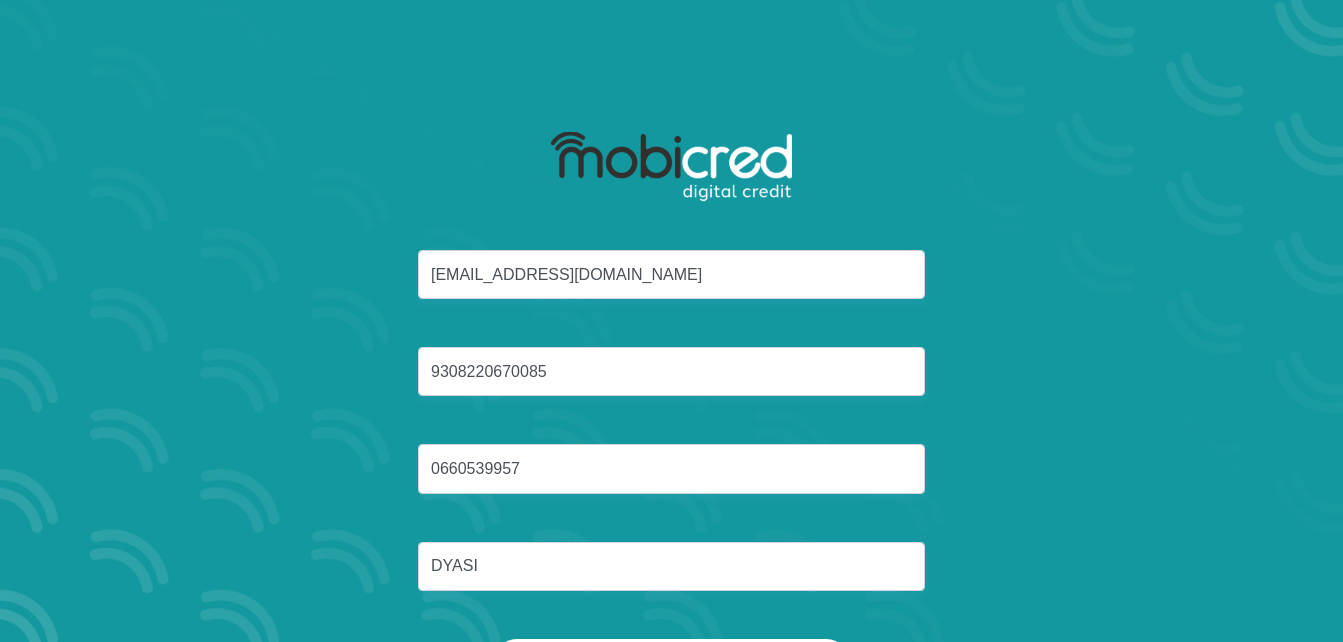 click on "tshididyasi@gmail.com
9308220670085
0660539957
DYASI" at bounding box center (672, 444) 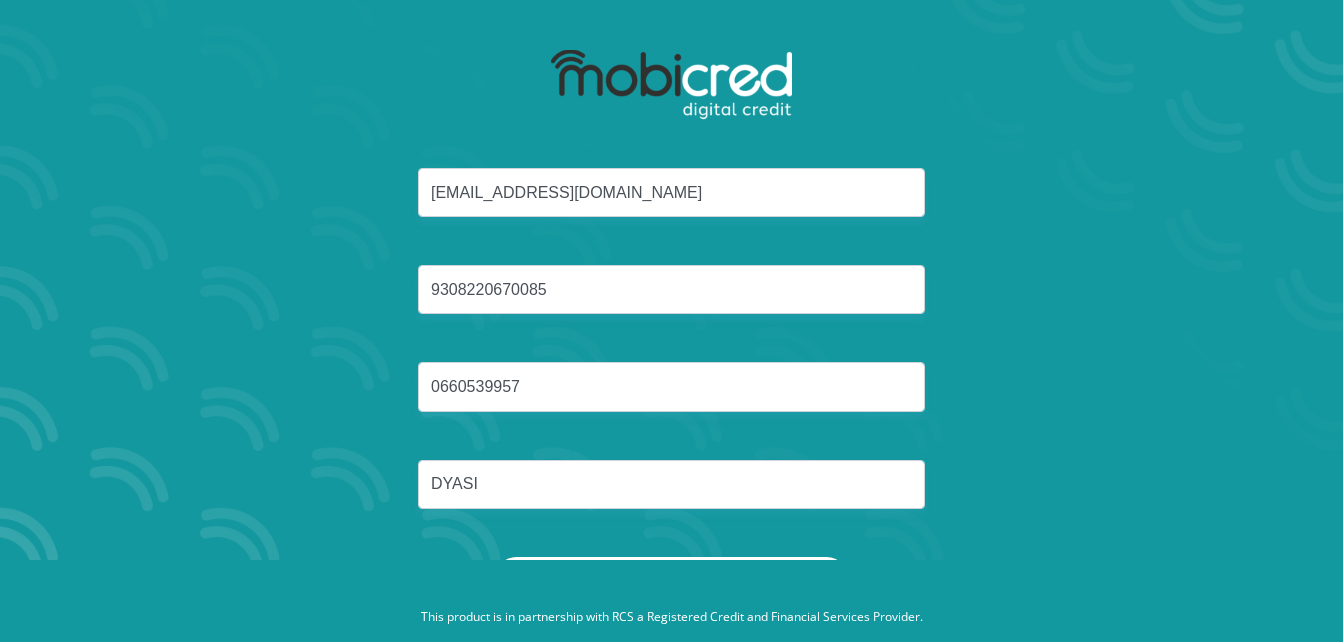 scroll, scrollTop: 114, scrollLeft: 0, axis: vertical 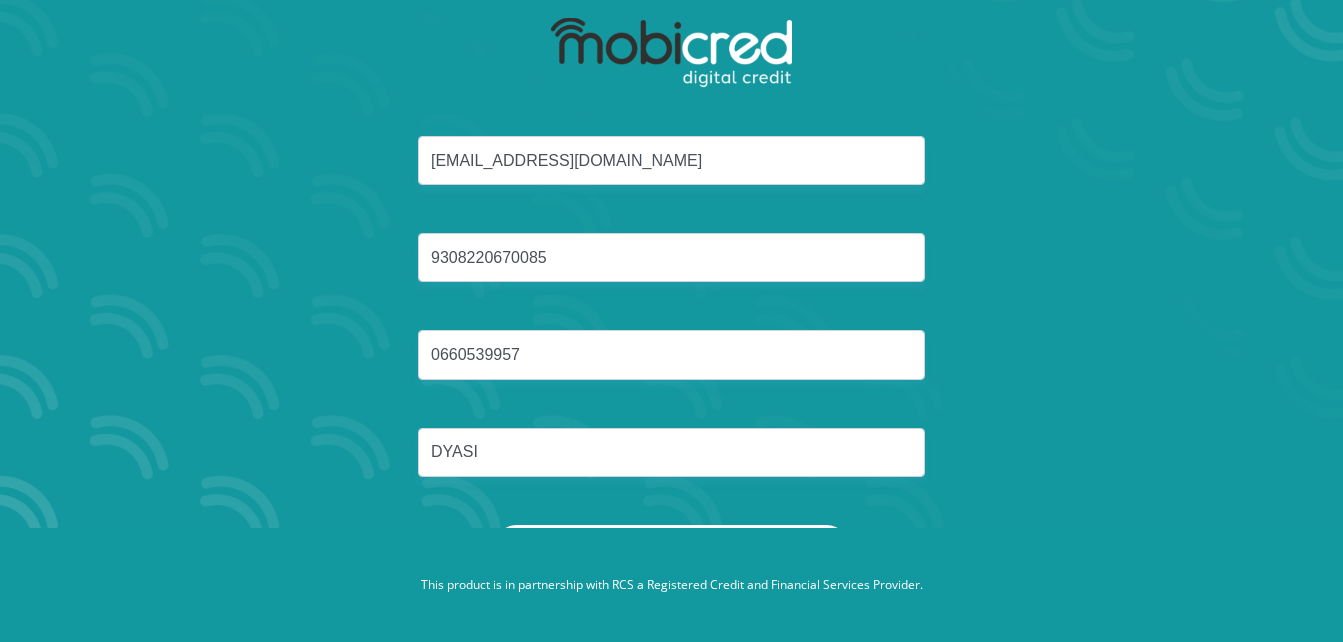 click on "Reset Password" at bounding box center (671, 547) 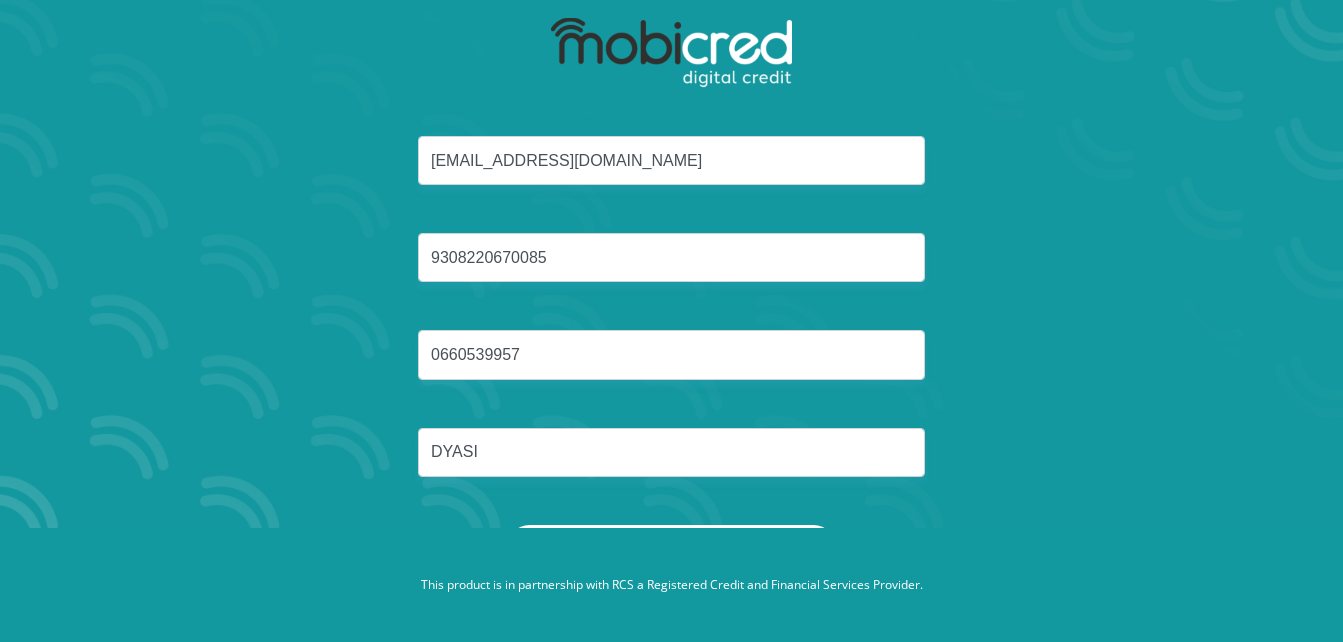 scroll, scrollTop: 0, scrollLeft: 0, axis: both 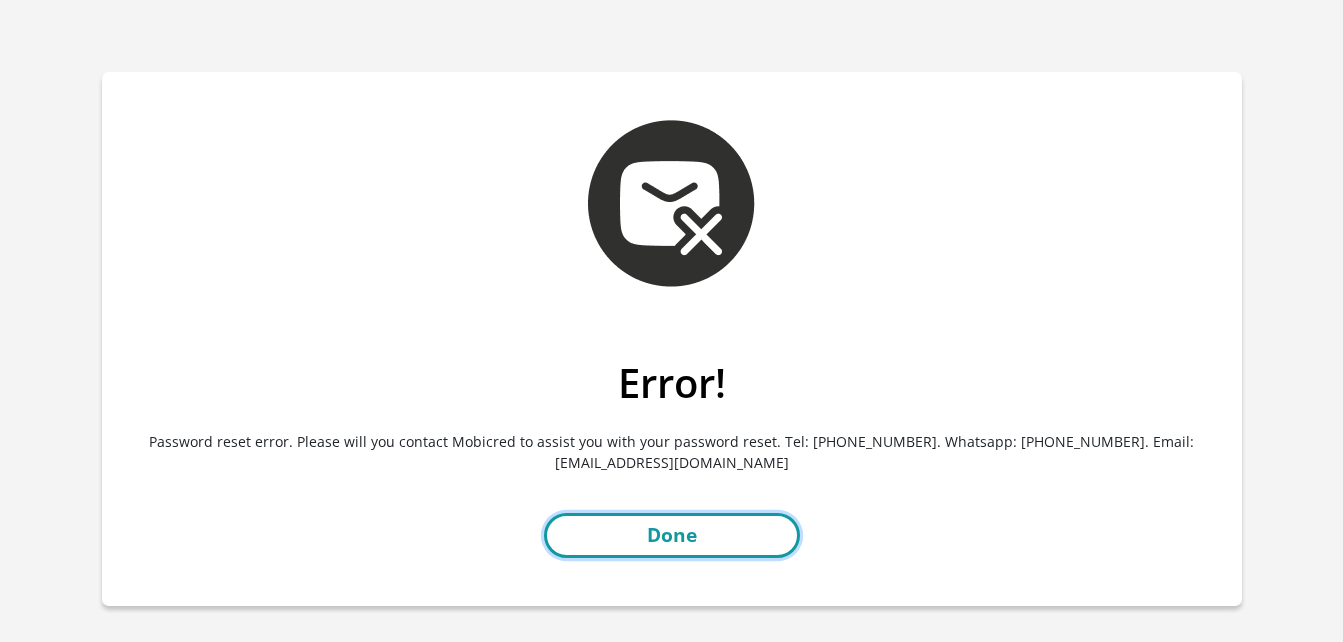 click on "Done" at bounding box center [672, 535] 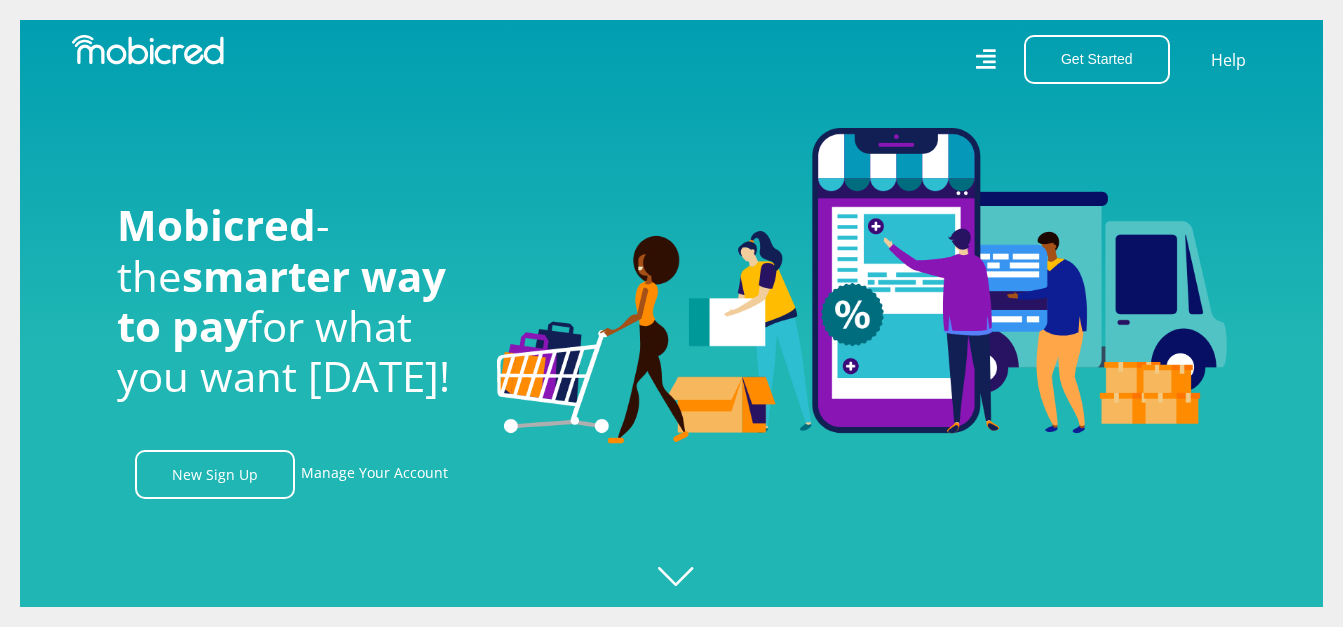 scroll, scrollTop: 0, scrollLeft: 0, axis: both 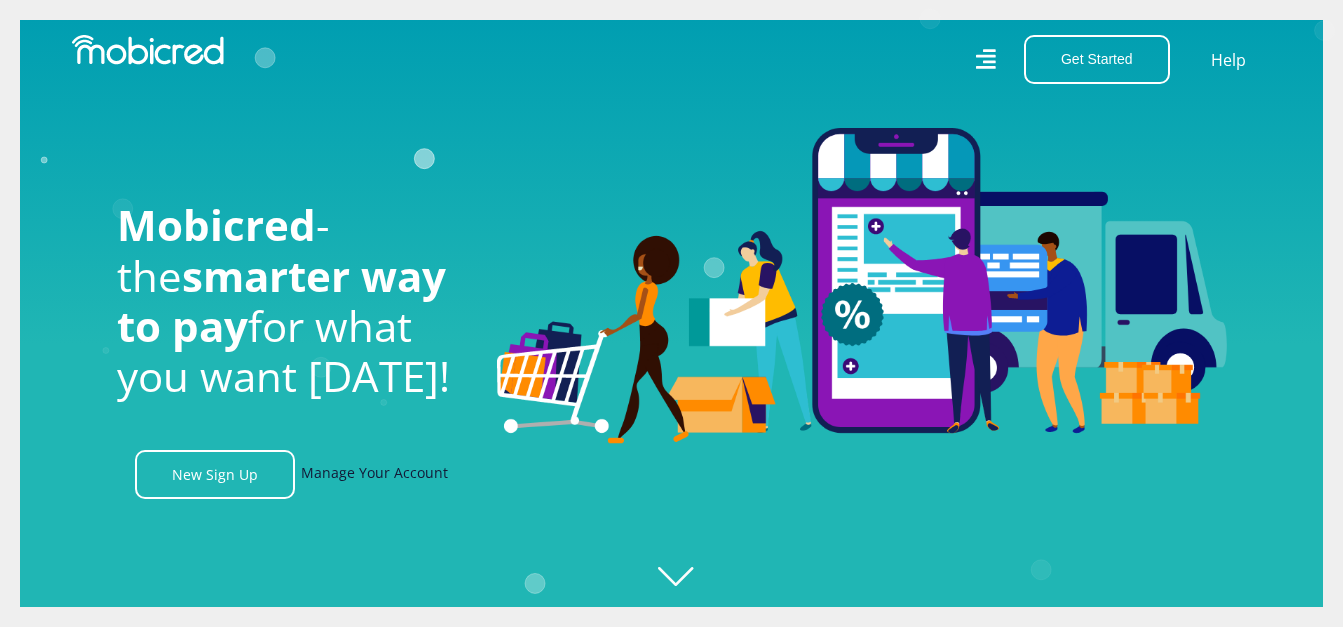 click on "Manage Your Account" at bounding box center [374, 474] 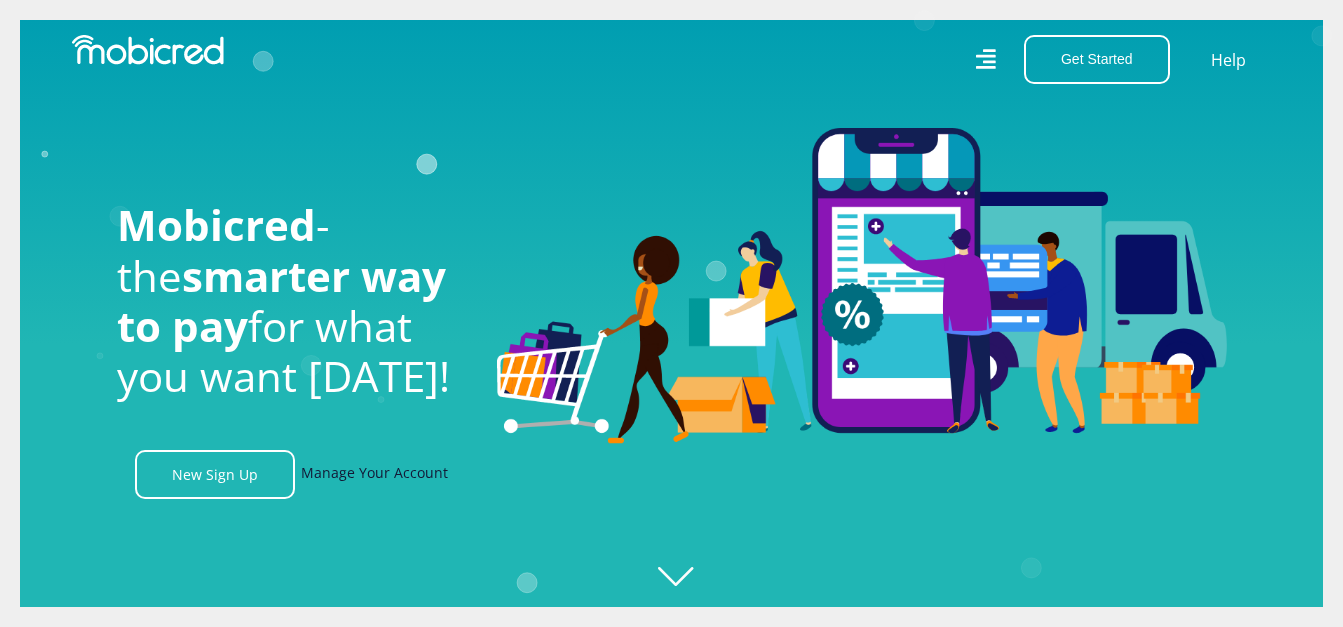scroll, scrollTop: 0, scrollLeft: 1425, axis: horizontal 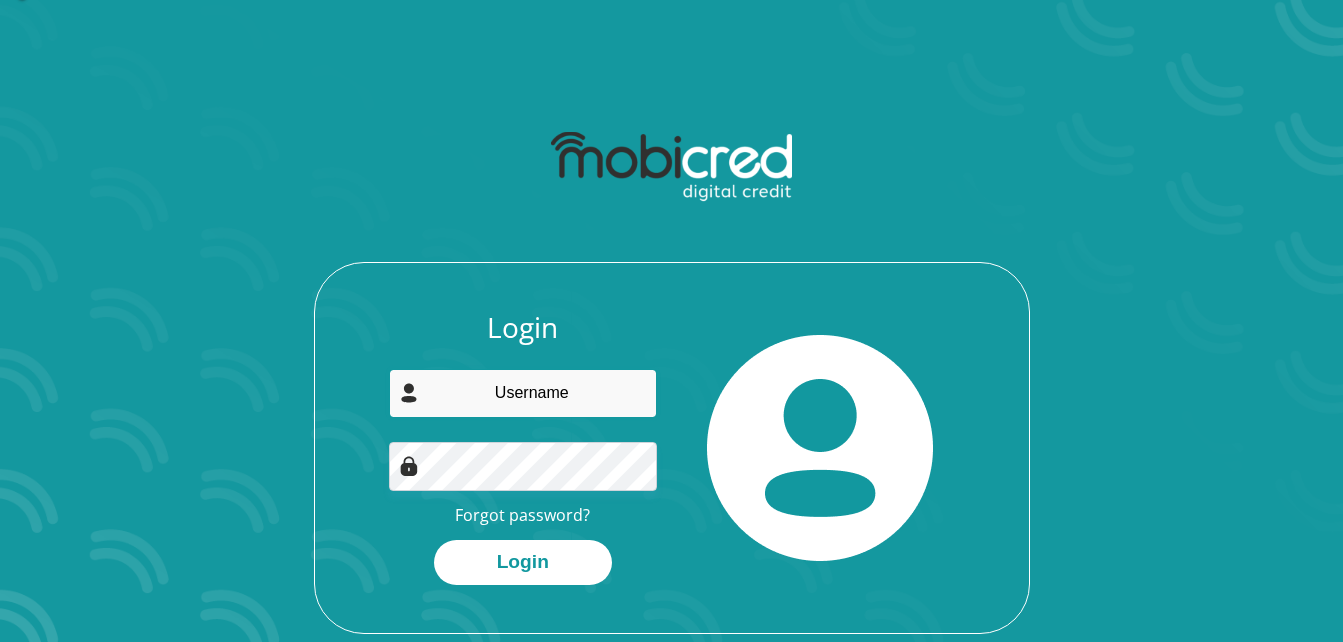 click at bounding box center (523, 393) 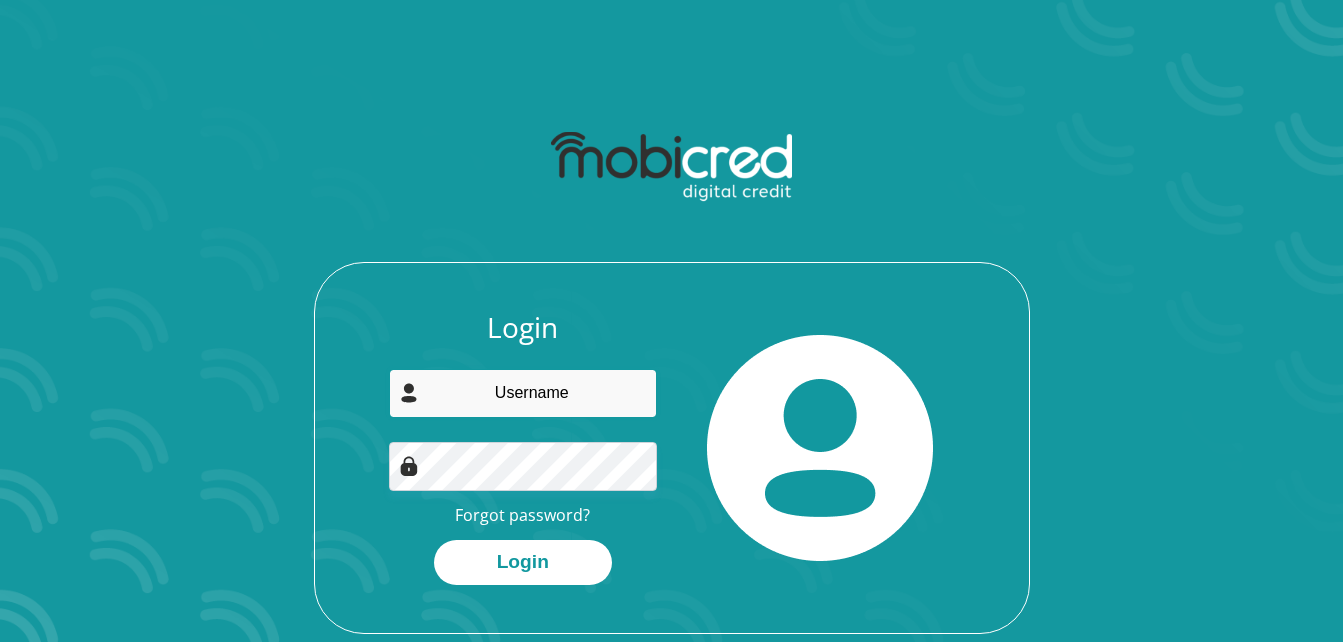 type on "[EMAIL_ADDRESS][DOMAIN_NAME]" 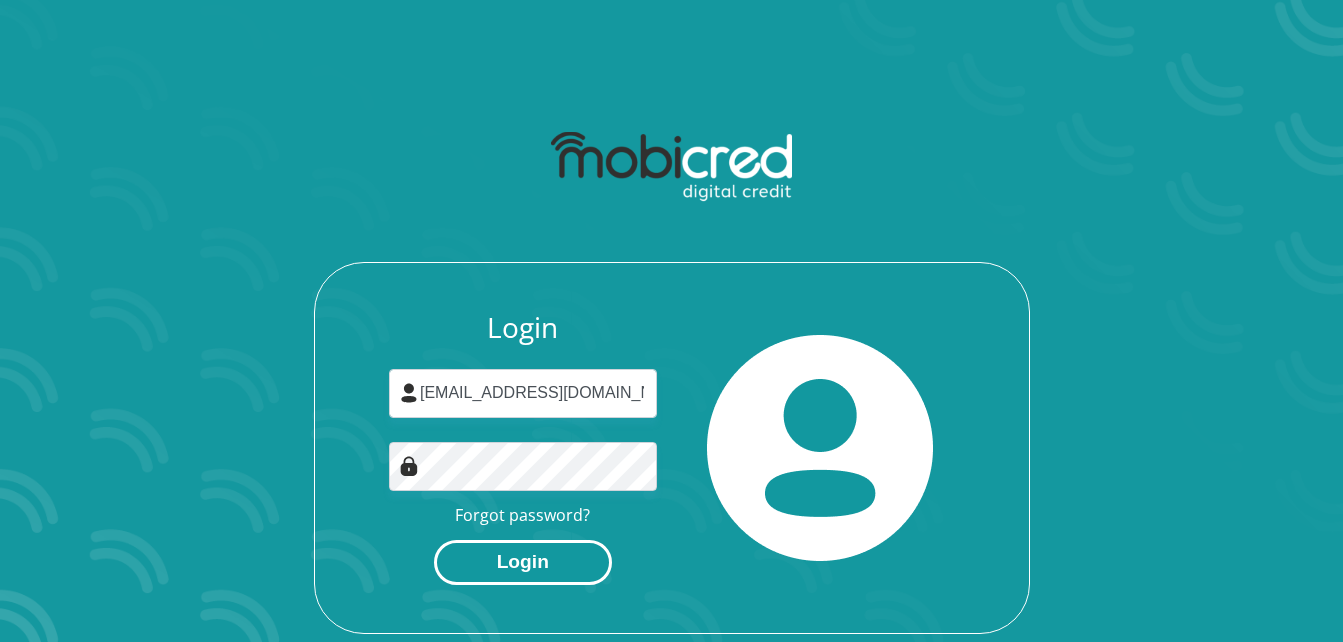 click on "Login" at bounding box center (523, 562) 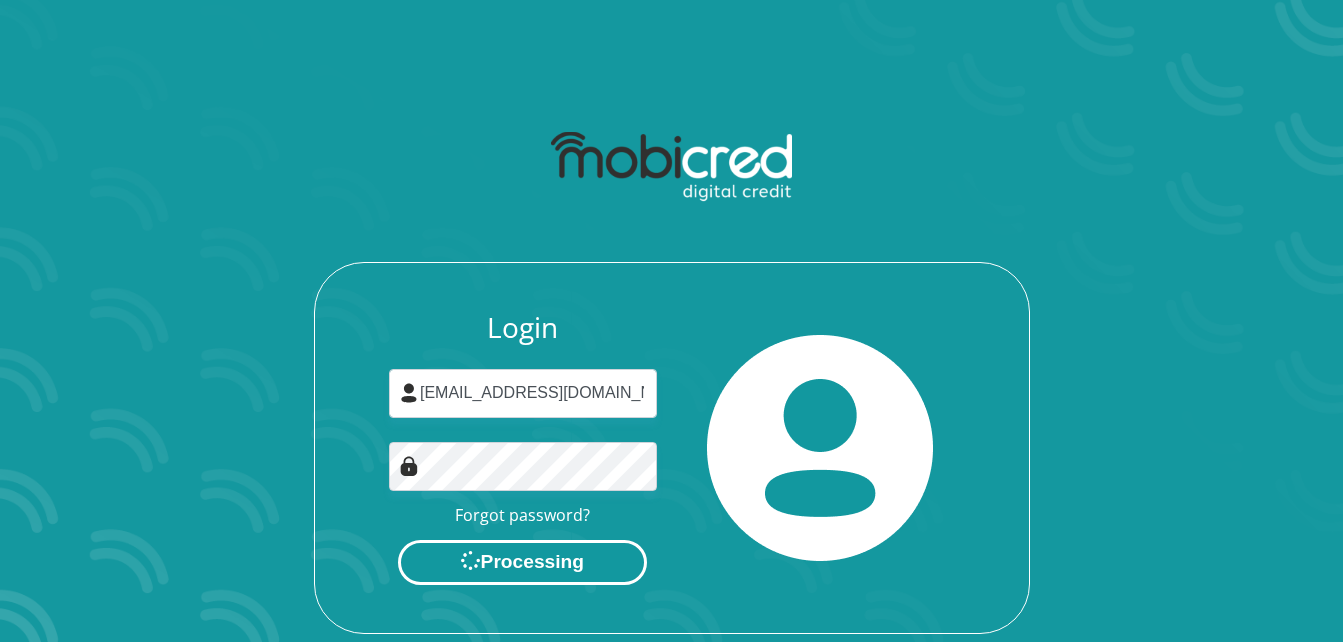 scroll, scrollTop: 0, scrollLeft: 0, axis: both 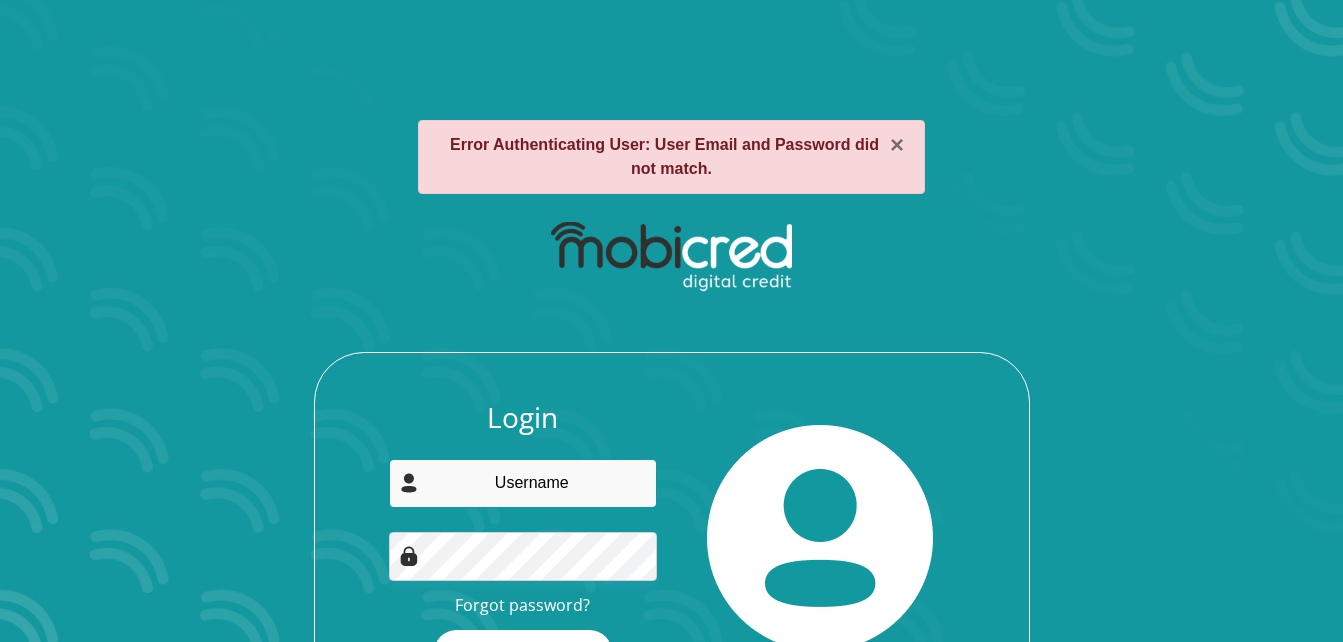 click at bounding box center [523, 483] 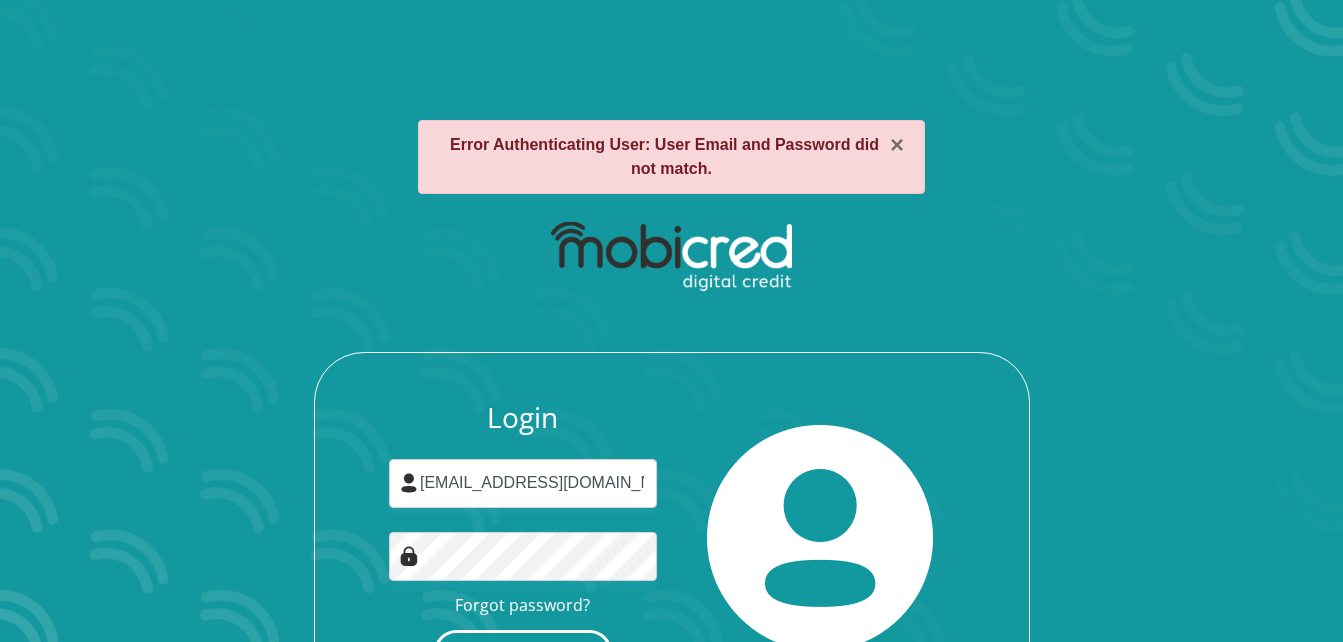 click on "Login" at bounding box center [523, 652] 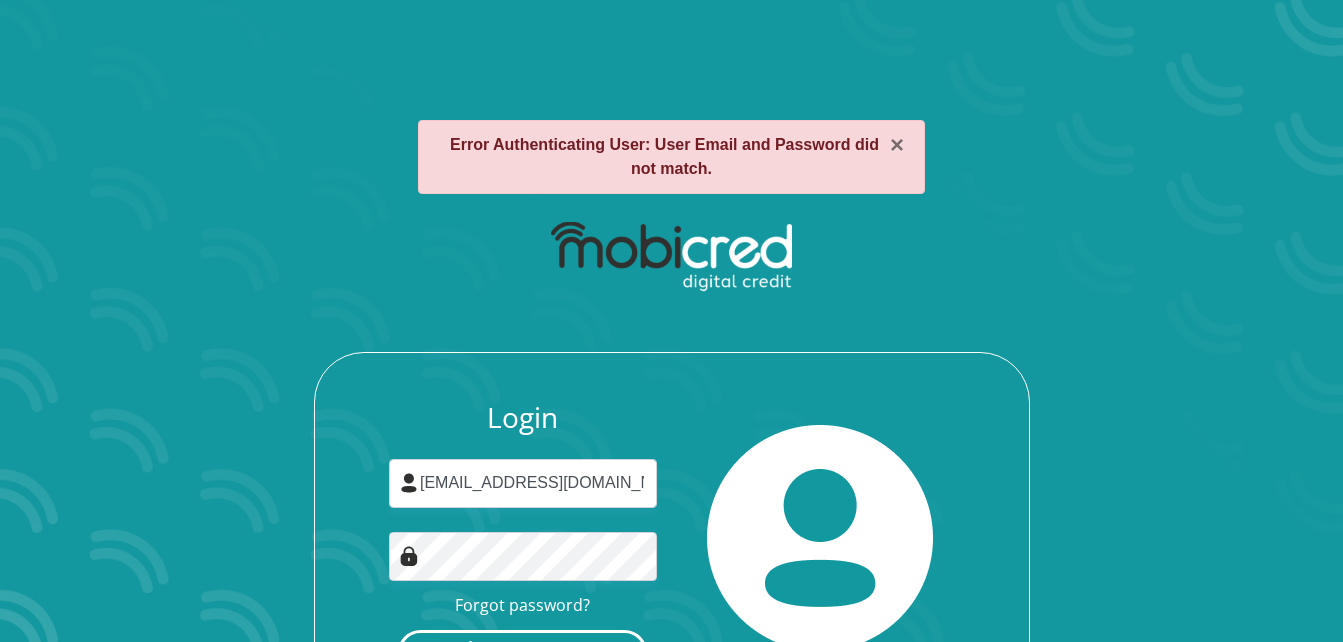scroll, scrollTop: 0, scrollLeft: 0, axis: both 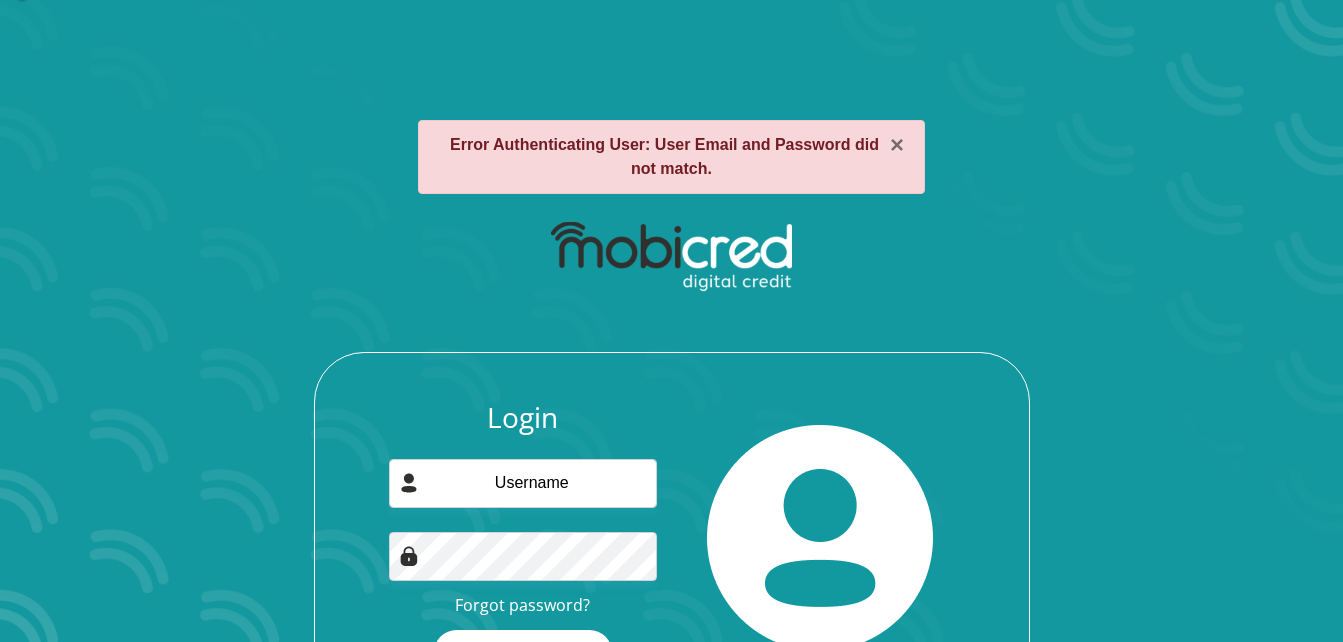 click at bounding box center [820, 538] 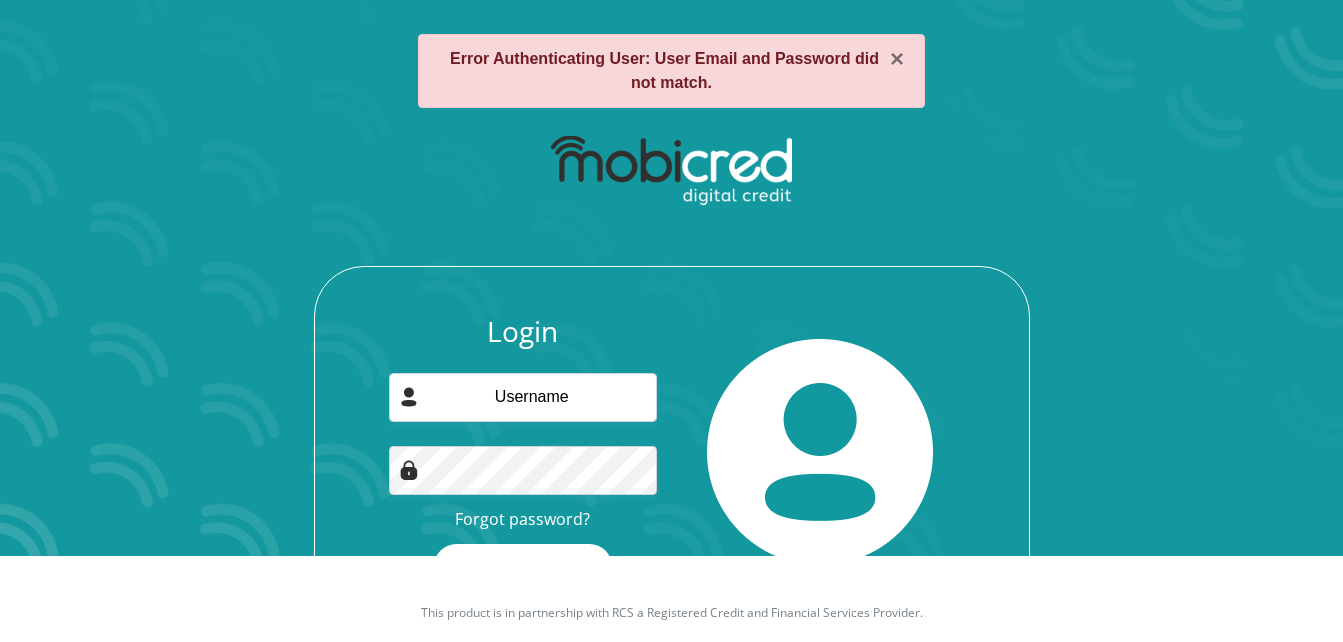scroll, scrollTop: 120, scrollLeft: 0, axis: vertical 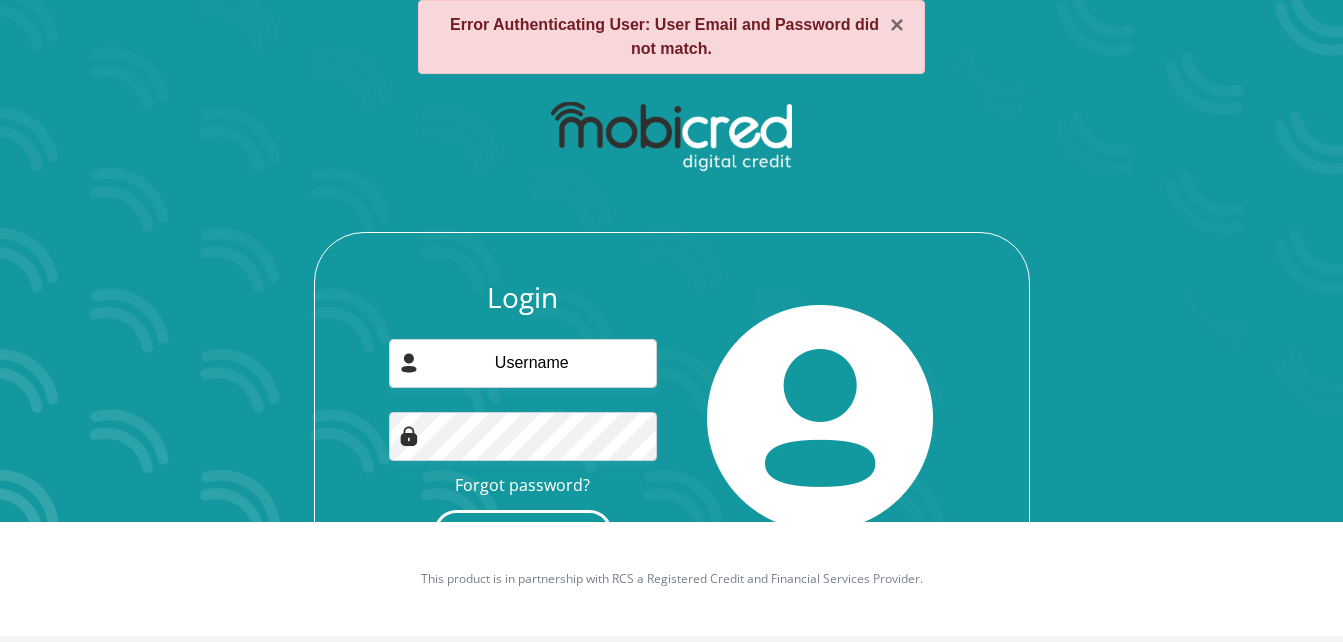 click on "Login" at bounding box center (523, 532) 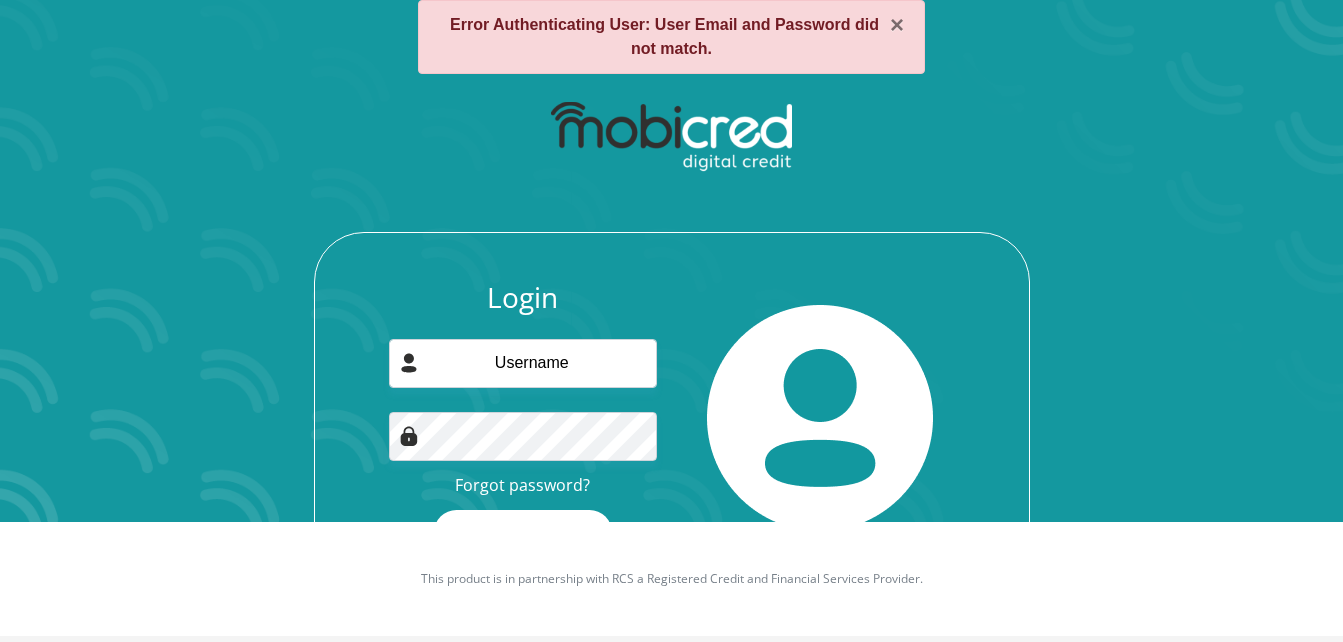 click on "×
Error Authenticating User: User Email and Password did not match.
Login
Forgot password?
Login" at bounding box center (671, 201) 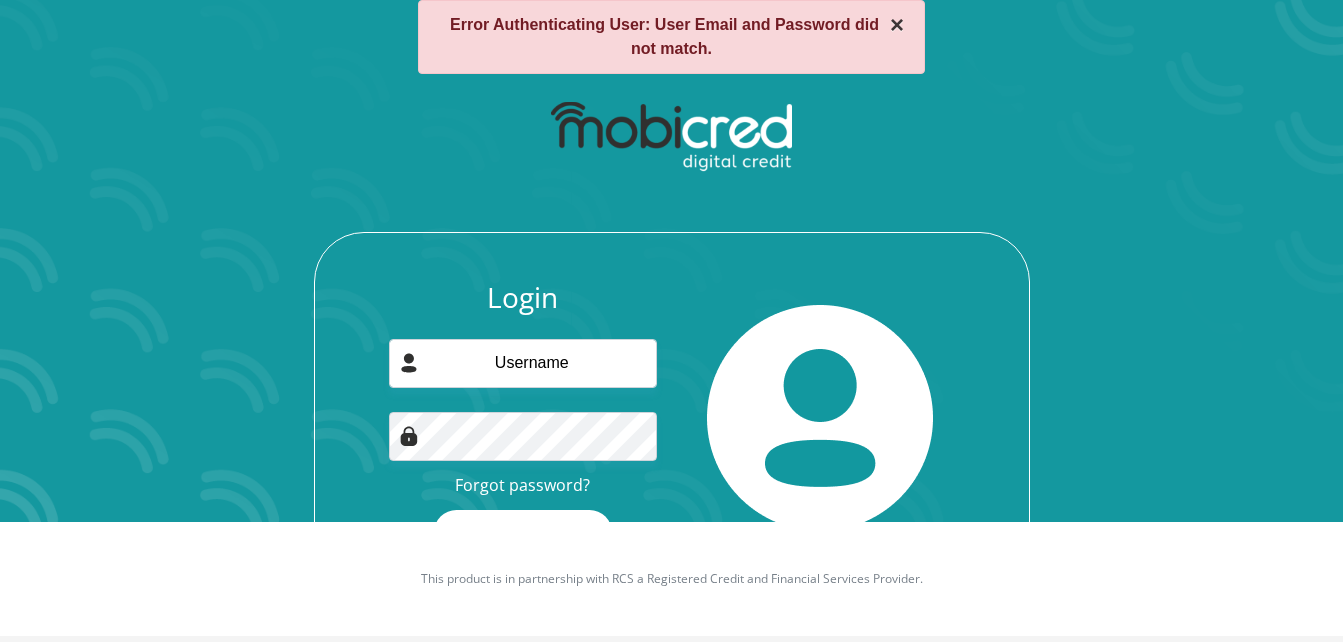 click on "×" at bounding box center (897, 25) 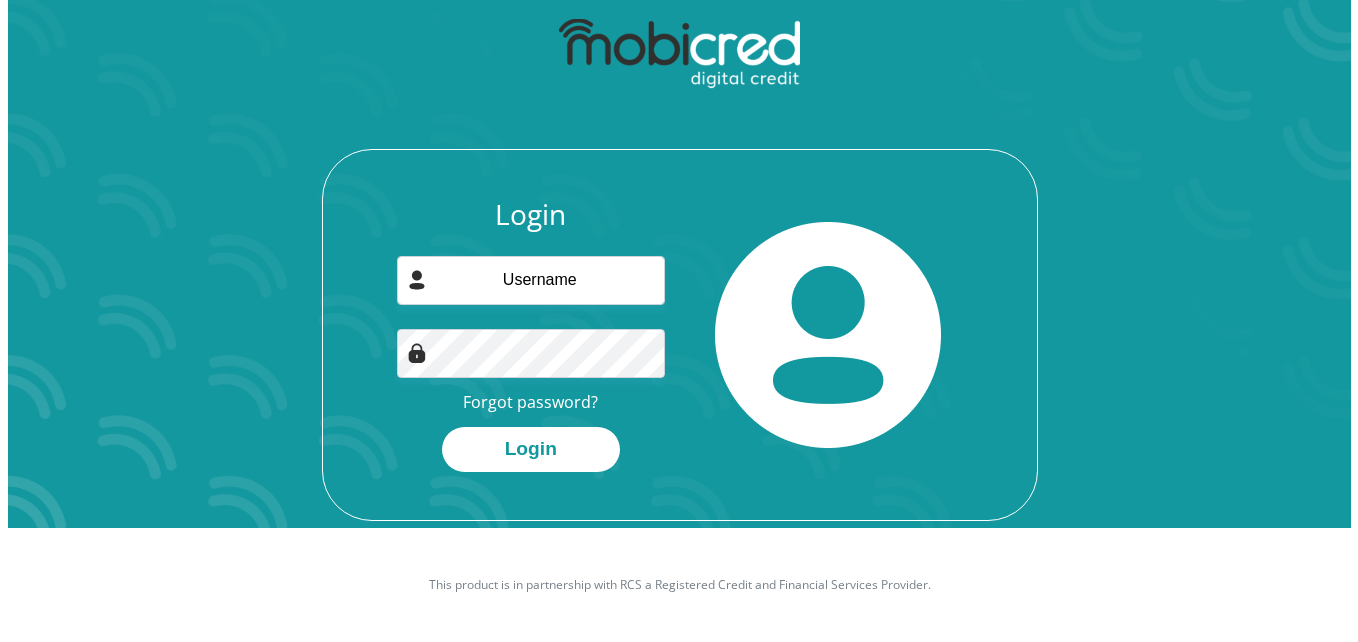 scroll, scrollTop: 114, scrollLeft: 0, axis: vertical 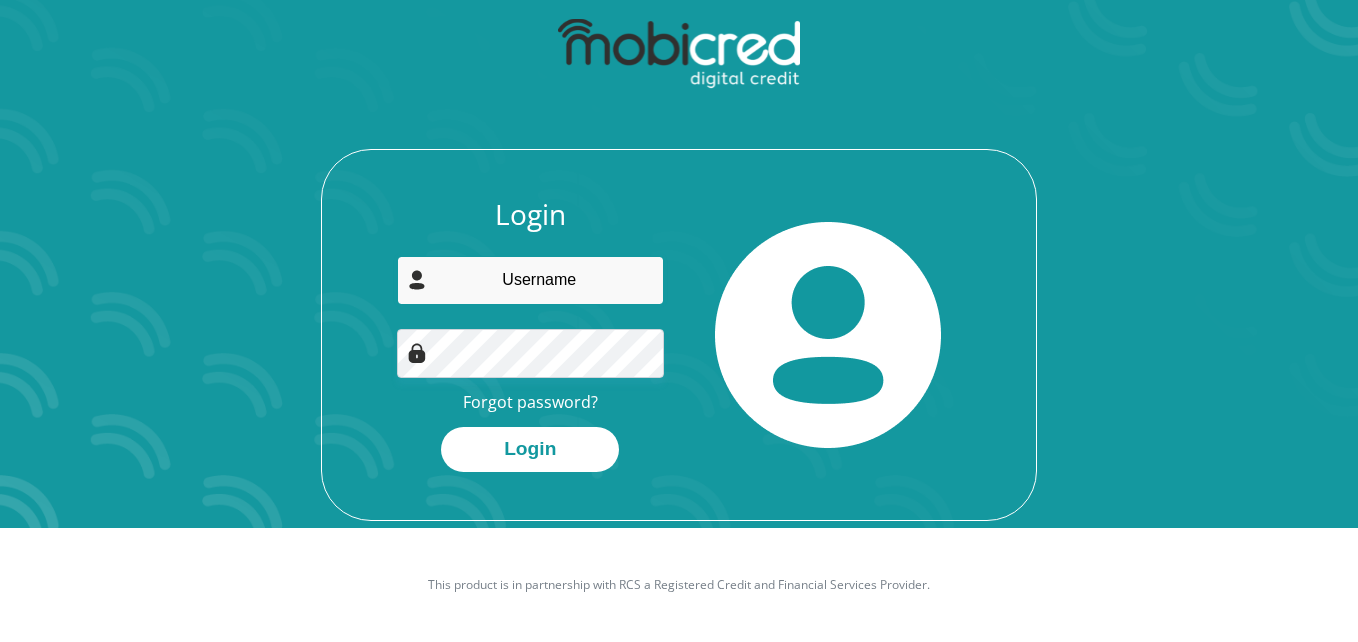 click at bounding box center [531, 280] 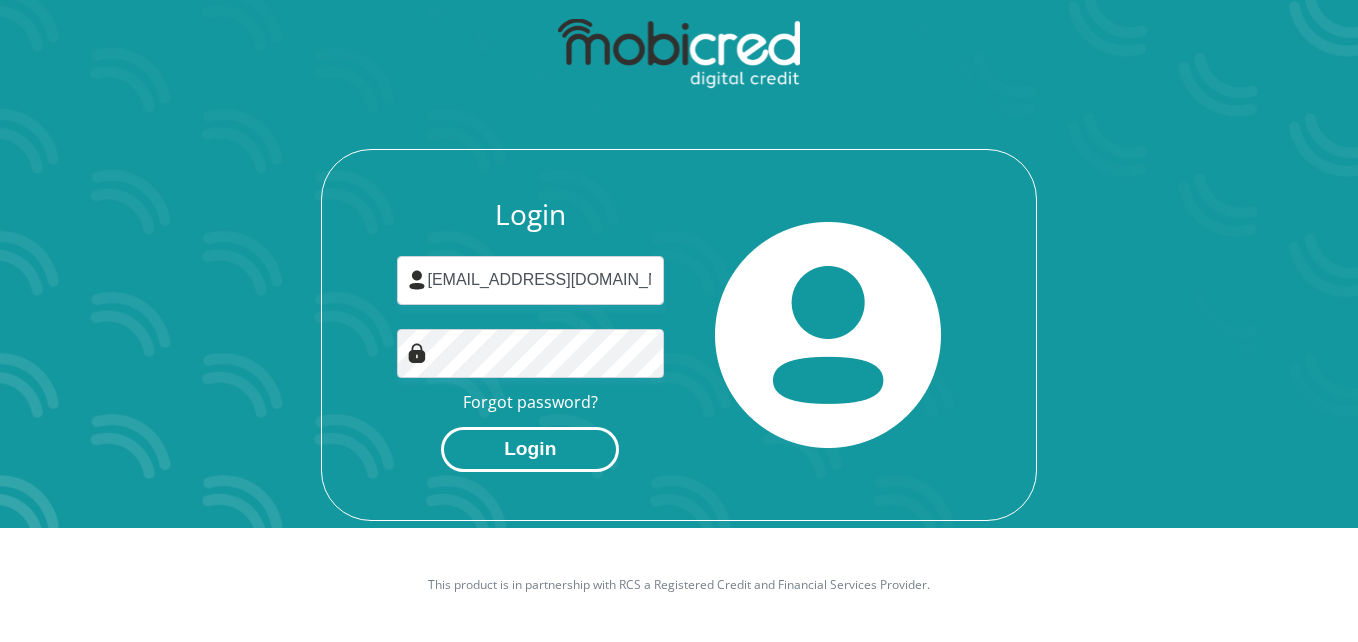 click on "Login" at bounding box center (530, 449) 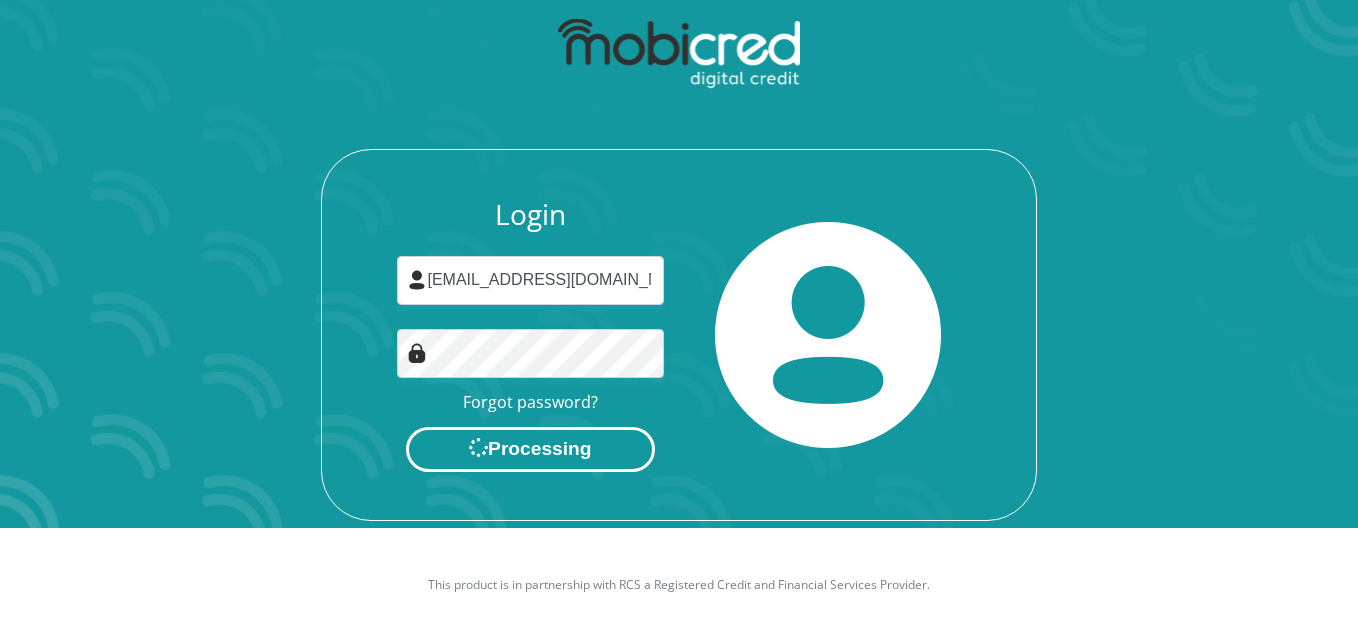 scroll, scrollTop: 0, scrollLeft: 0, axis: both 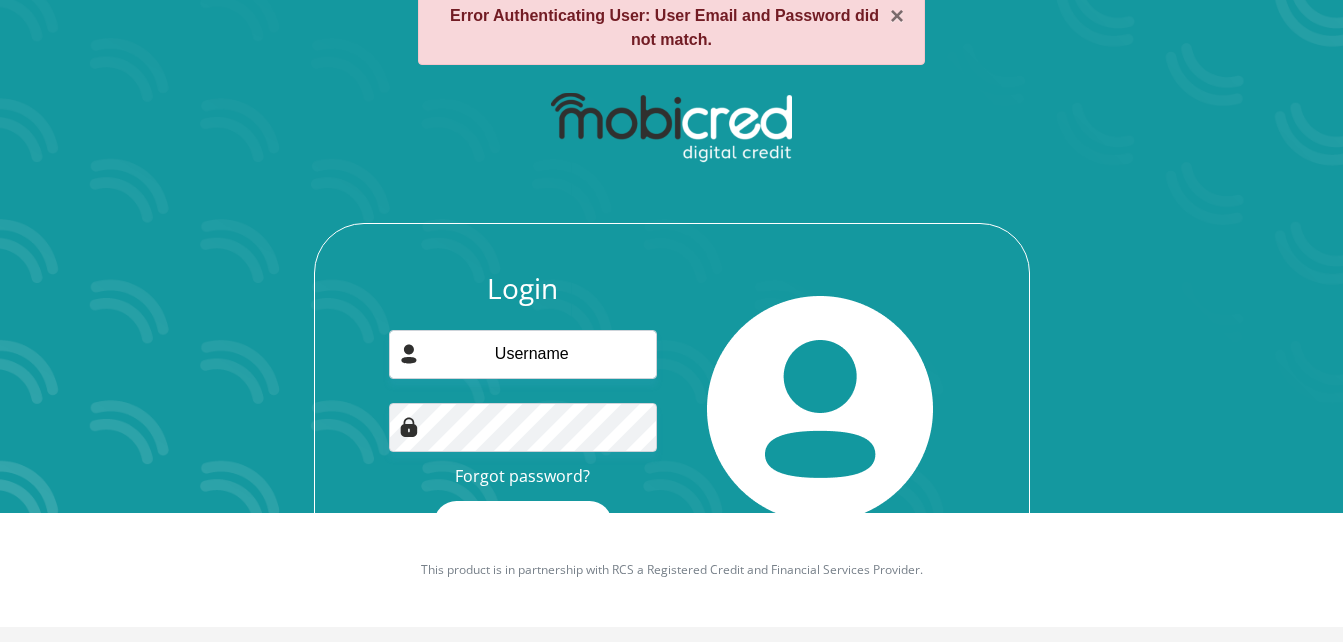 click on "Login
Forgot password?
Login" at bounding box center (672, 338) 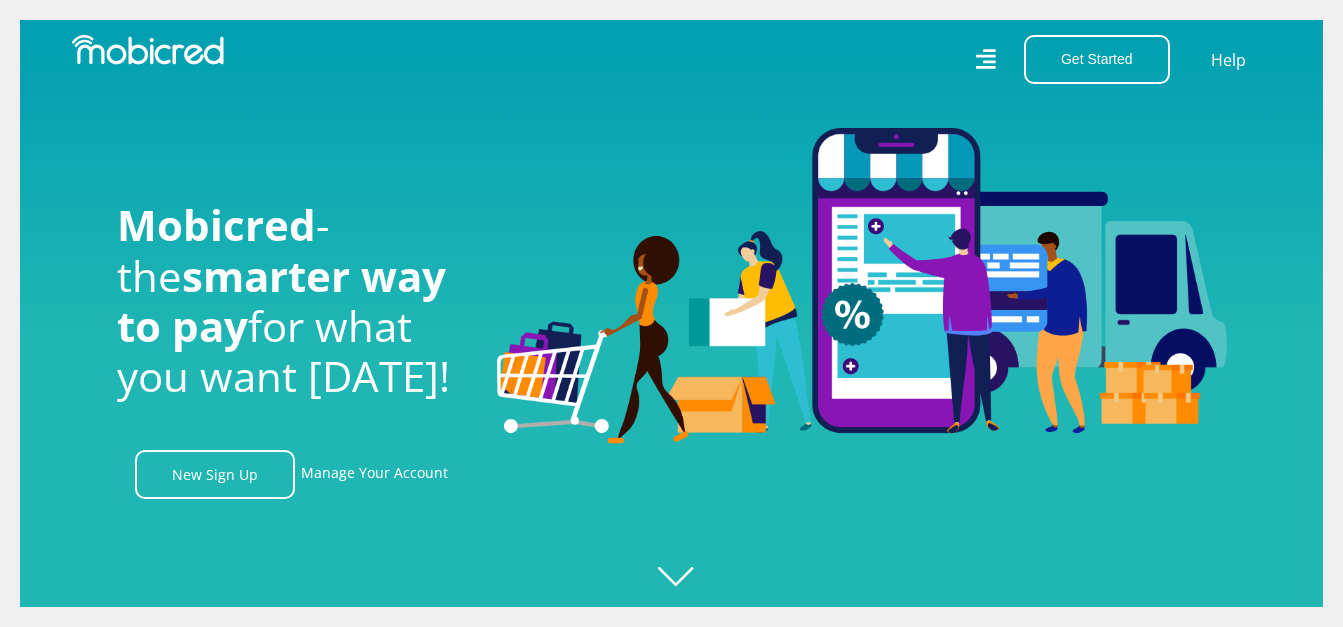 scroll, scrollTop: 0, scrollLeft: 0, axis: both 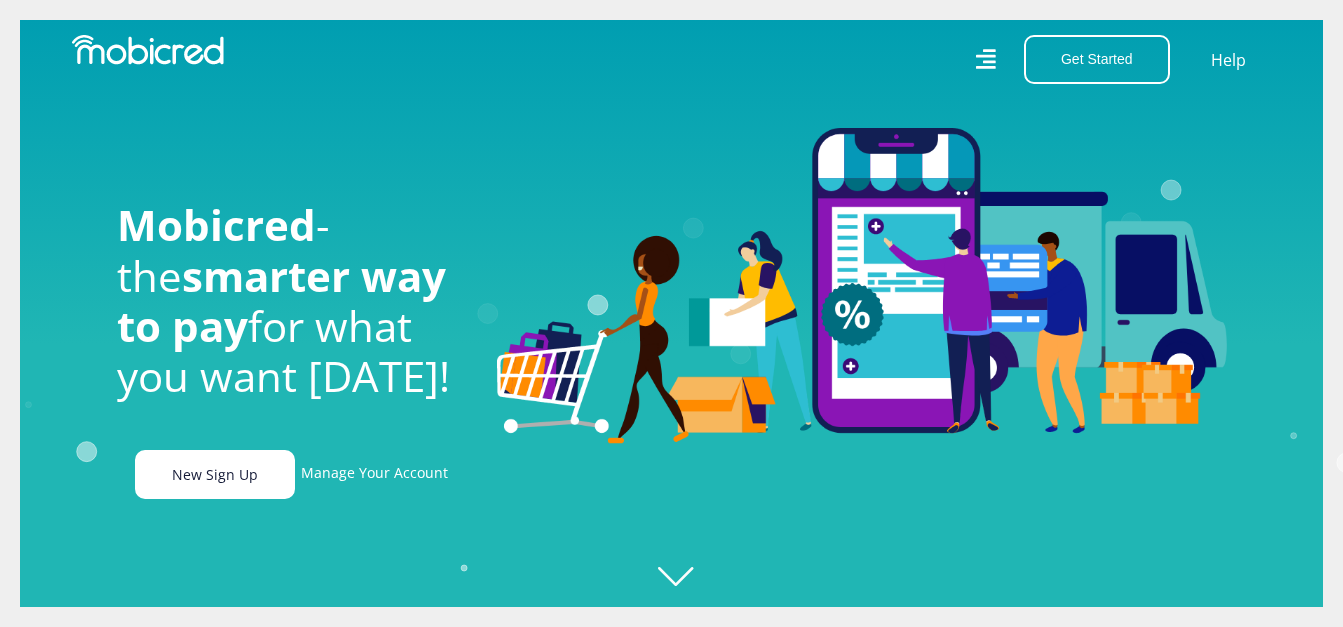 click on "New Sign Up" at bounding box center [215, 474] 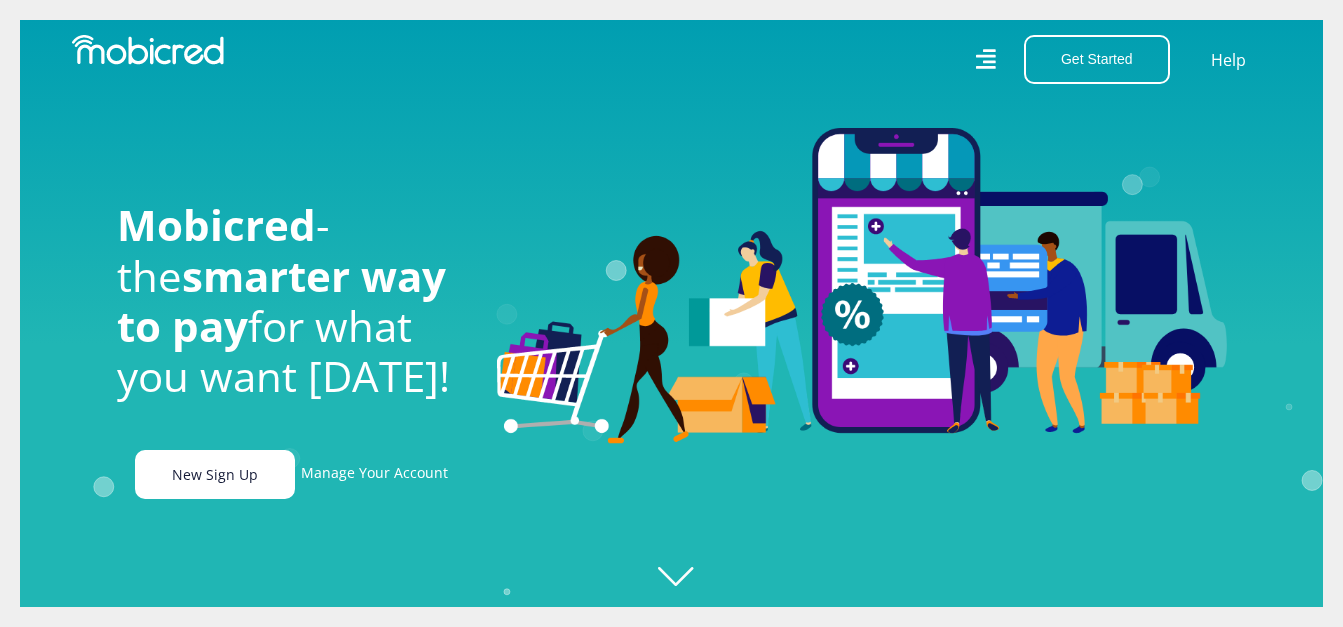 scroll, scrollTop: 0, scrollLeft: 2565, axis: horizontal 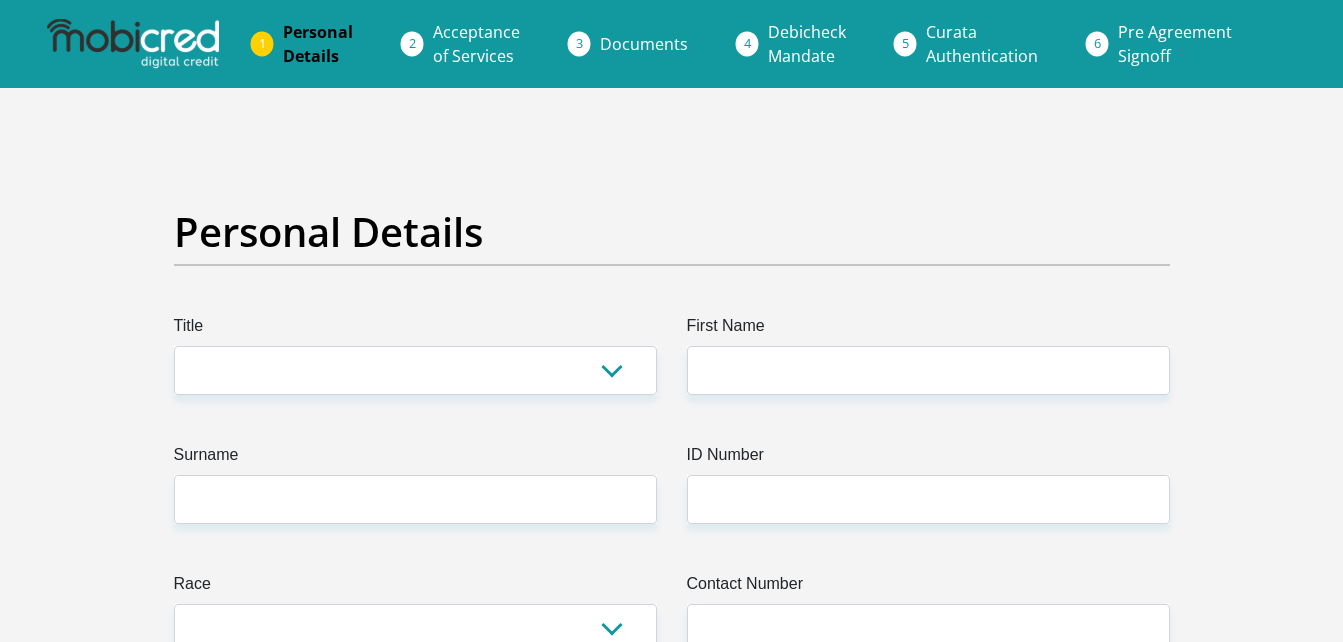 click on "Personal Details
Title
Mr
Ms
Mrs
Dr
Other
First Name
Surname
ID Number
Please input valid ID number
Race
Black
Coloured
Indian
White
Other
Contact Number
Please input valid contact number
Nationality
South Africa" at bounding box center [672, 3573] 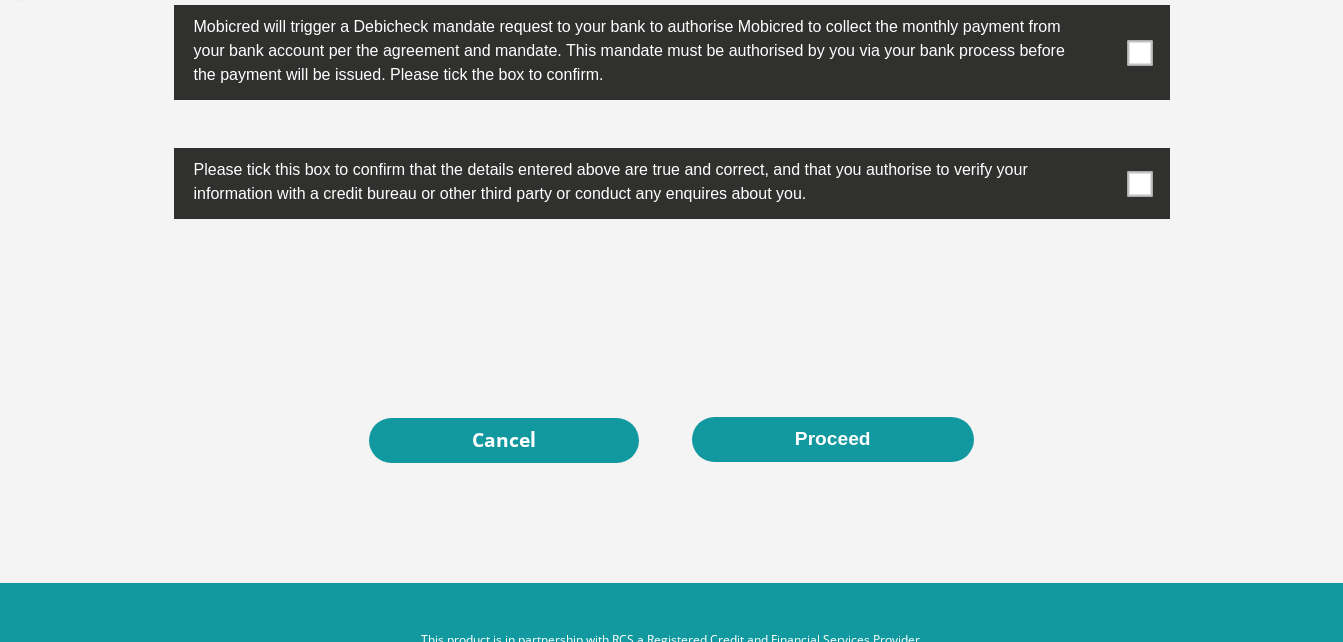scroll, scrollTop: 6480, scrollLeft: 0, axis: vertical 